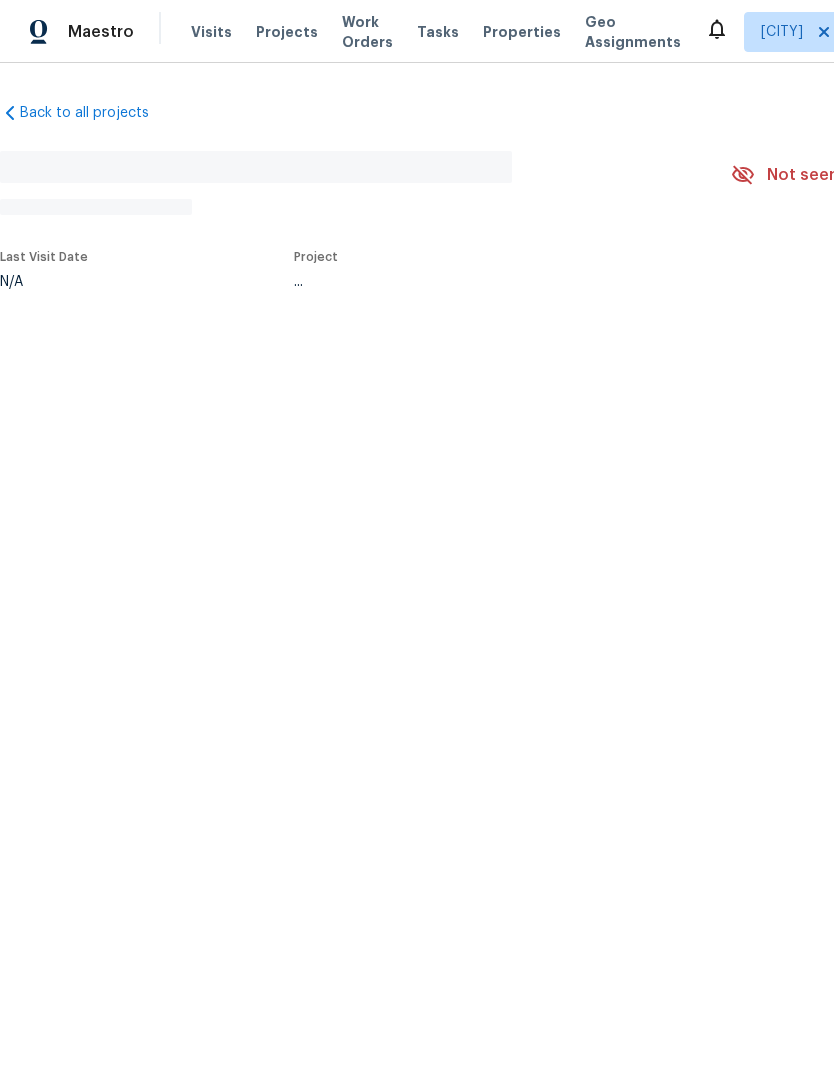 scroll, scrollTop: 0, scrollLeft: 0, axis: both 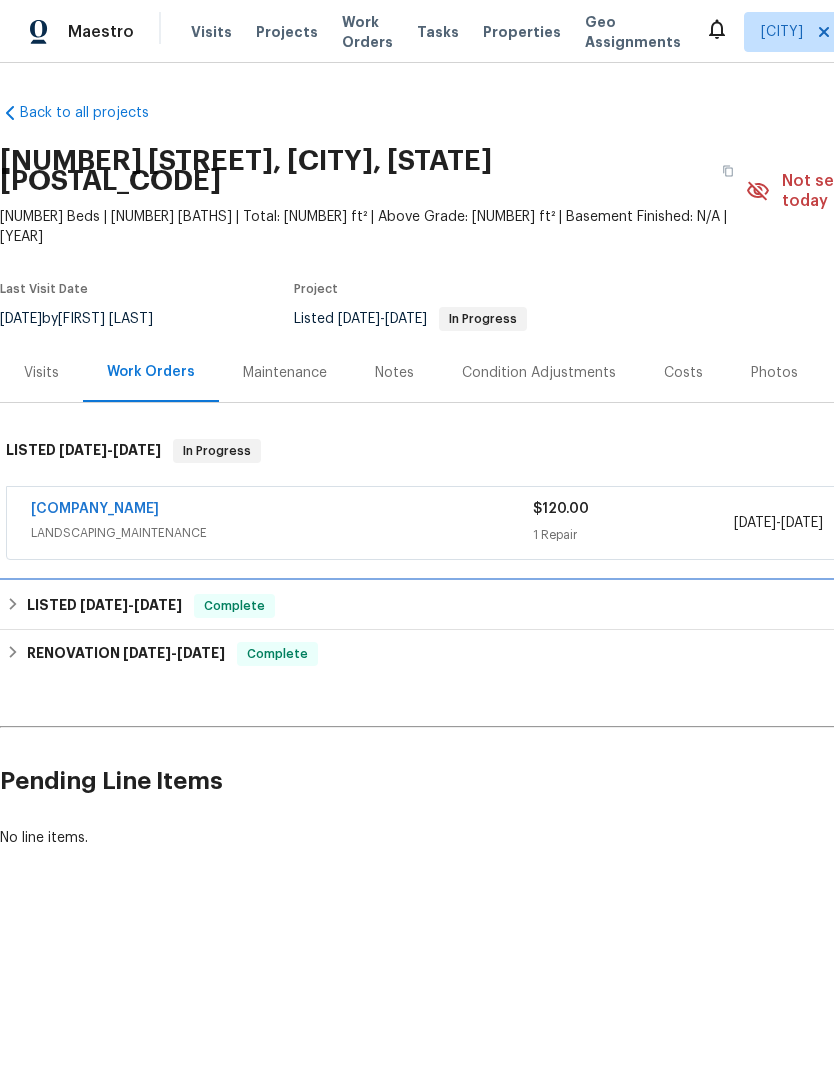 click on "[DATE]" at bounding box center (158, 605) 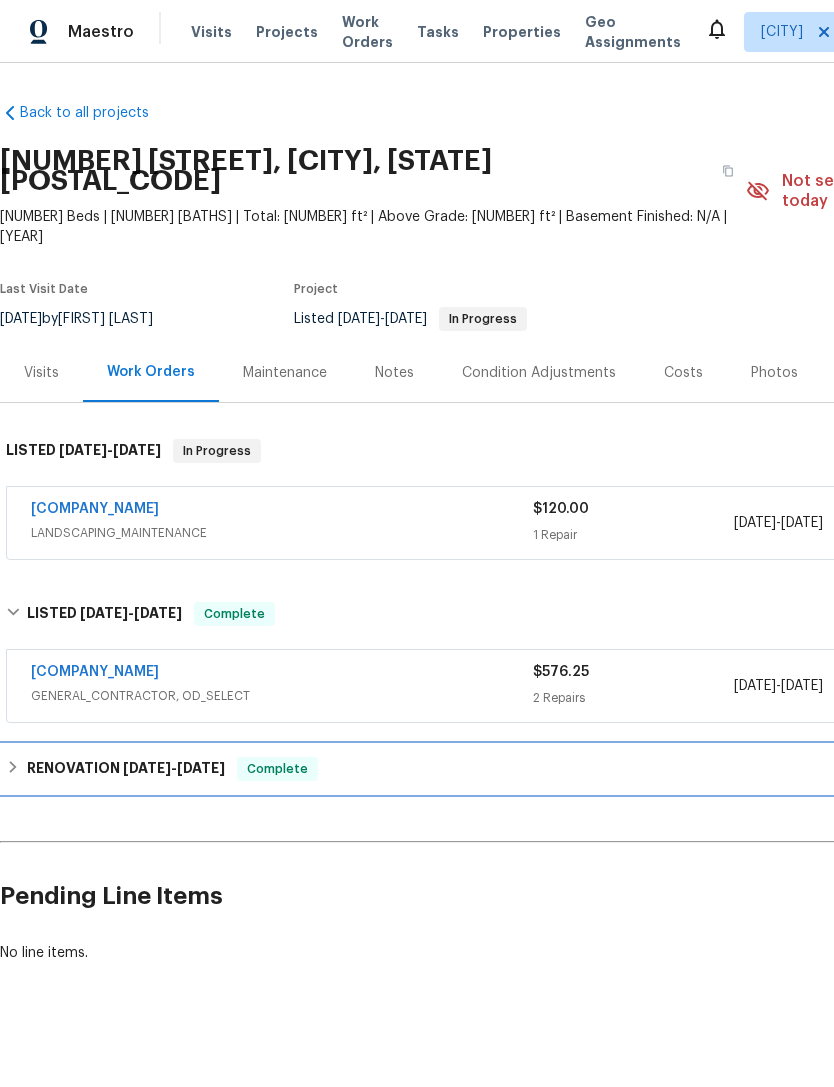 click on "[DATE]" at bounding box center (201, 768) 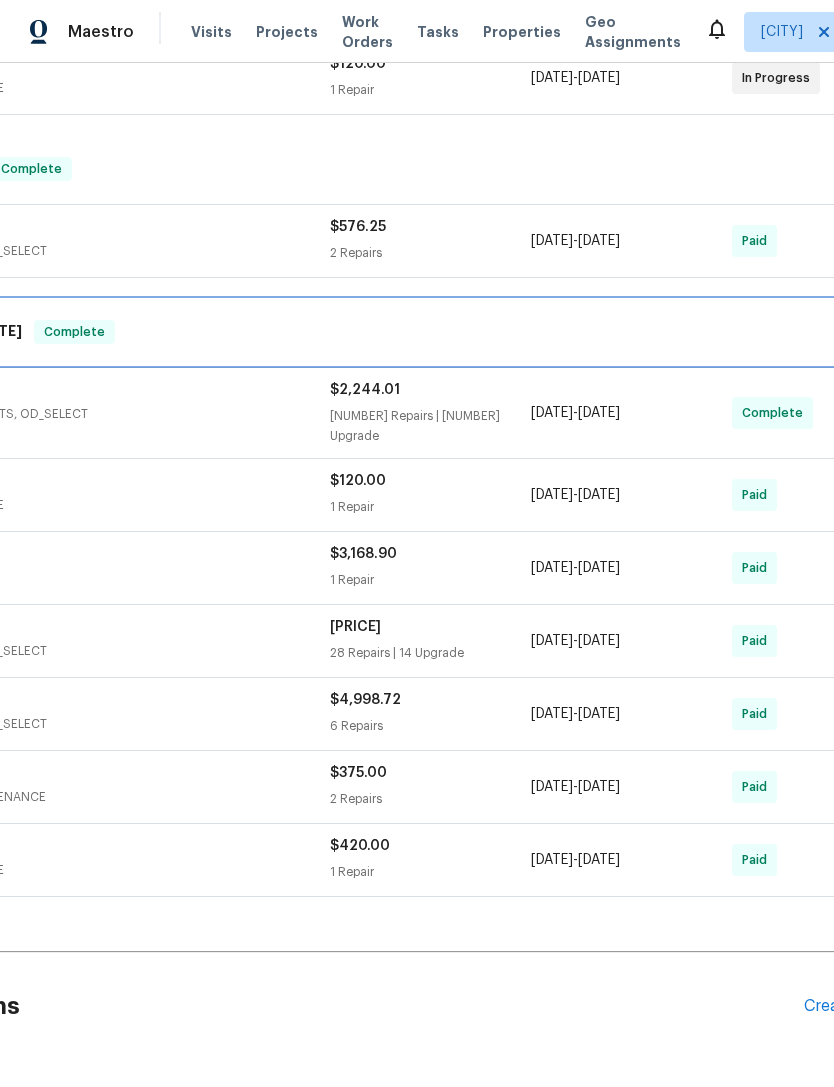 scroll, scrollTop: 444, scrollLeft: 206, axis: both 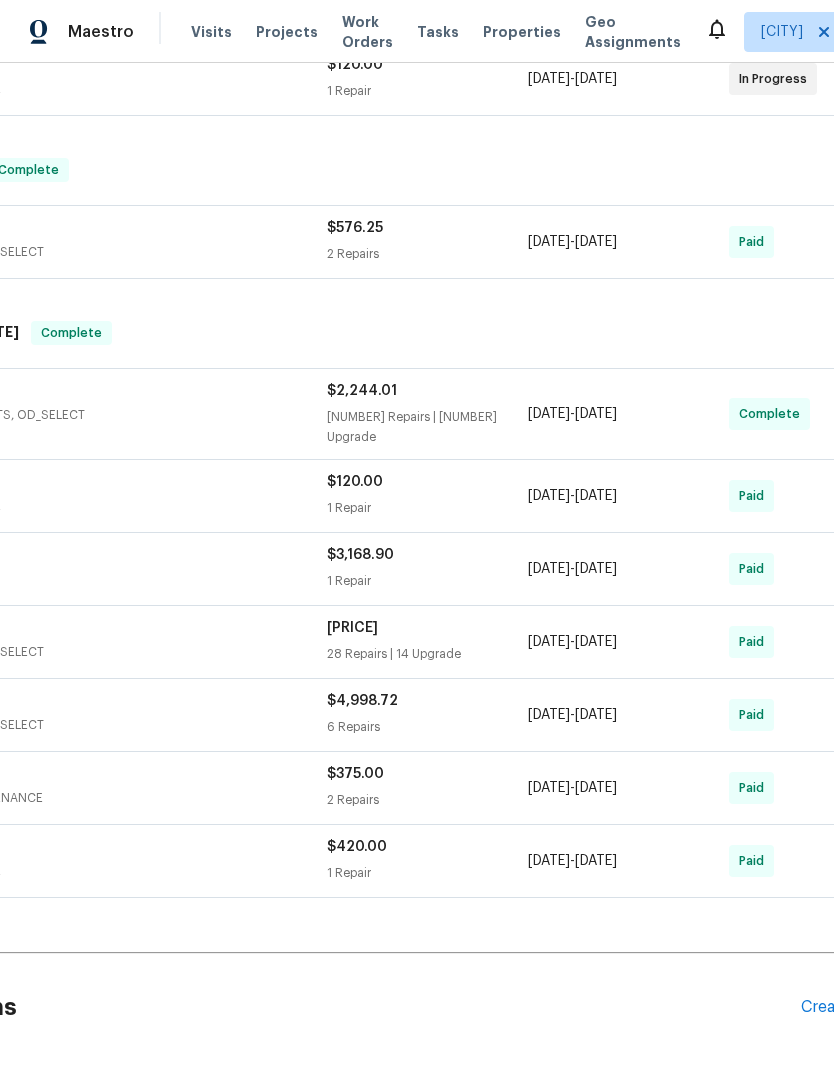 click on "GENERAL_CONTRACTOR, OD_SELECT" at bounding box center (76, 652) 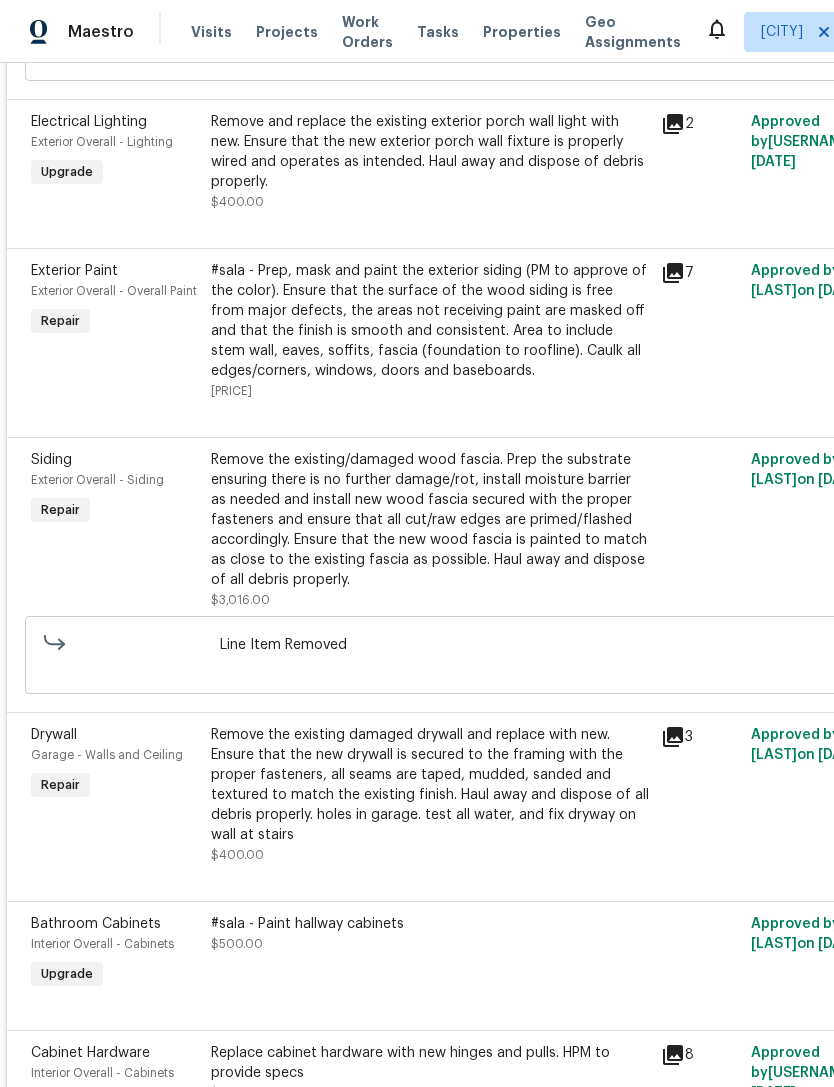 scroll, scrollTop: 3116, scrollLeft: 0, axis: vertical 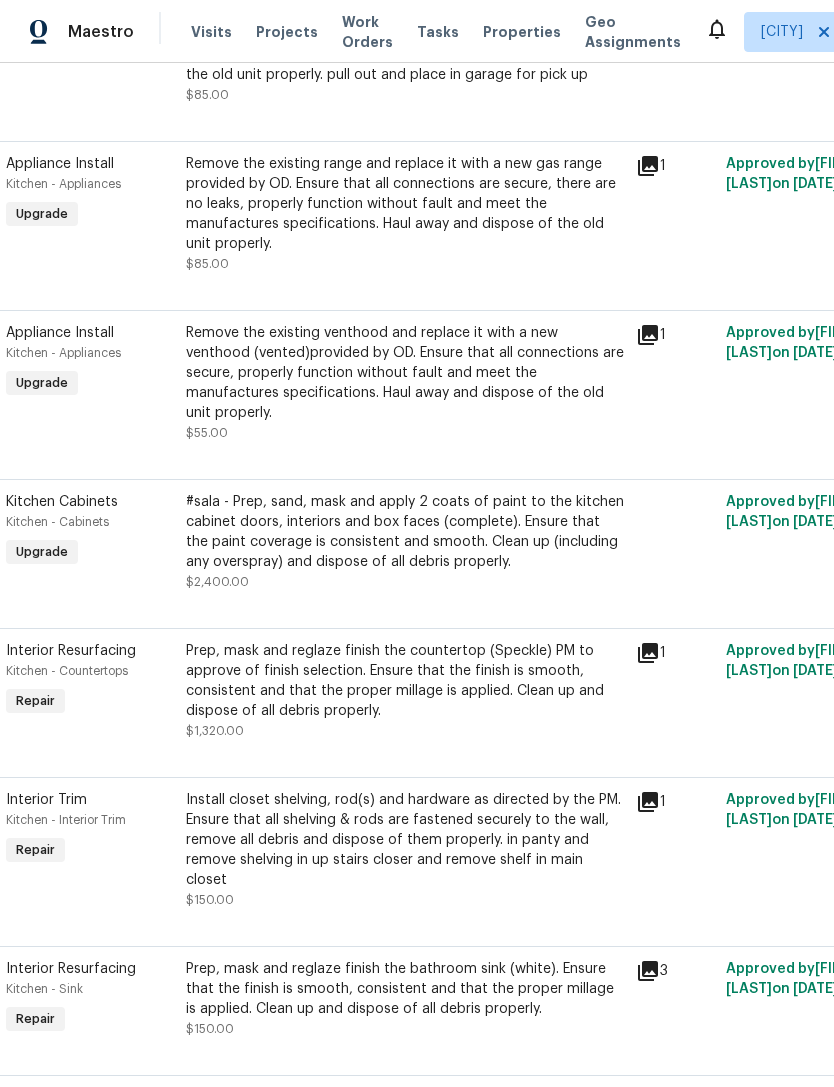 click 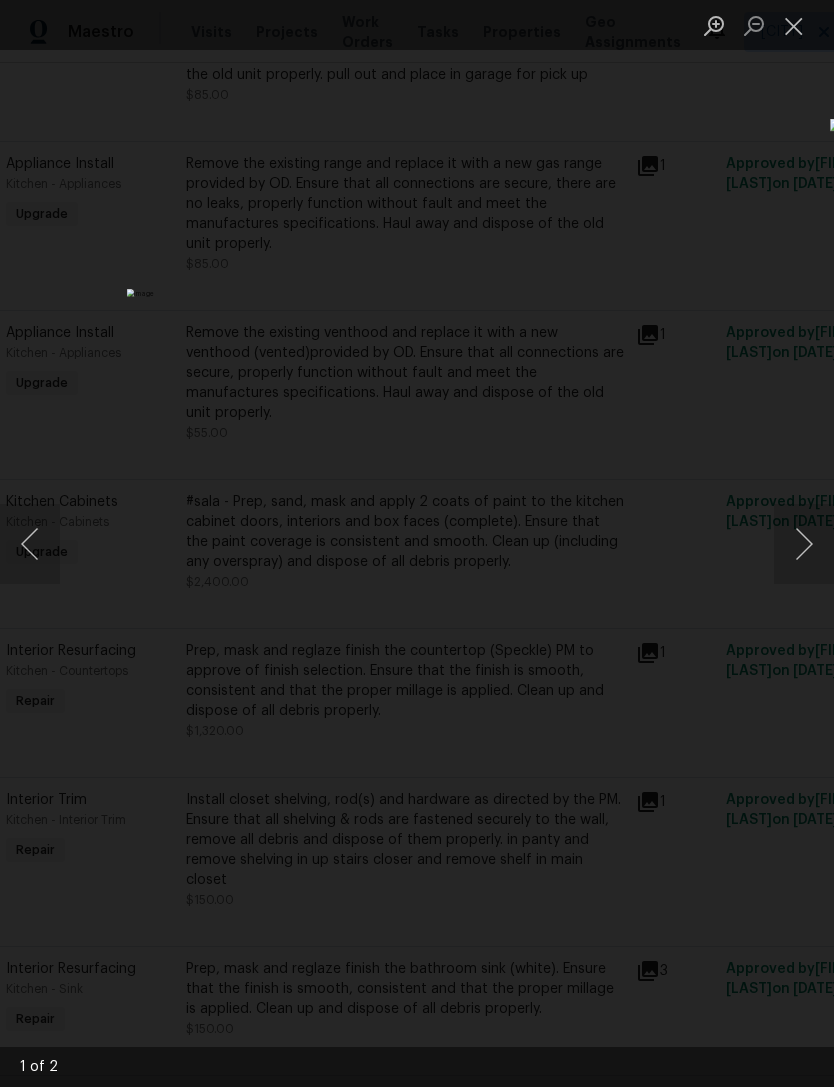 click at bounding box center [804, 544] 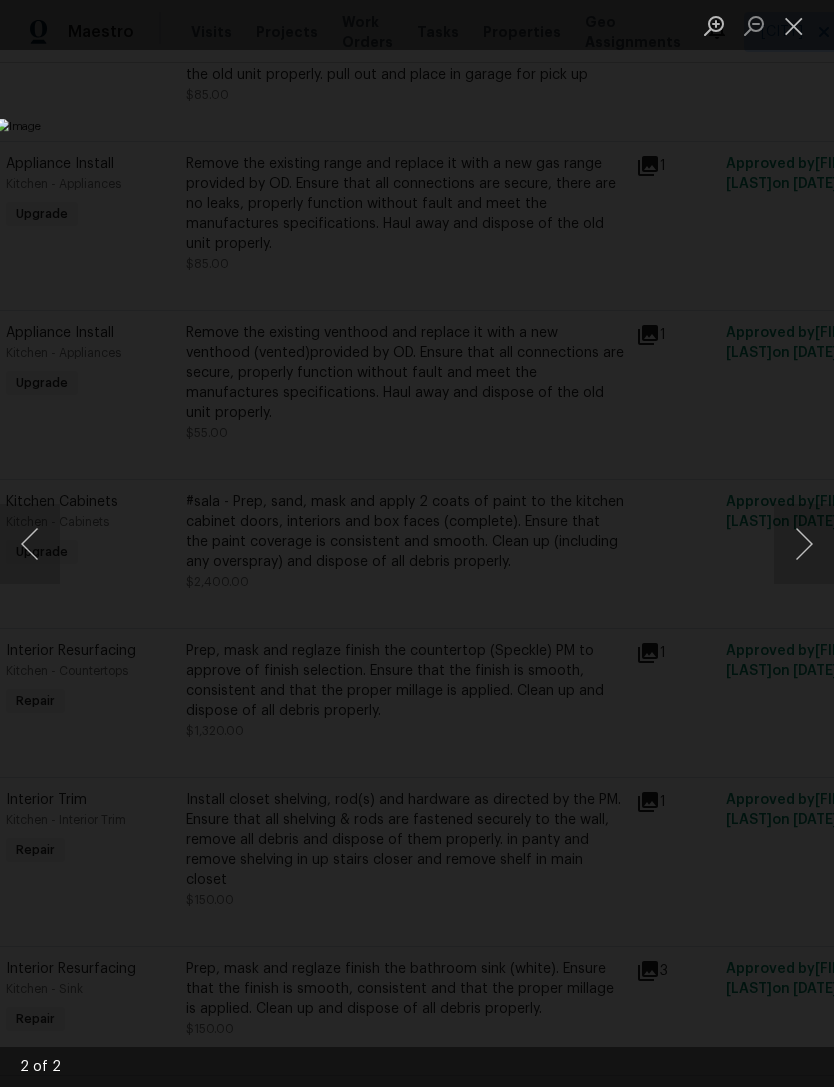 click at bounding box center (30, 544) 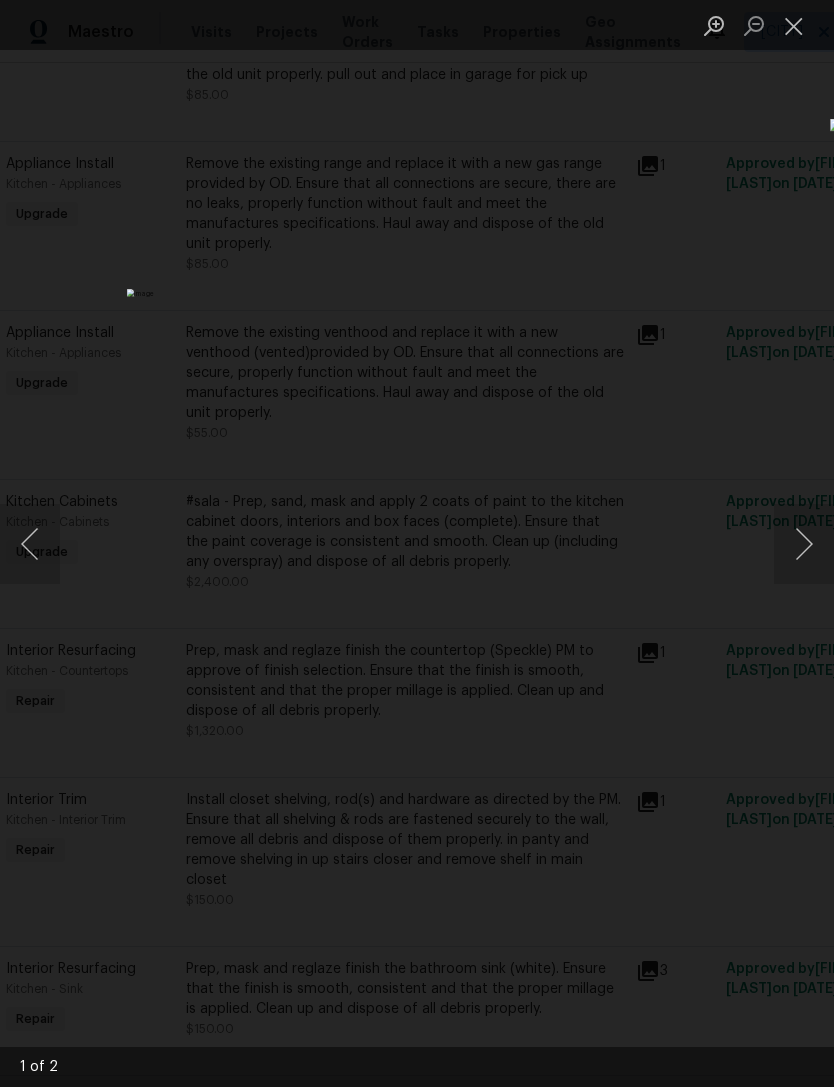 click at bounding box center [804, 544] 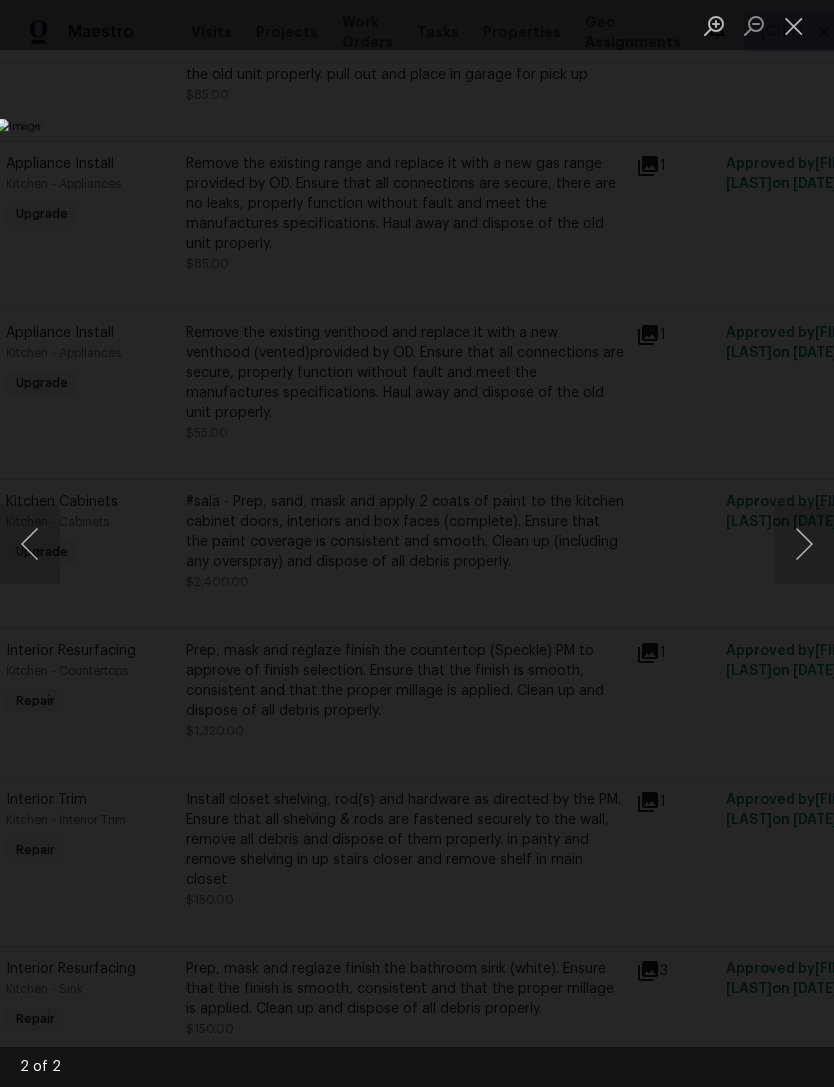click at bounding box center (804, 544) 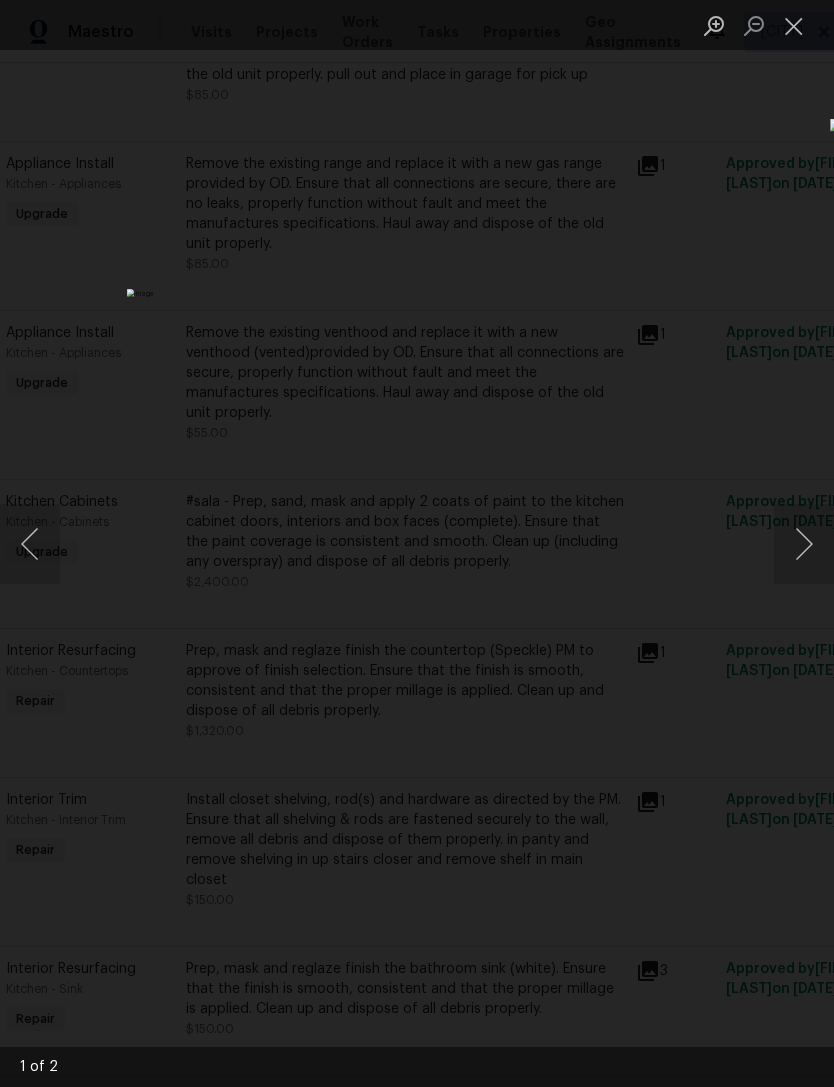 click at bounding box center (30, 544) 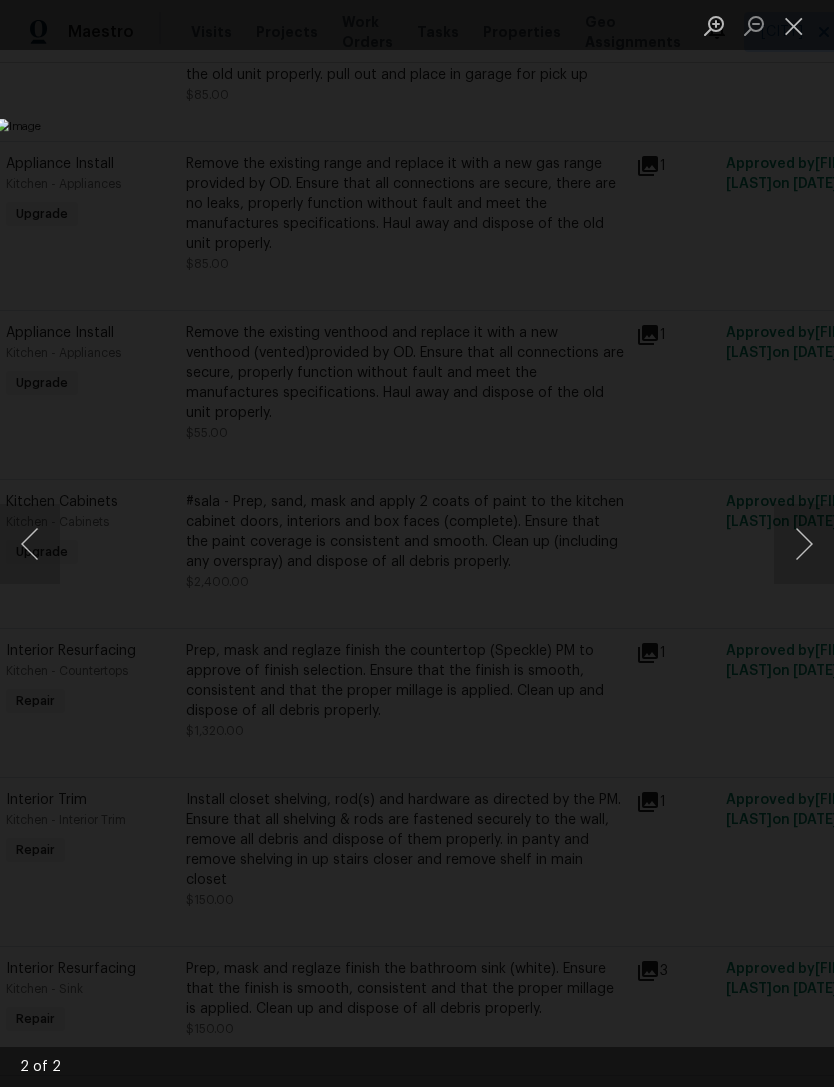 click at bounding box center [794, 25] 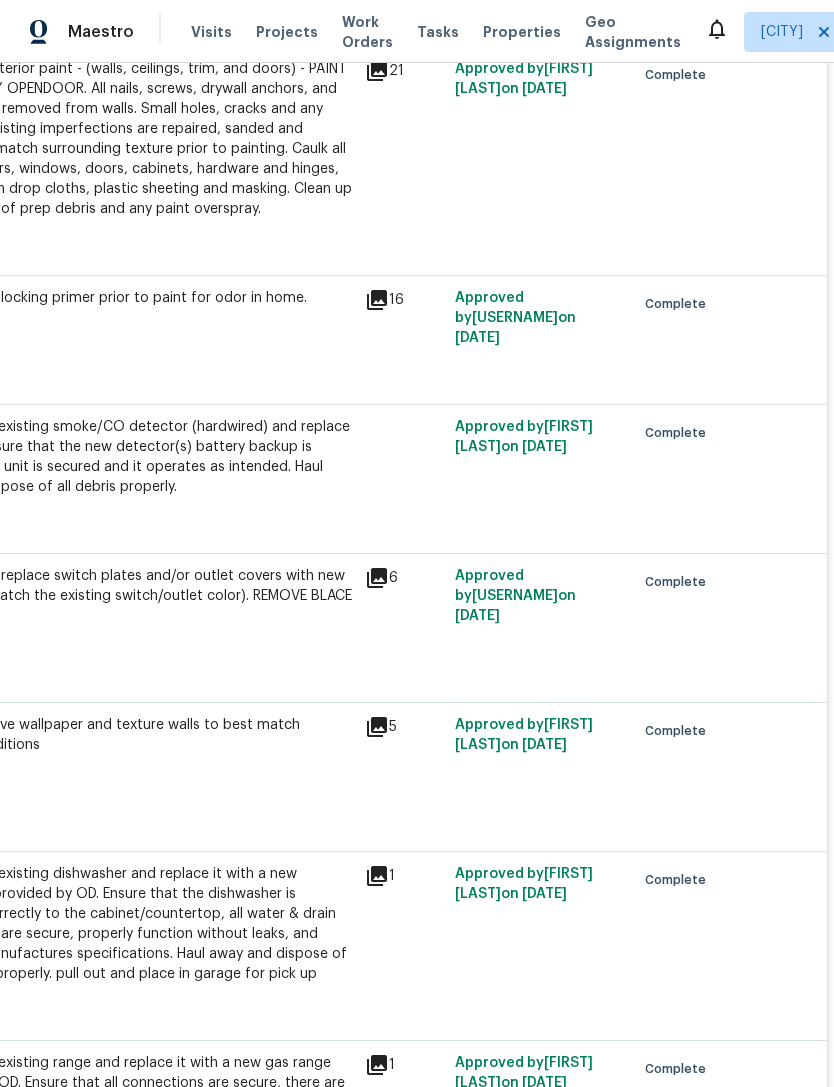 scroll, scrollTop: 5677, scrollLeft: 296, axis: both 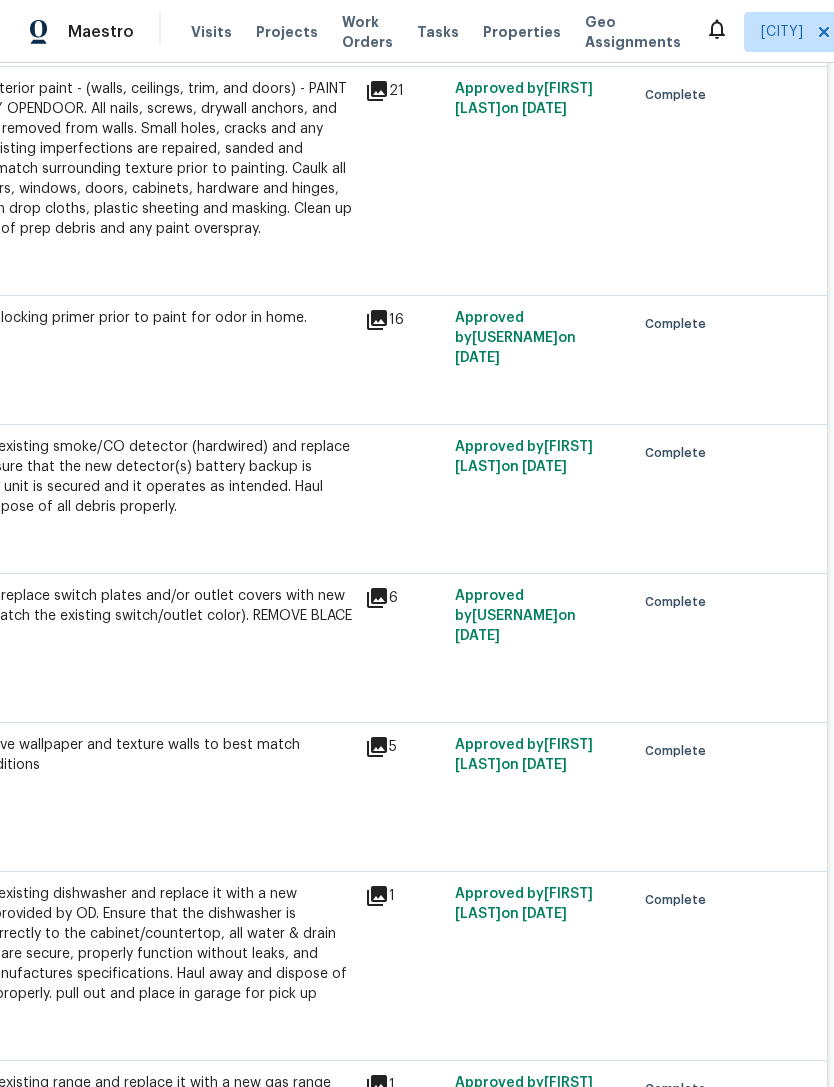 click on "Properties" at bounding box center [522, 32] 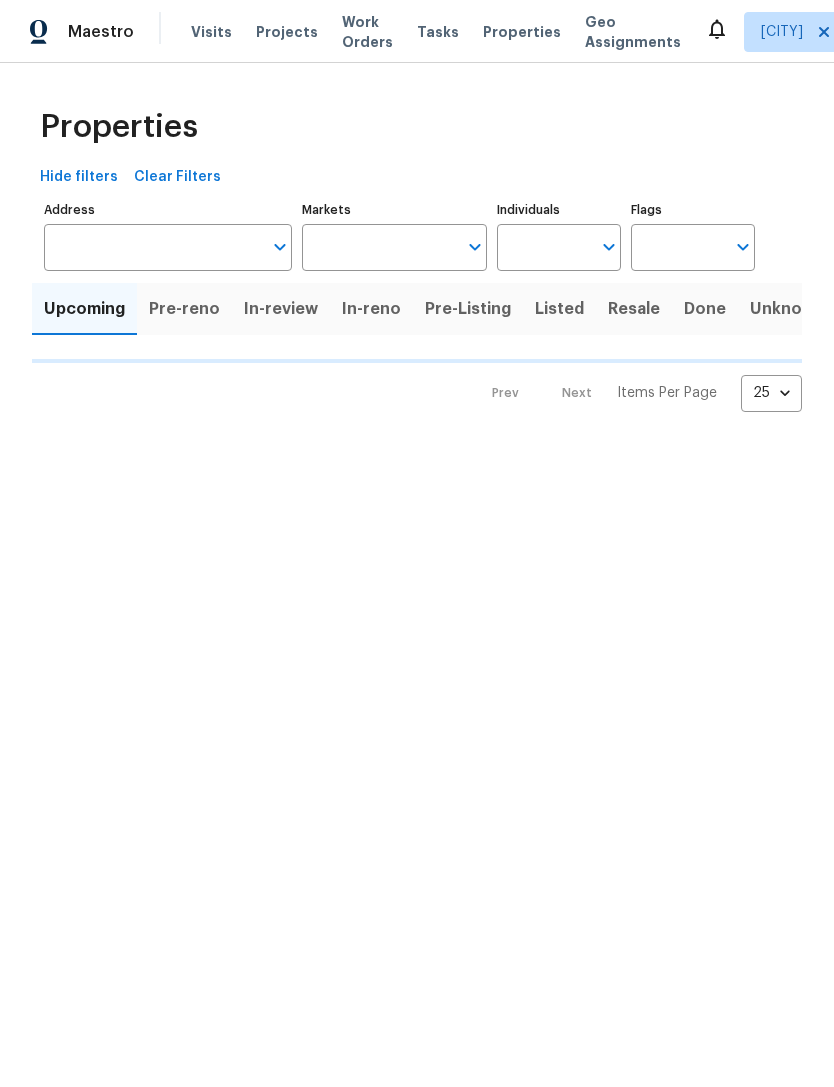 click on "Properties" at bounding box center (522, 32) 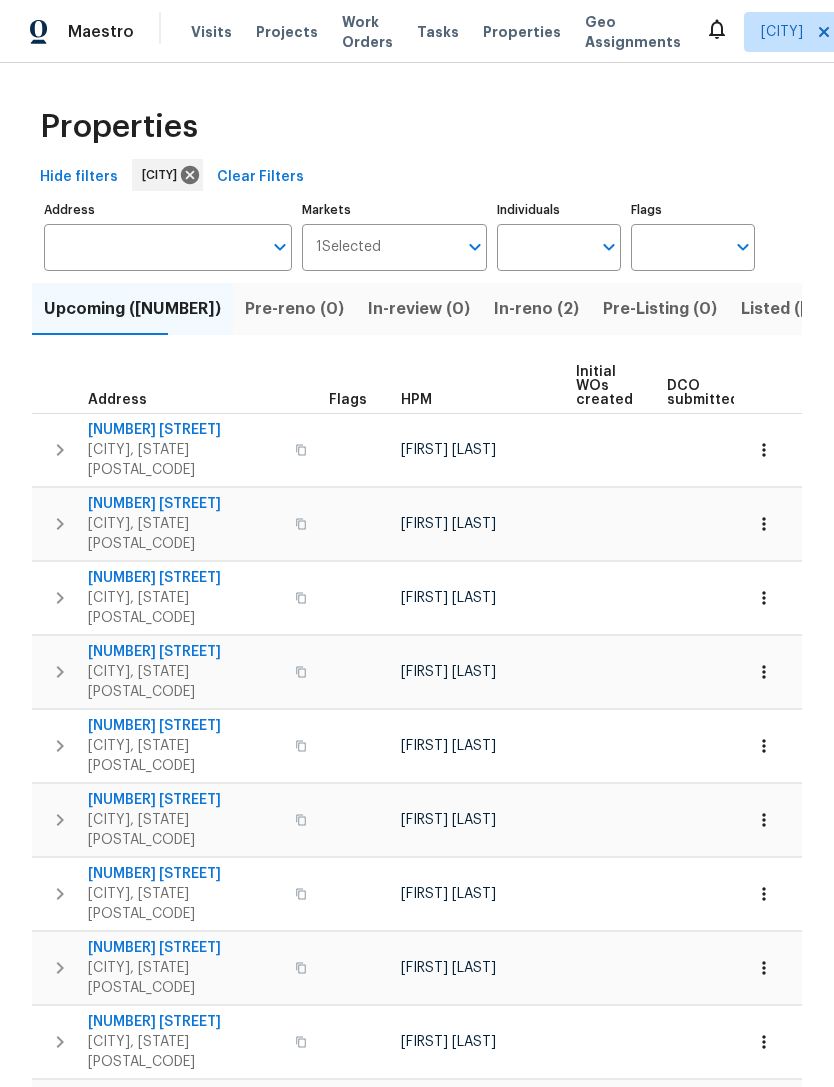 click on "Pre-reno (0)" at bounding box center (294, 309) 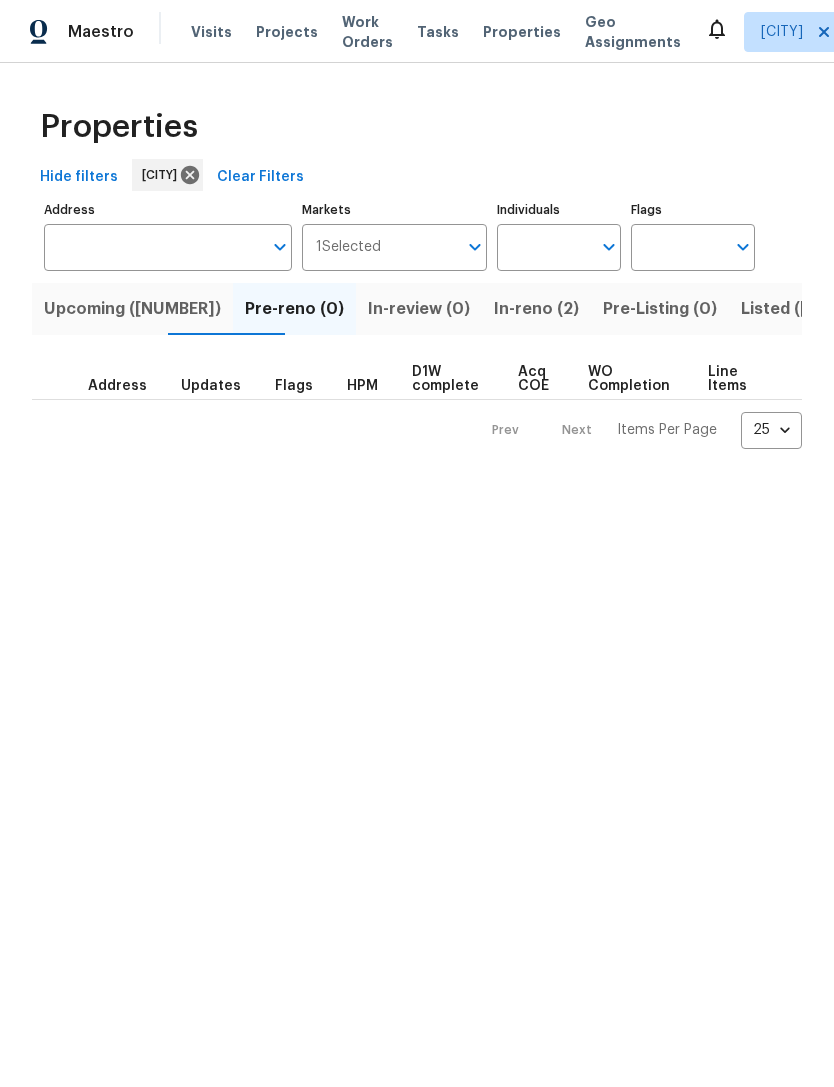 click on "Upcoming (13)" at bounding box center (132, 309) 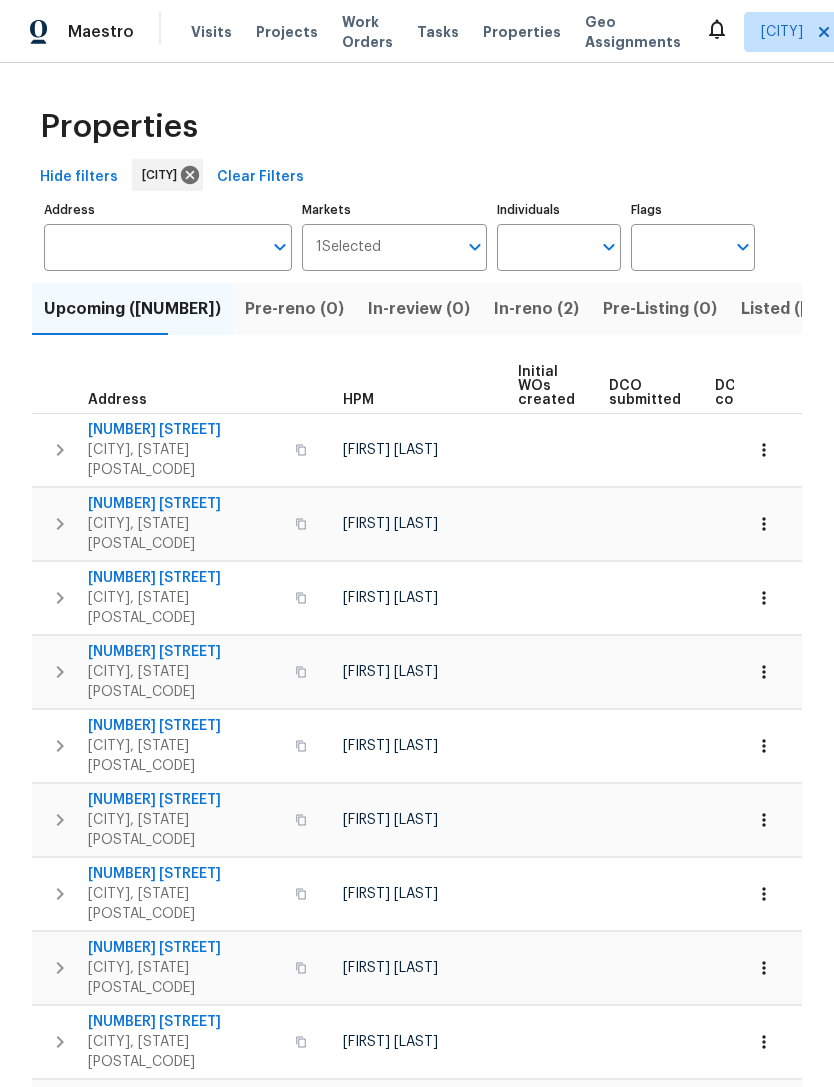 scroll, scrollTop: 0, scrollLeft: 48, axis: horizontal 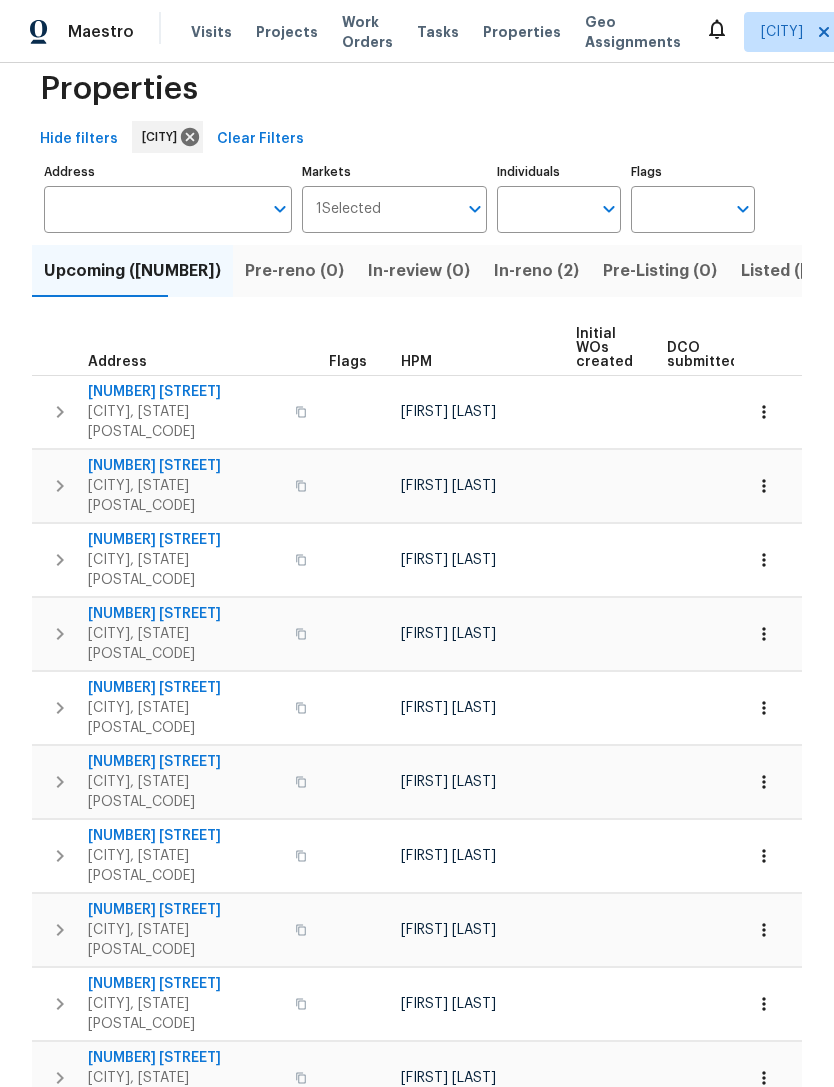 click on "5080 Cloud Burst Way" at bounding box center (185, 392) 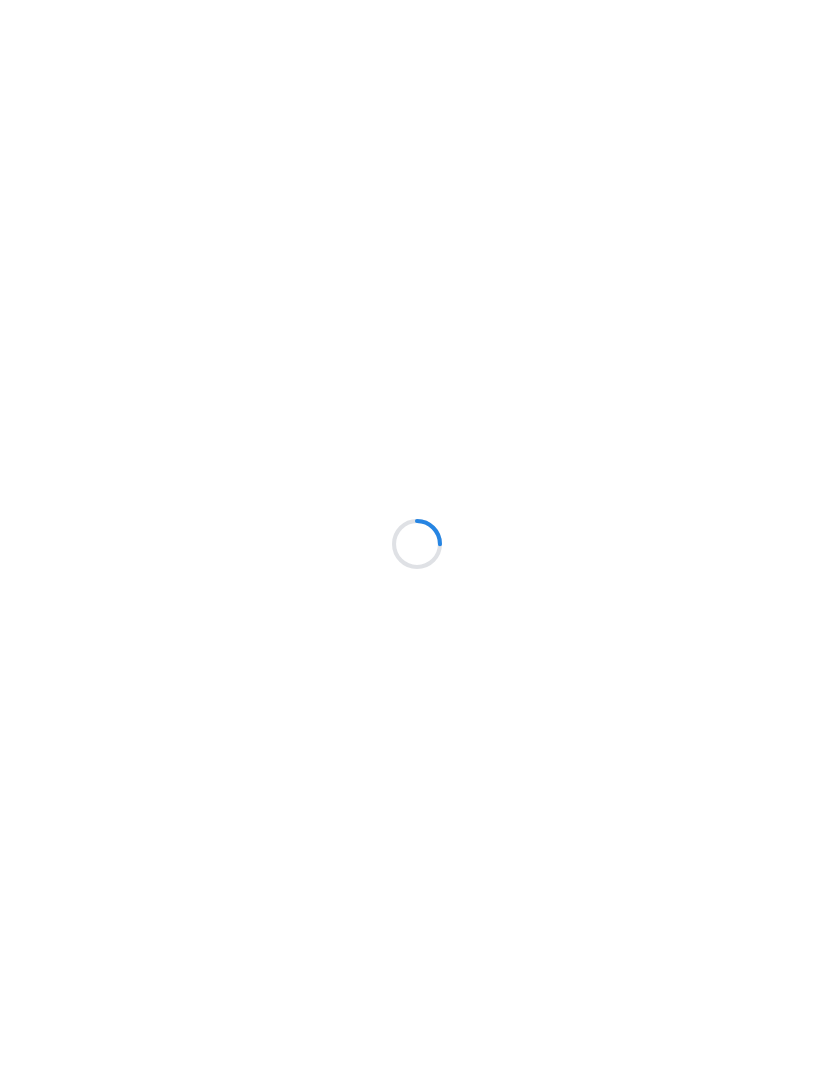 scroll, scrollTop: 0, scrollLeft: 0, axis: both 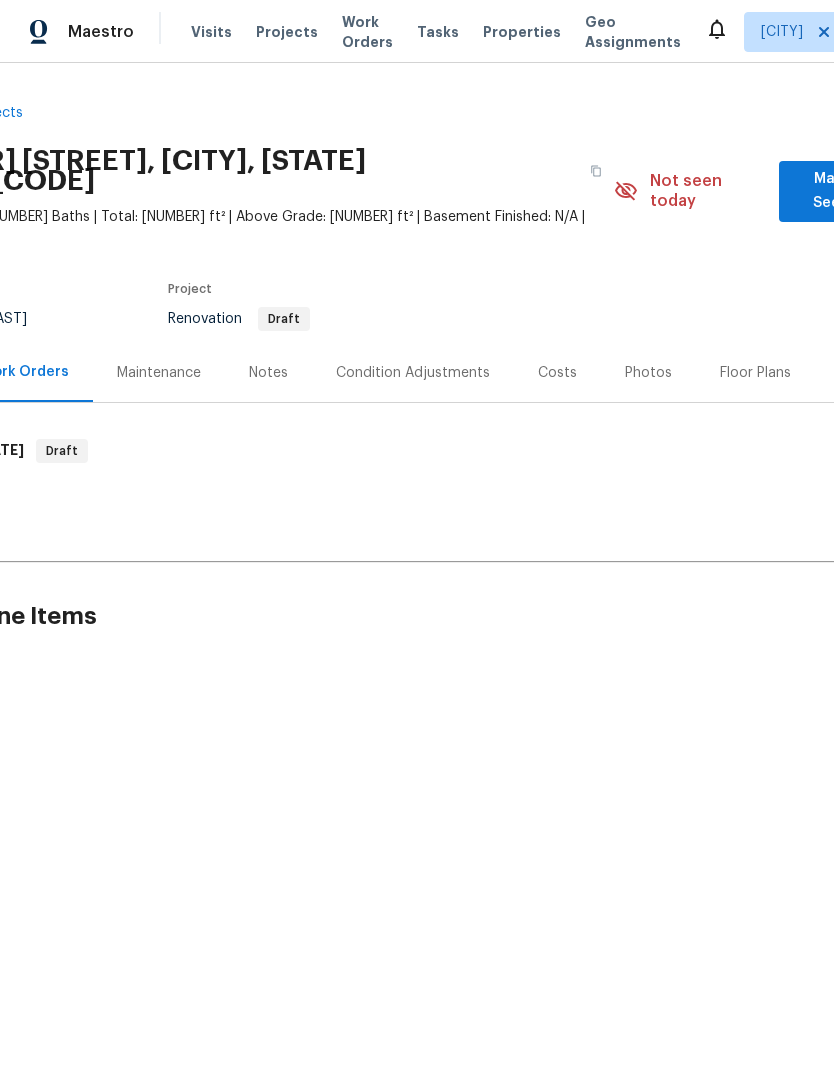 click on "Condition Adjustments" at bounding box center [413, 372] 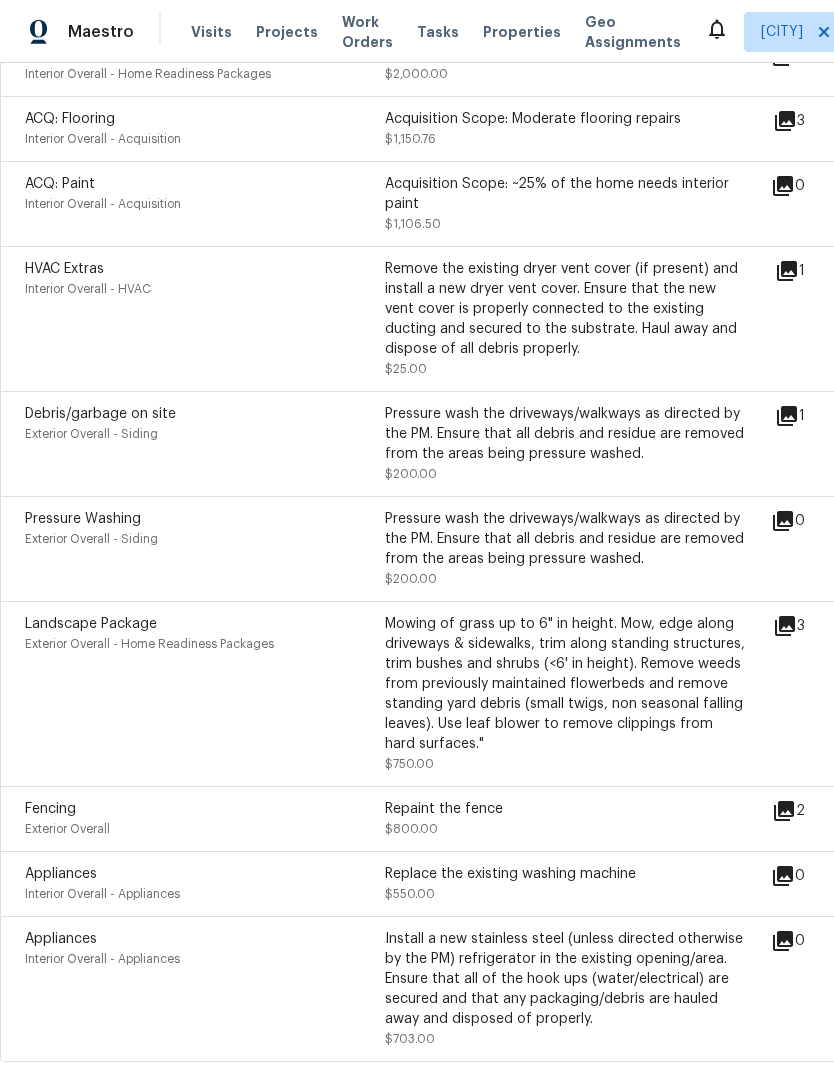 scroll, scrollTop: 517, scrollLeft: 0, axis: vertical 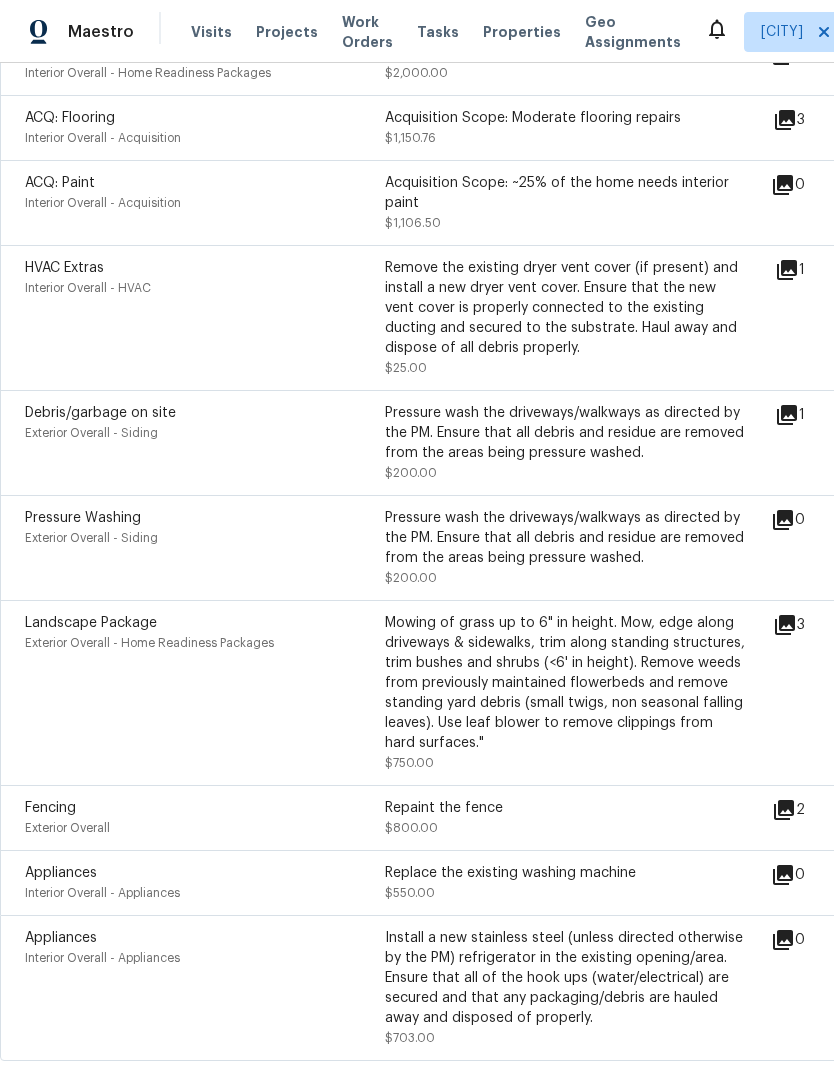 click 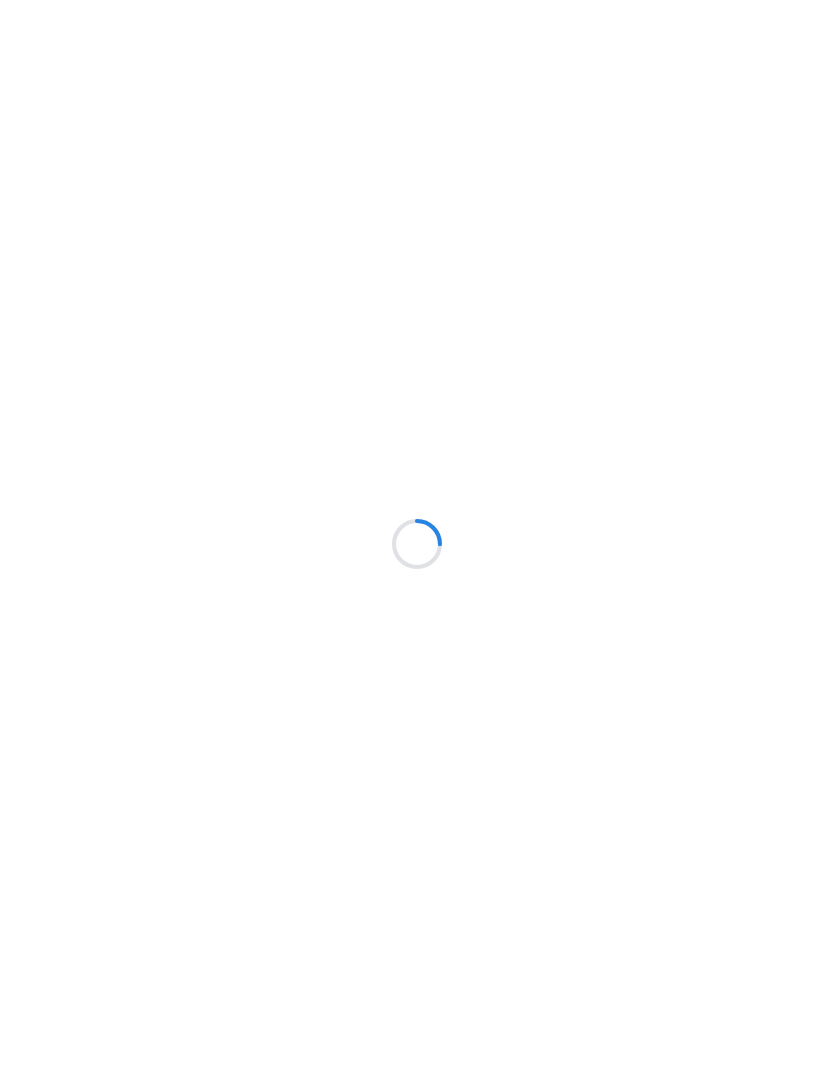 scroll, scrollTop: 0, scrollLeft: 0, axis: both 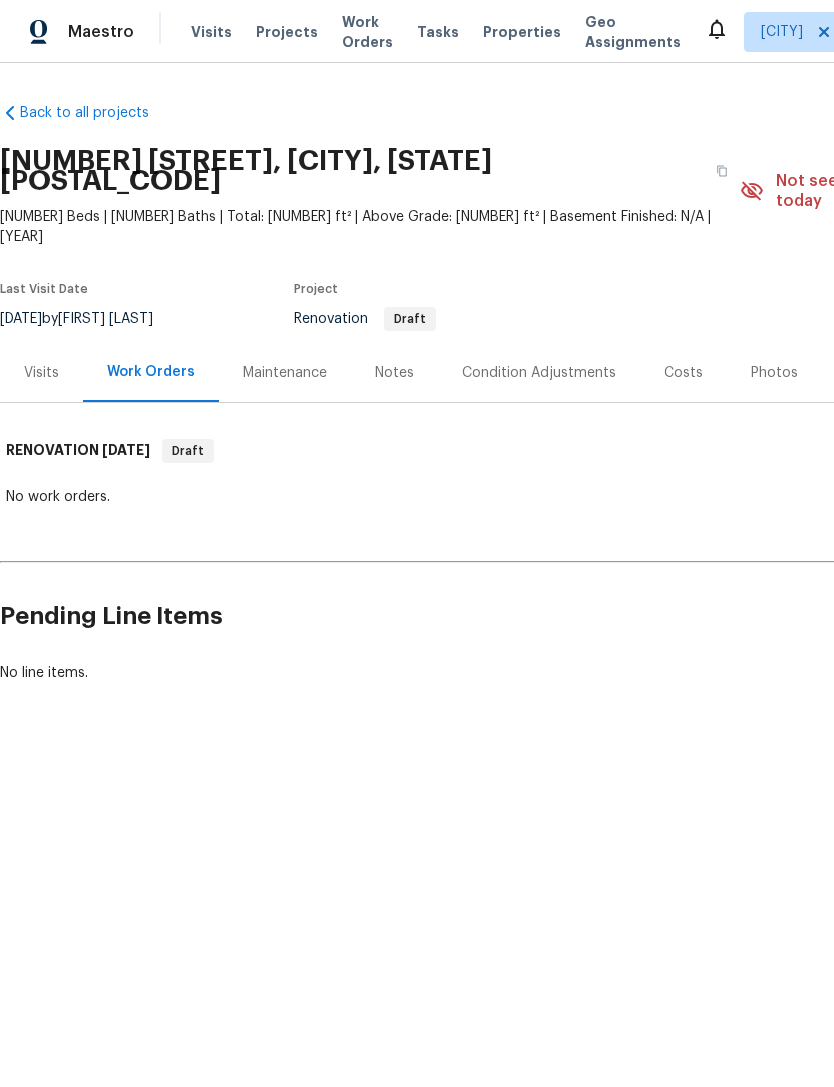 click on "Condition Adjustments" at bounding box center [539, 372] 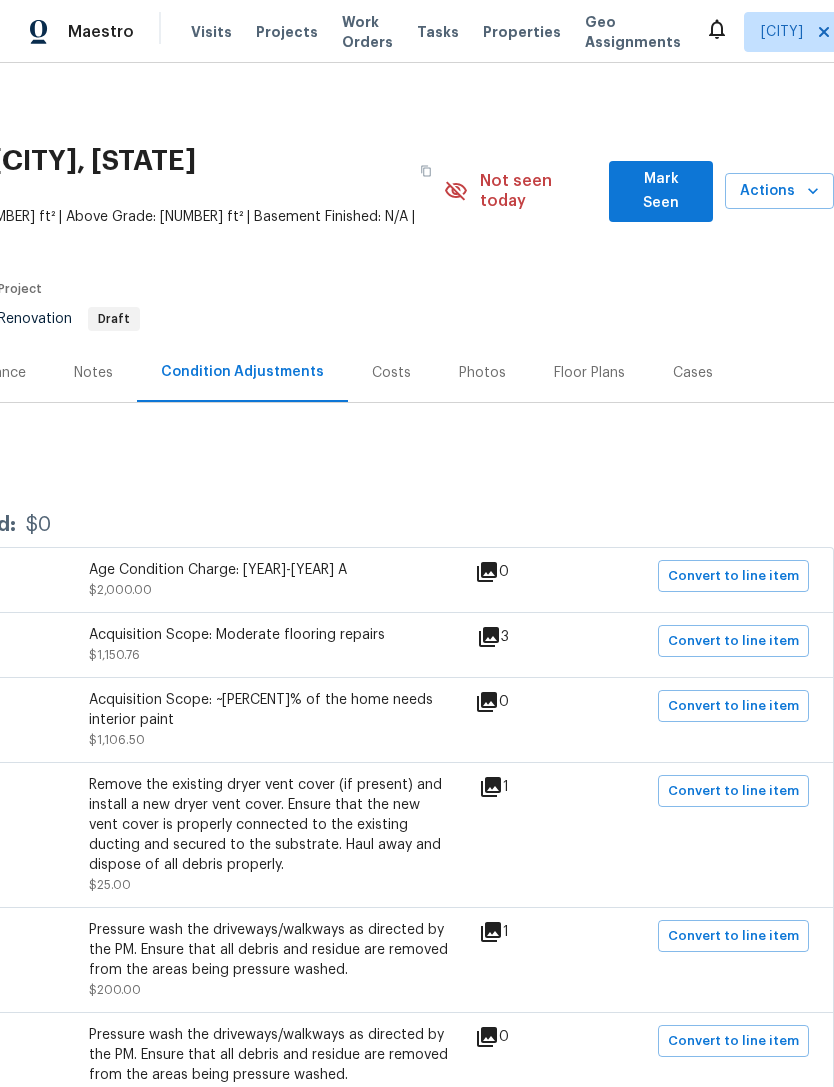 scroll, scrollTop: 0, scrollLeft: 296, axis: horizontal 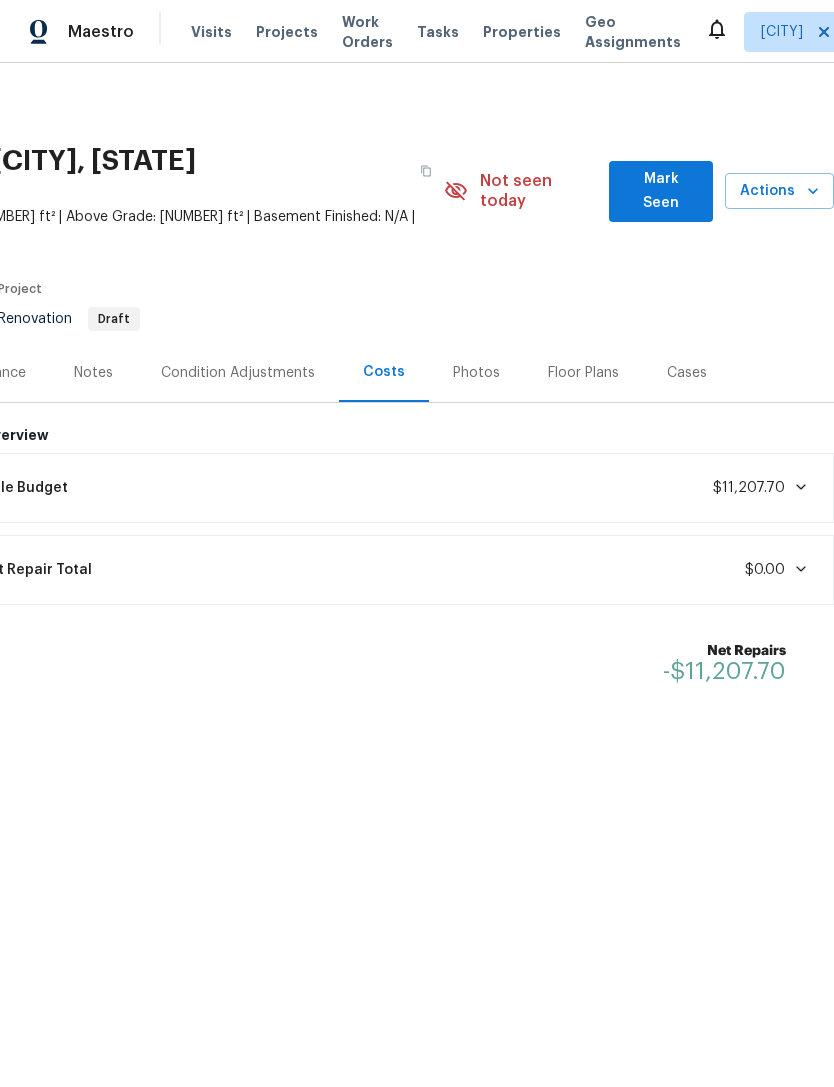 click on "$11,207.70" at bounding box center (761, 488) 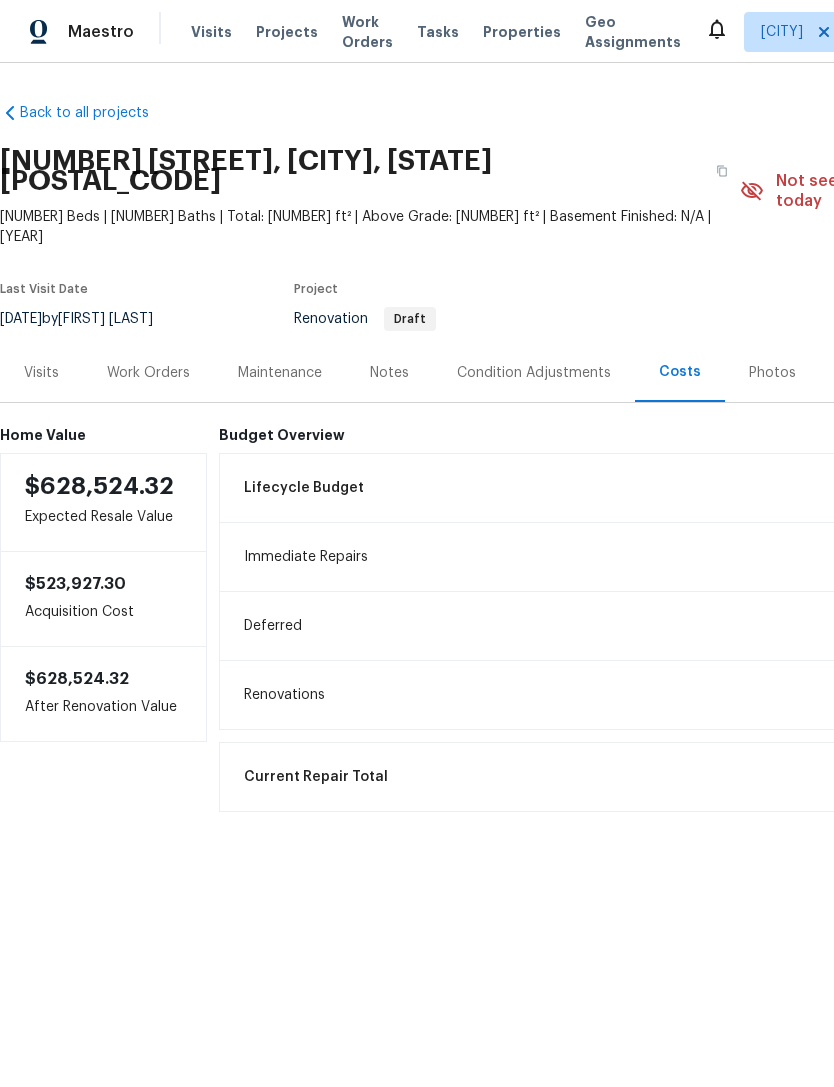 scroll, scrollTop: 0, scrollLeft: 0, axis: both 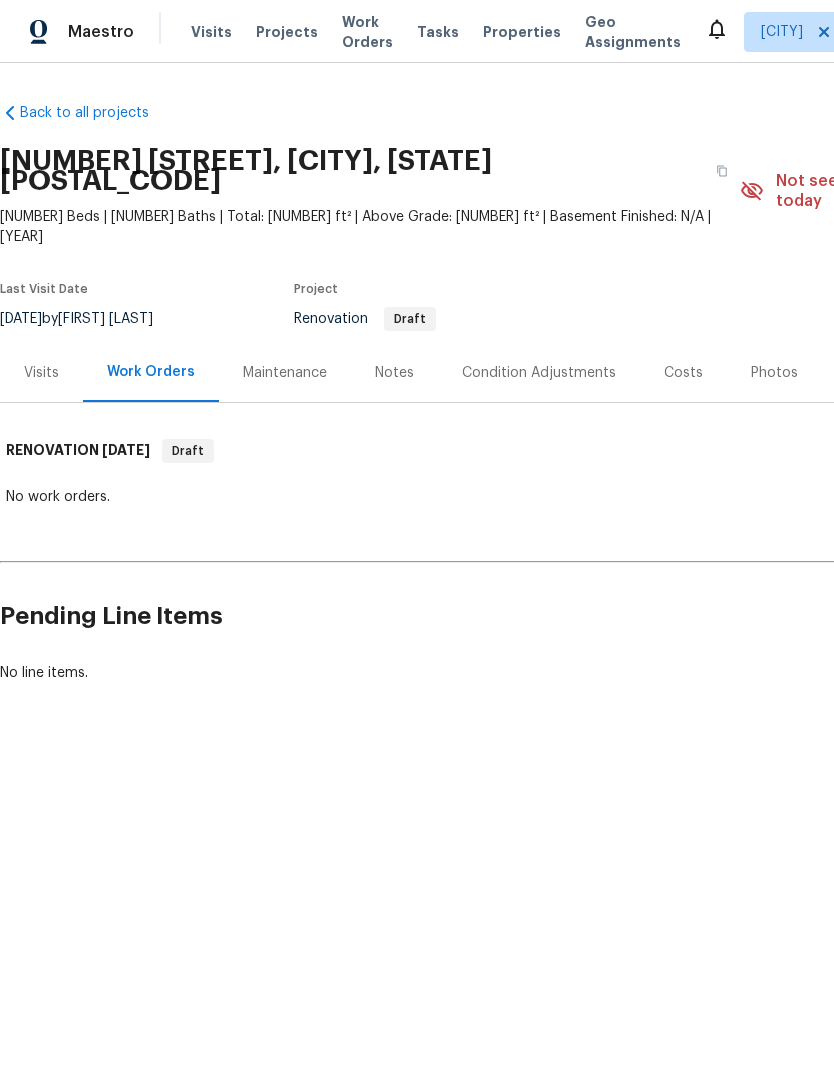 click on "Condition Adjustments" at bounding box center (539, 372) 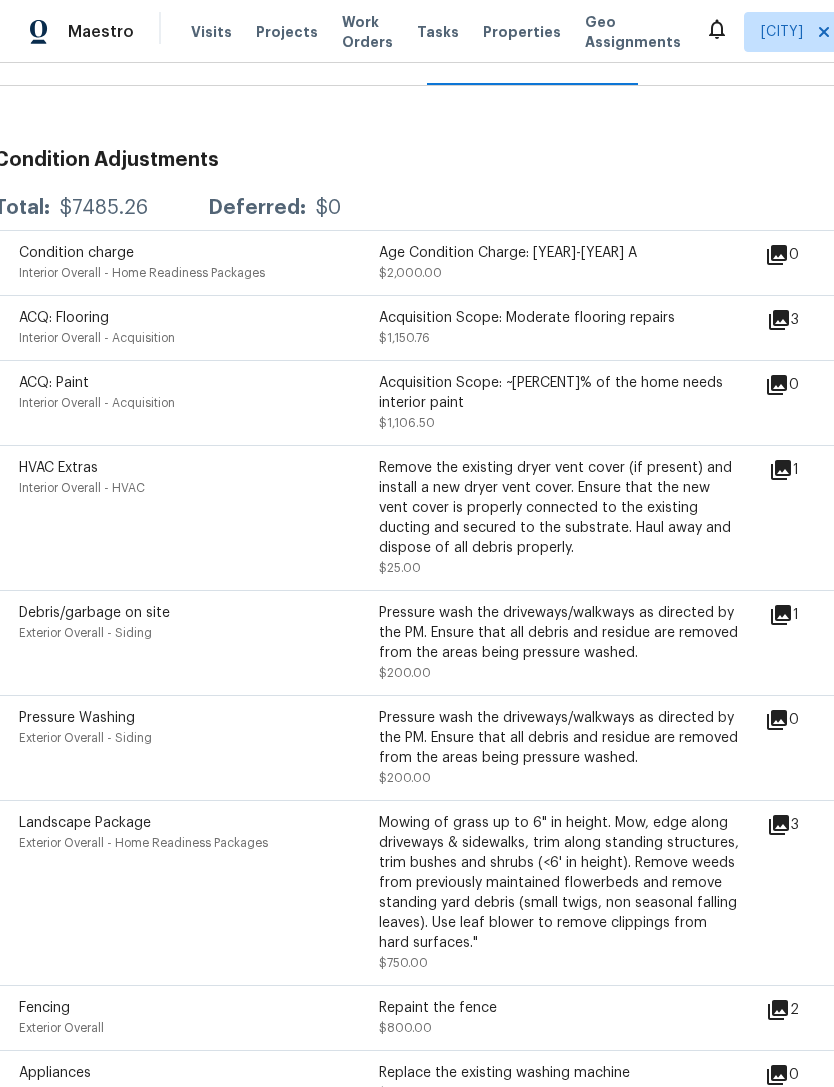 scroll, scrollTop: 320, scrollLeft: 6, axis: both 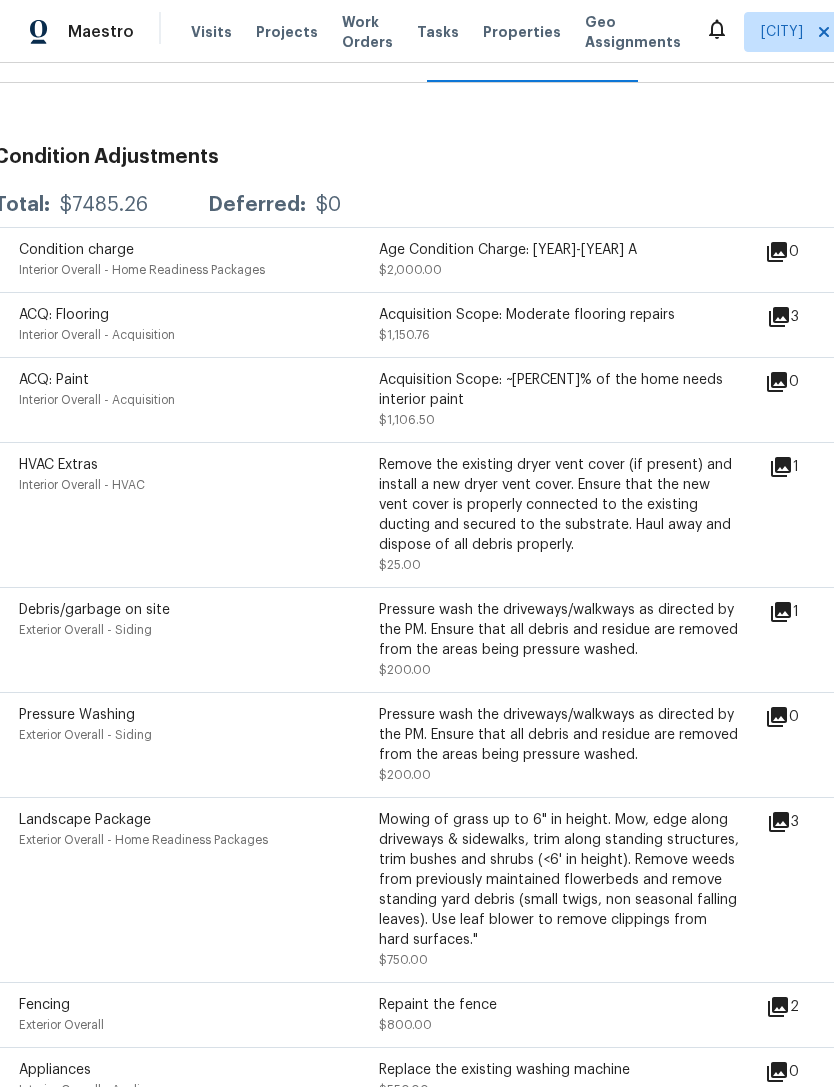 click 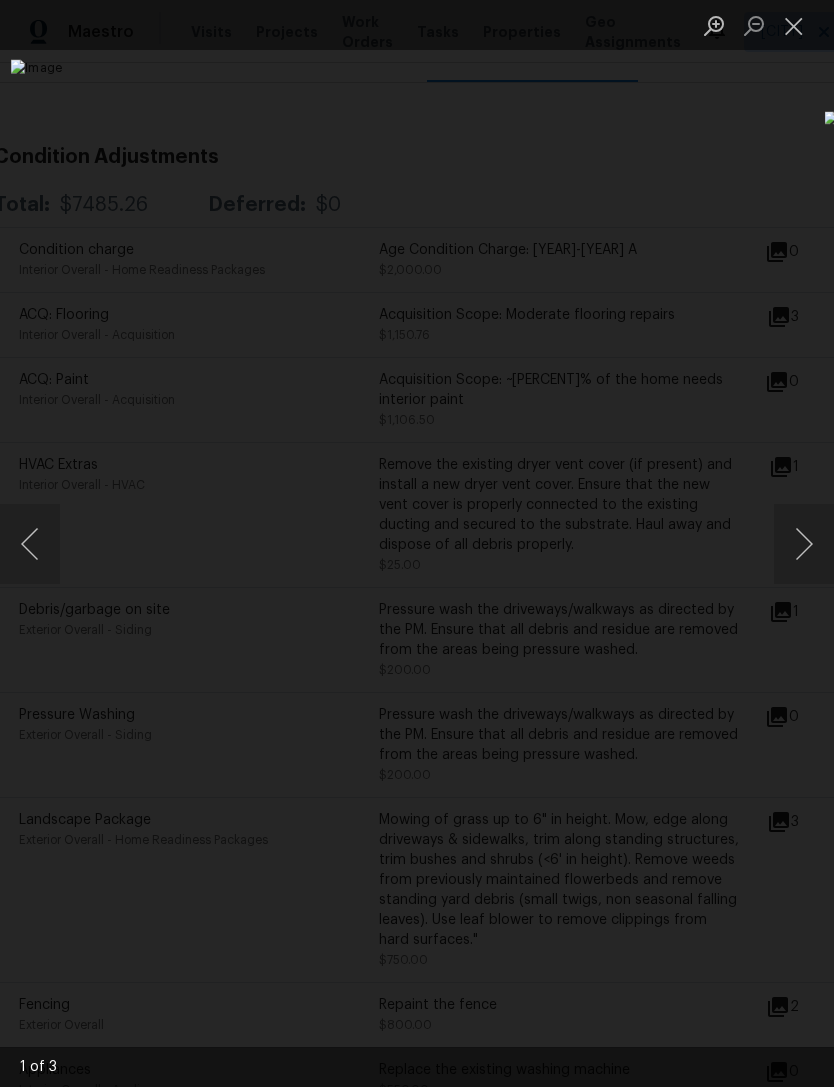 click at bounding box center (804, 544) 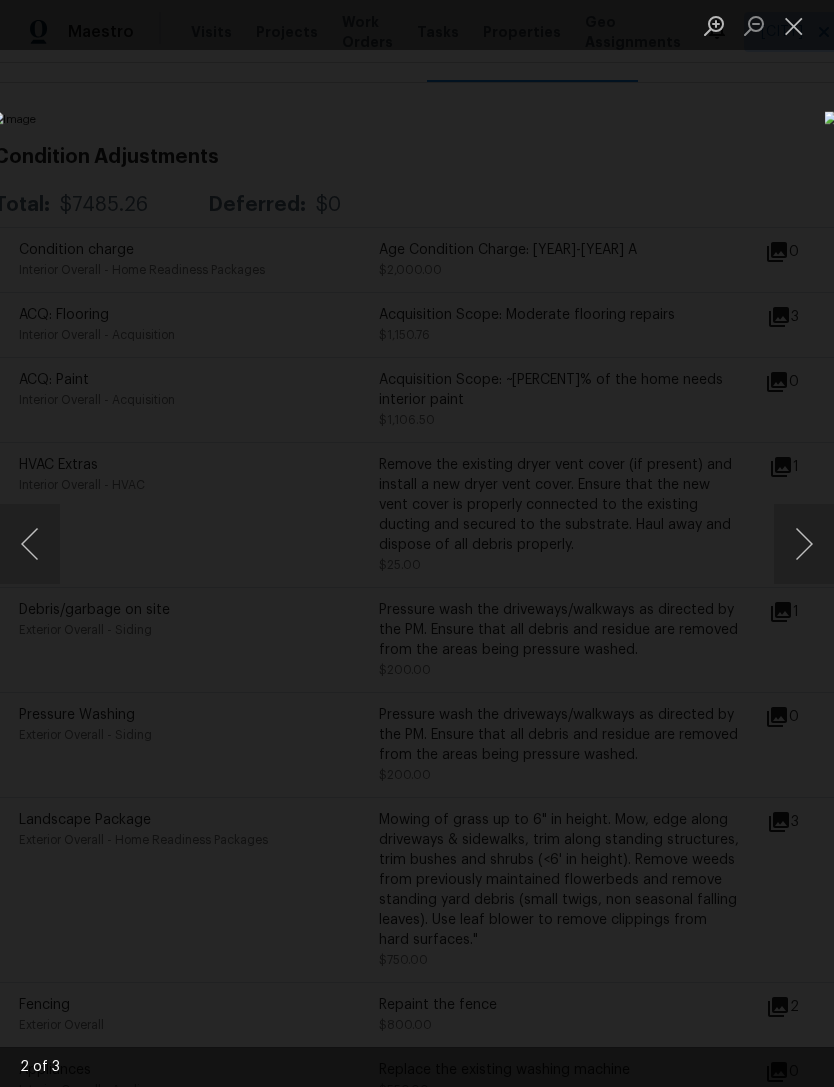 click at bounding box center [804, 544] 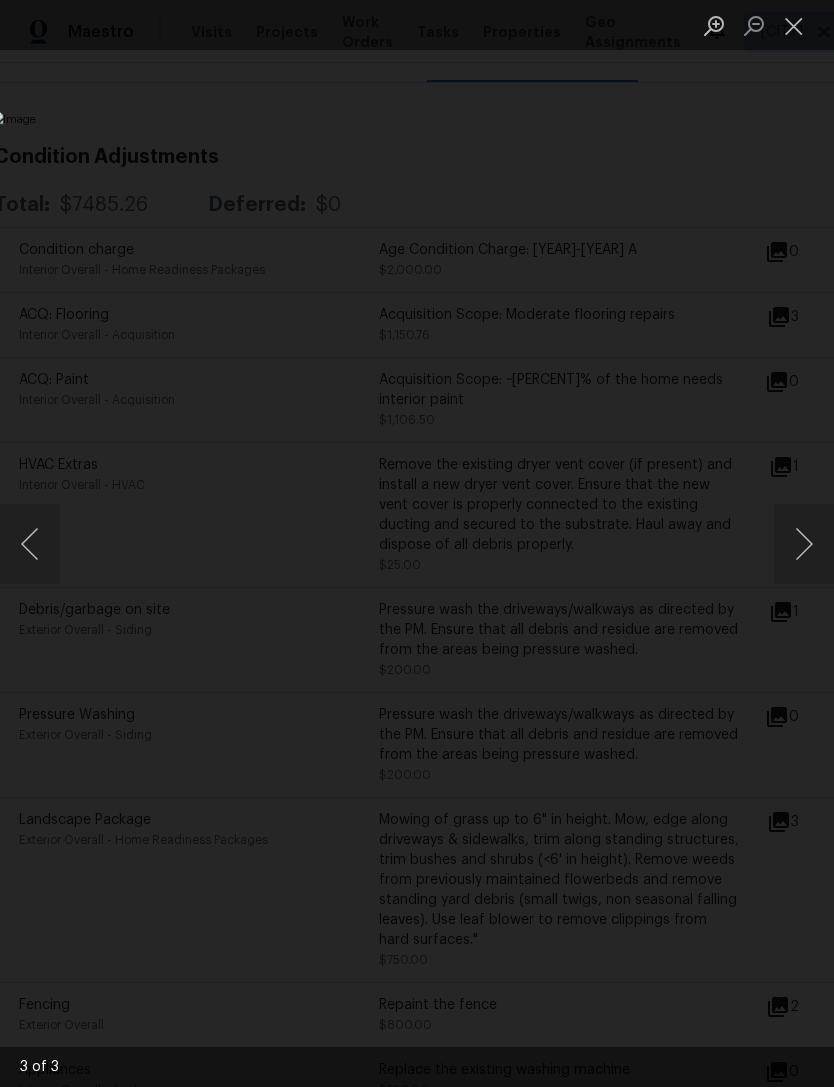 click at bounding box center (804, 544) 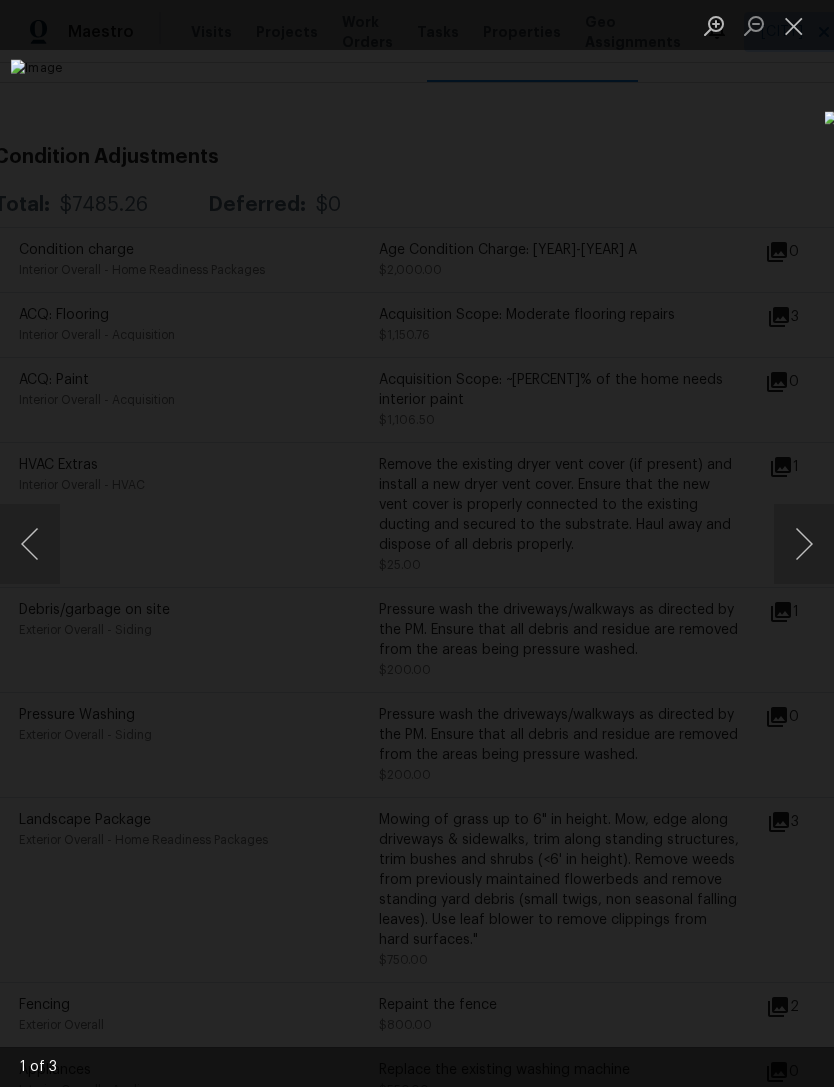 click at bounding box center (804, 544) 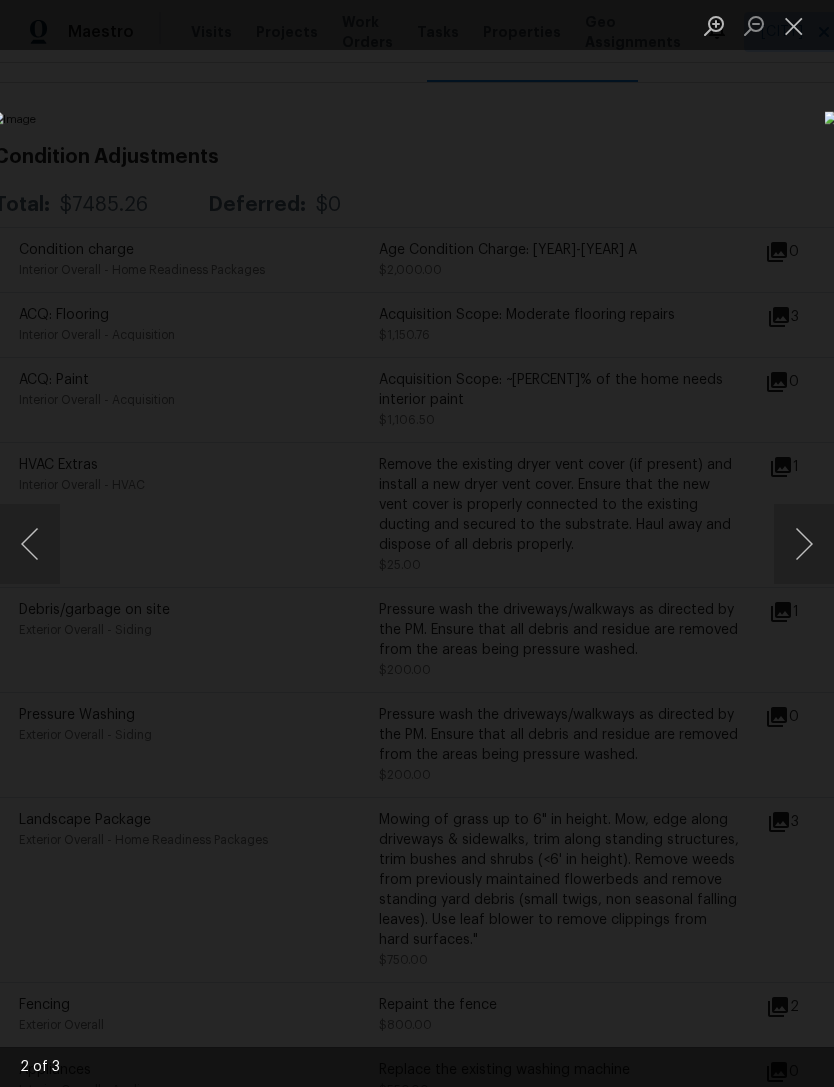 click at bounding box center [794, 25] 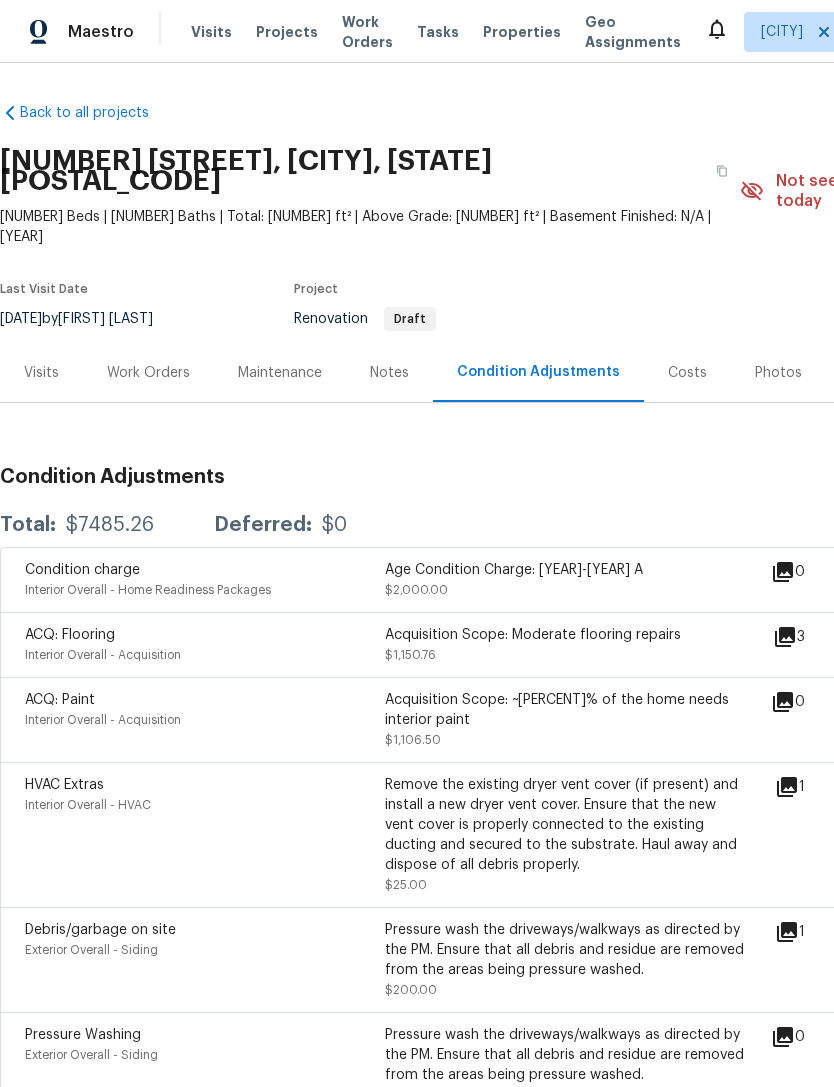 scroll, scrollTop: 0, scrollLeft: 0, axis: both 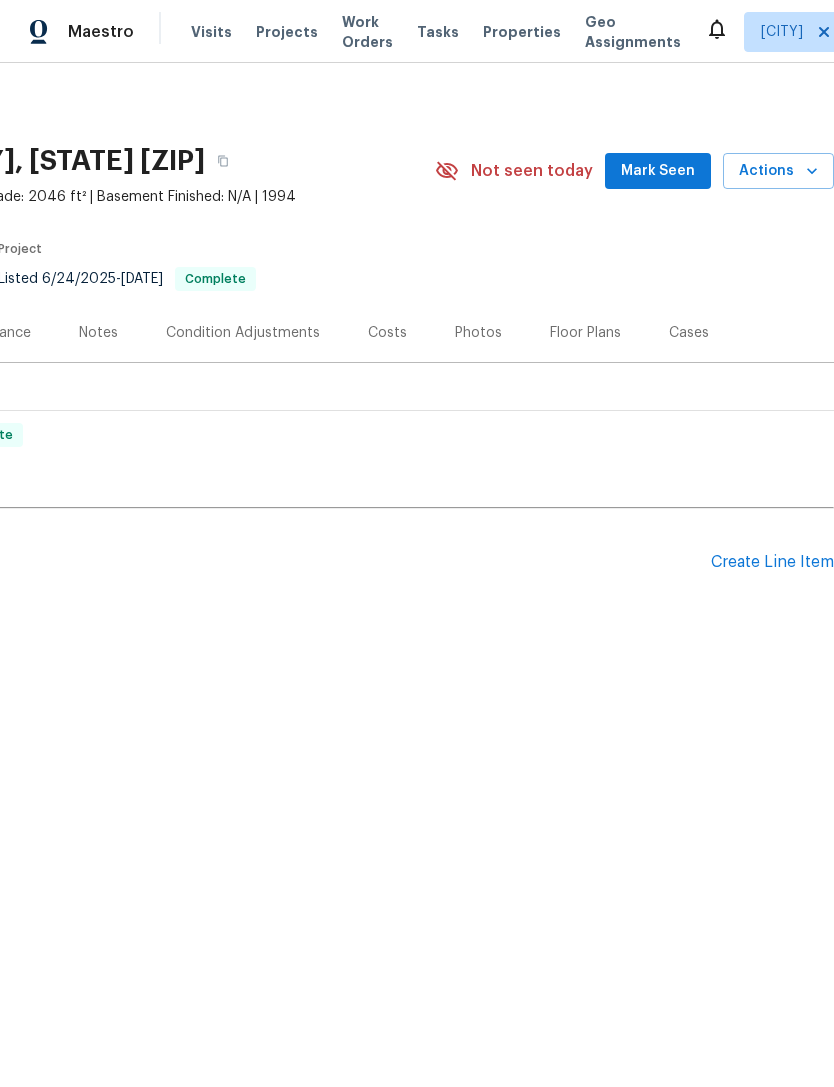 click on "Create Line Item" at bounding box center [772, 562] 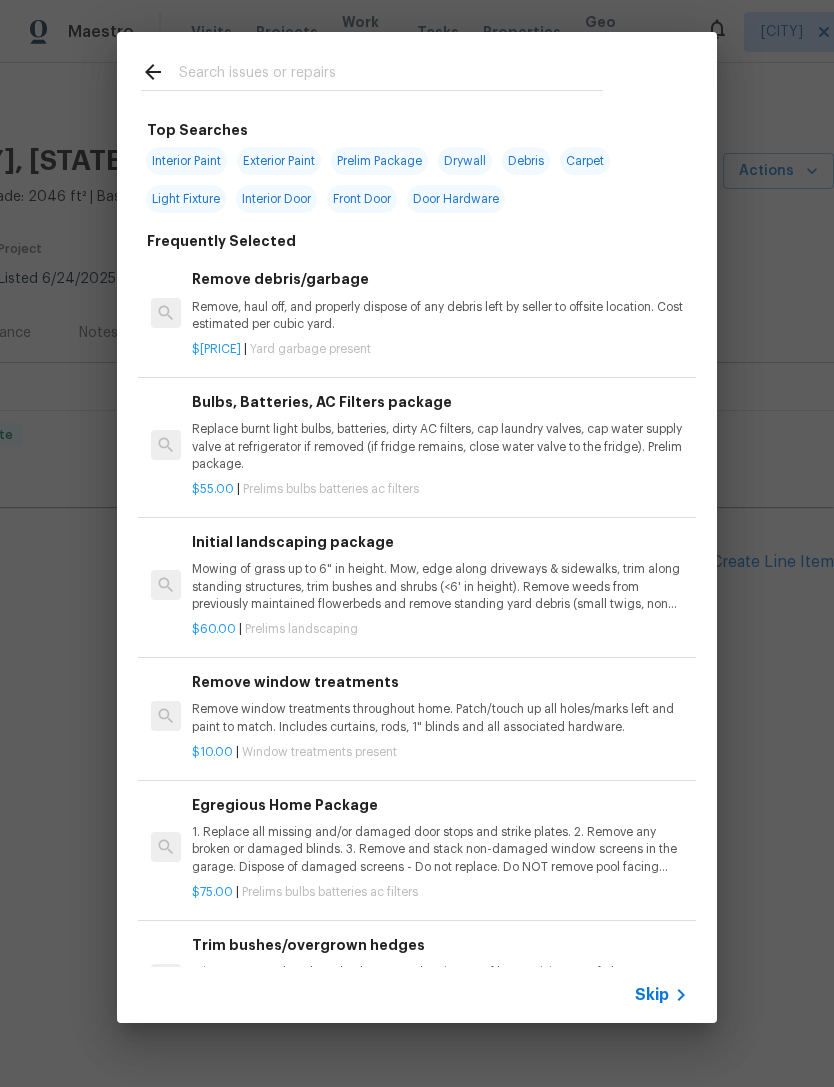 click at bounding box center (391, 75) 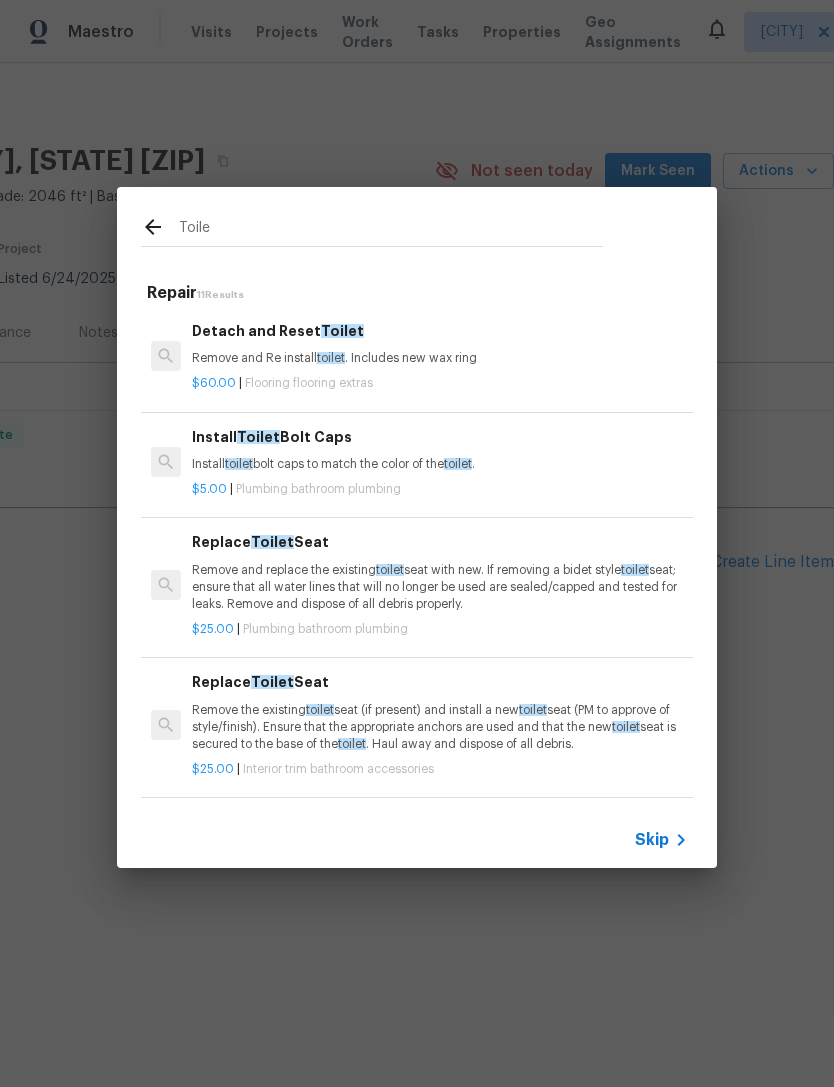 type on "Toilet" 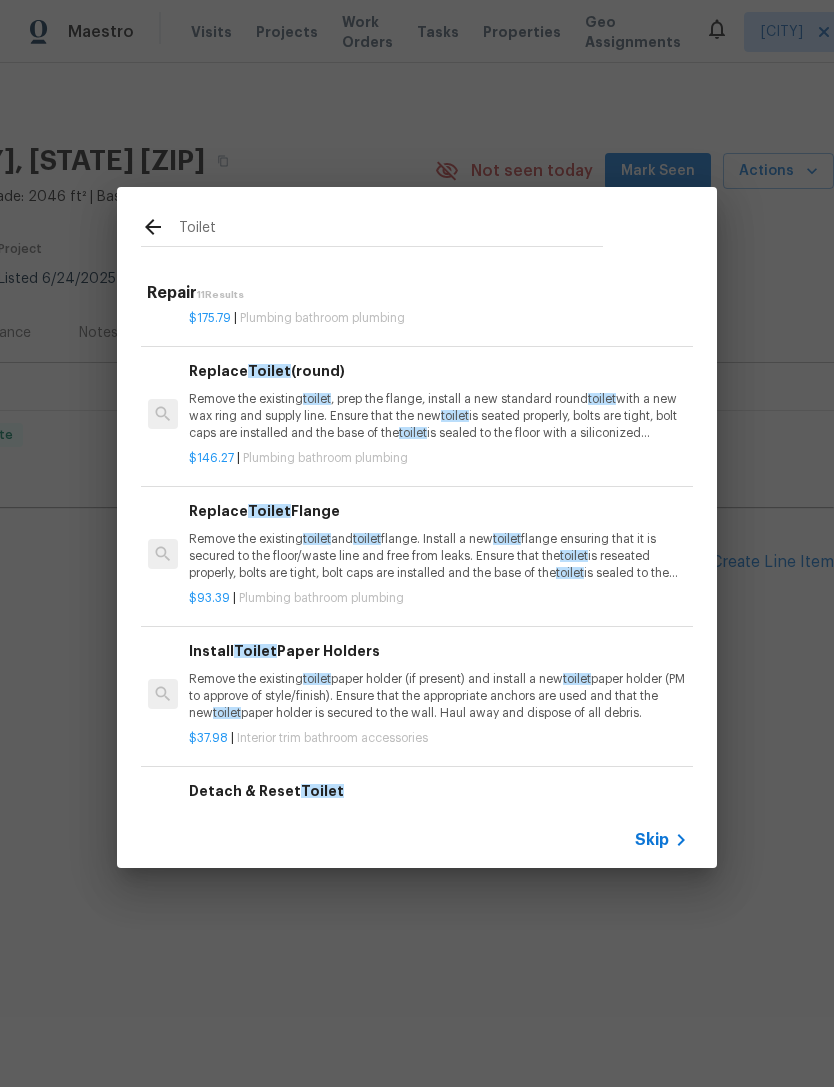 scroll, scrollTop: 593, scrollLeft: 3, axis: both 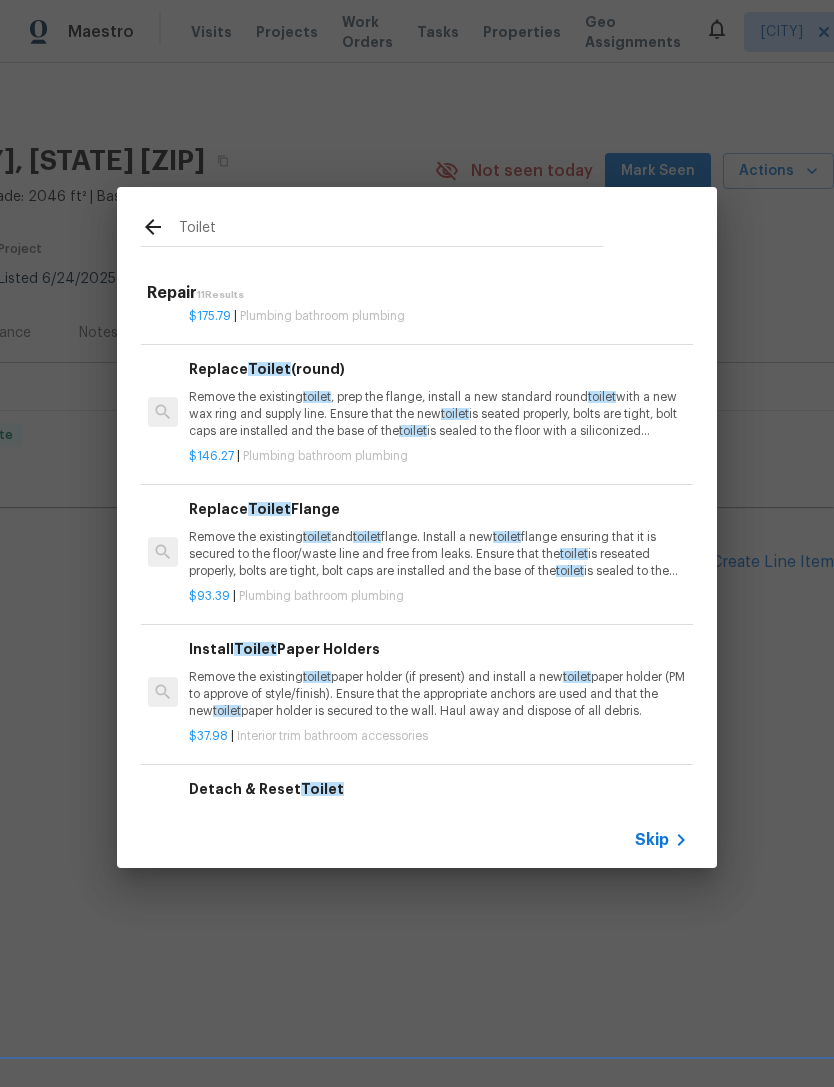 click on "Remove the existing toilet and toilet flange. Install a new toilet flange ensuring that it is secured to the floor/waste line and free from leaks. Ensure that the toilet is reseated properly, bolts are tight, bolt caps are installed and the base of the toilet is sealed to the floor with a siliconized caulking. Haul away and dispose of all debris properly." at bounding box center (437, 554) 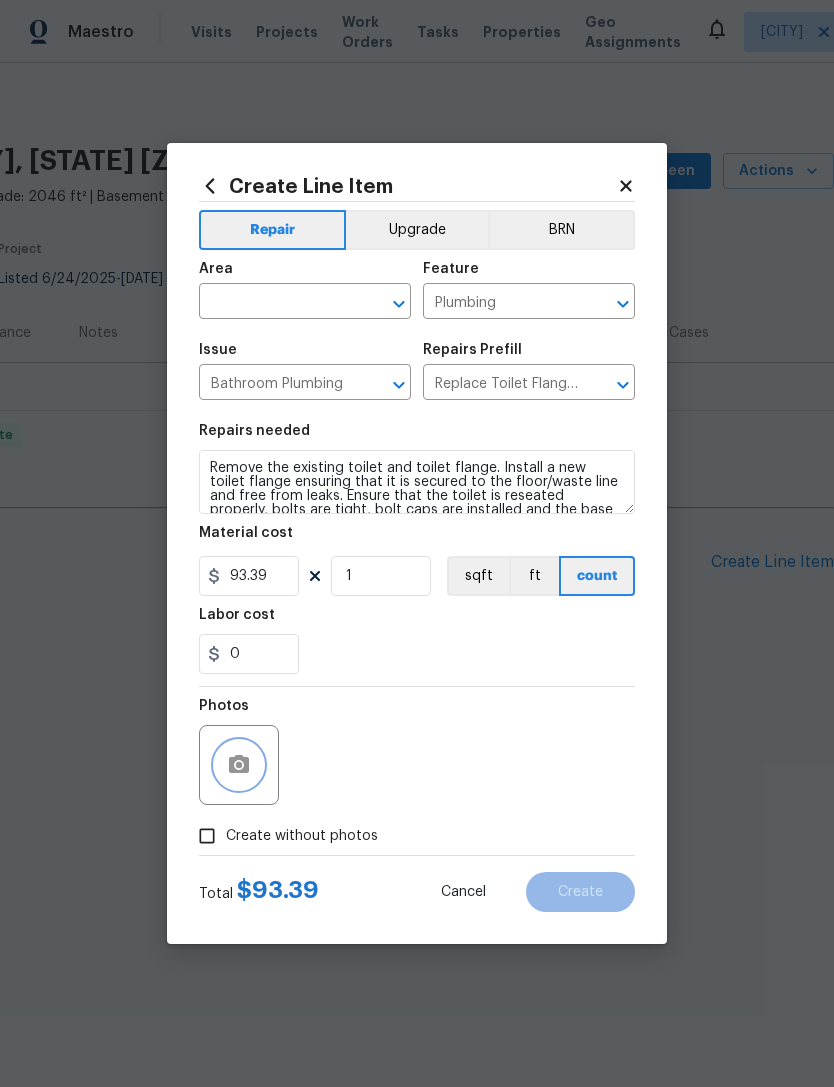 click at bounding box center [239, 765] 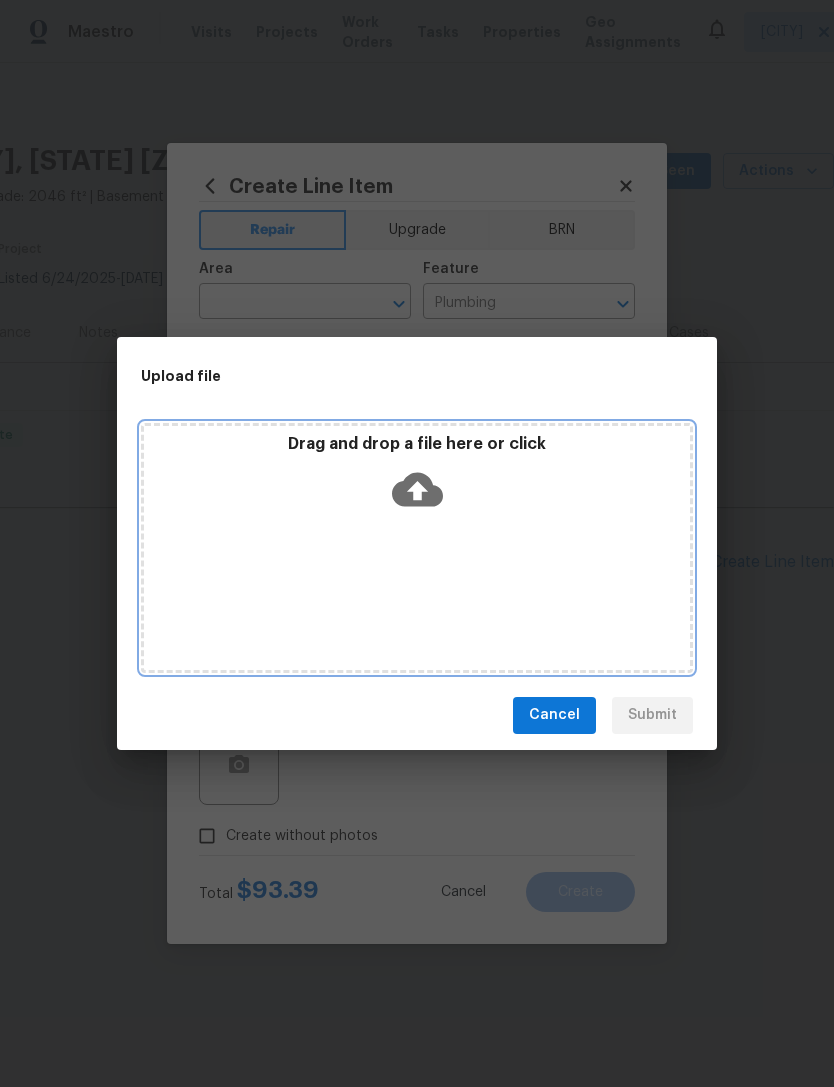 click 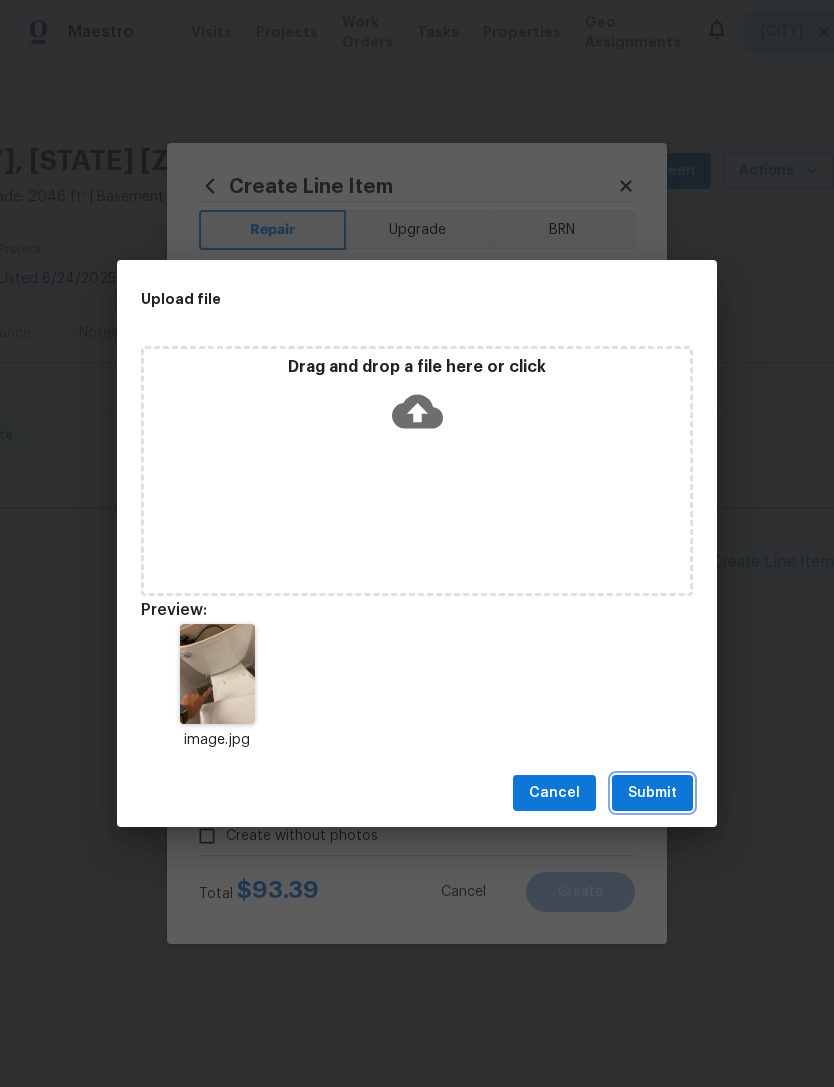 click on "Submit" at bounding box center (652, 793) 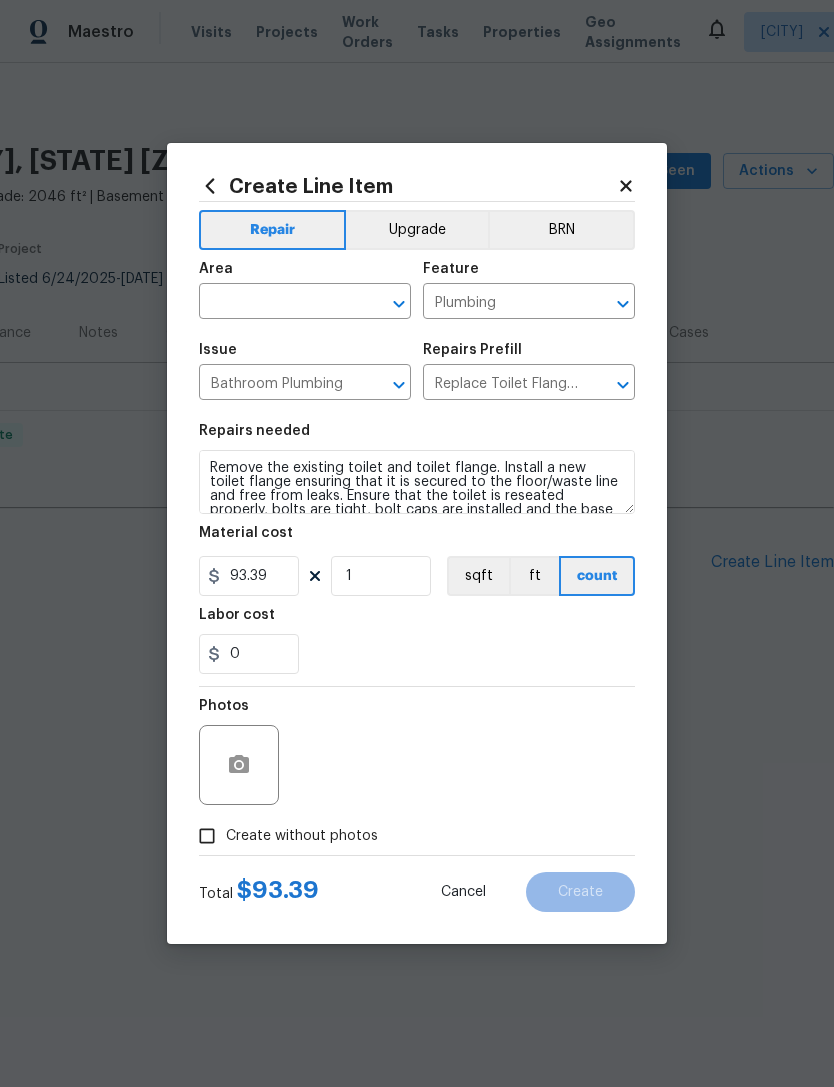 click at bounding box center (277, 303) 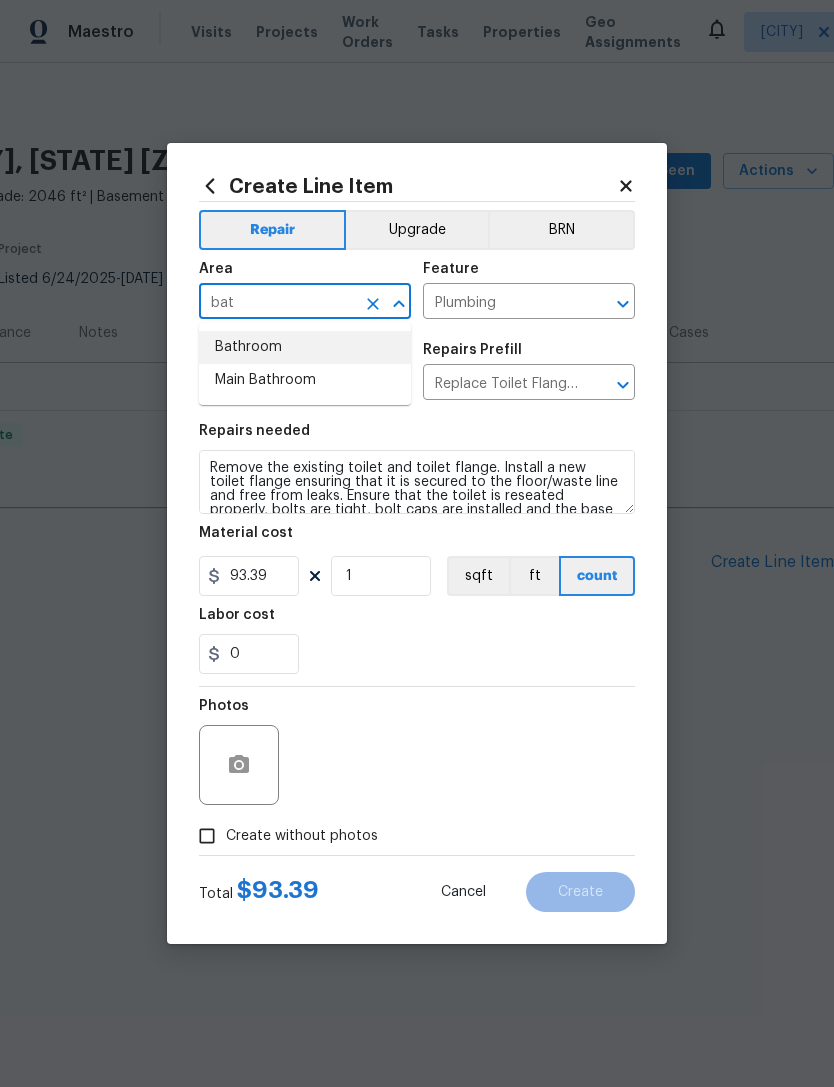 click on "Bathroom" at bounding box center [305, 347] 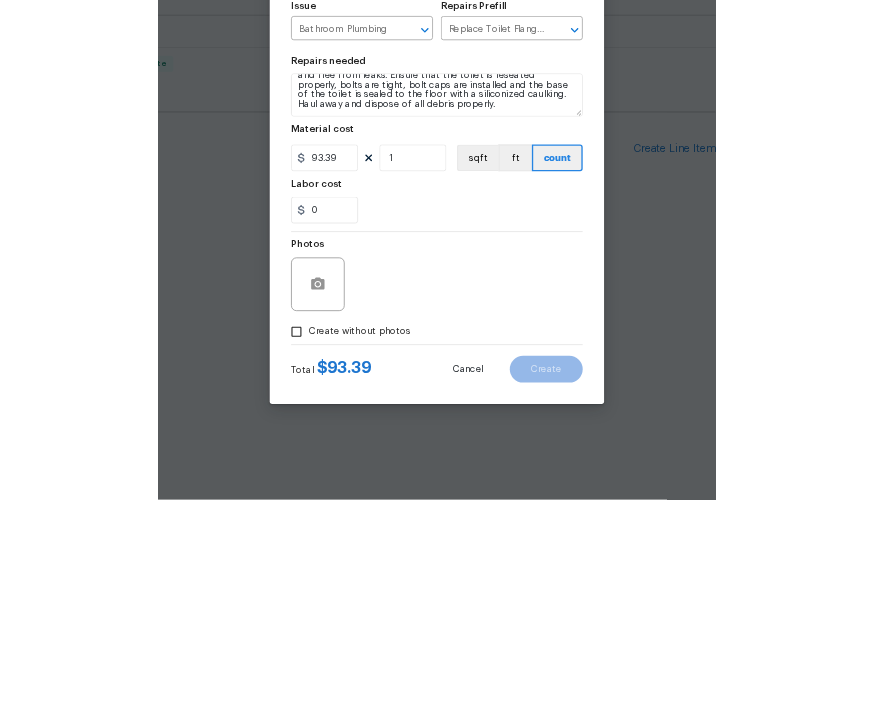scroll, scrollTop: 42, scrollLeft: 0, axis: vertical 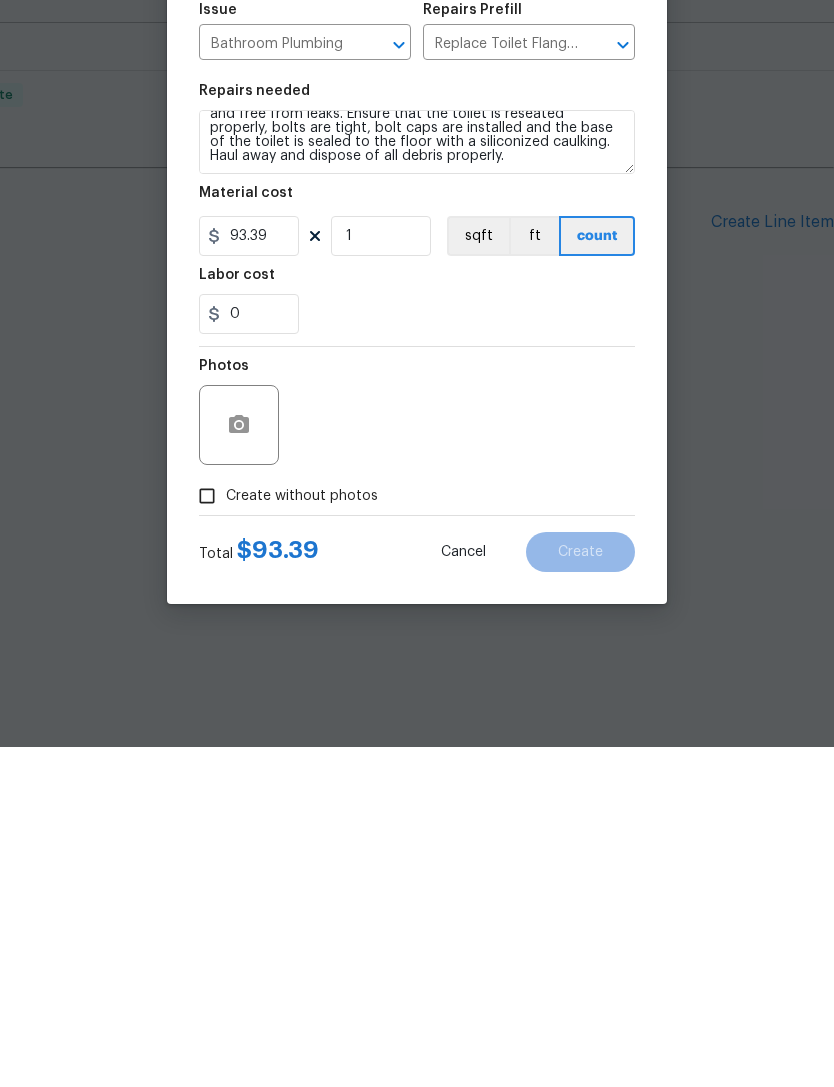 click on "Remove the existing toilet and toilet flange. Install a new toilet flange ensuring that it is secured to the floor/waste line and free from leaks. Ensure that the toilet is reseated properly, bolts are tight, bolt caps are installed and the base of the toilet is sealed to the floor with a siliconized caulking. Haul away and dispose of all debris properly." at bounding box center (417, 482) 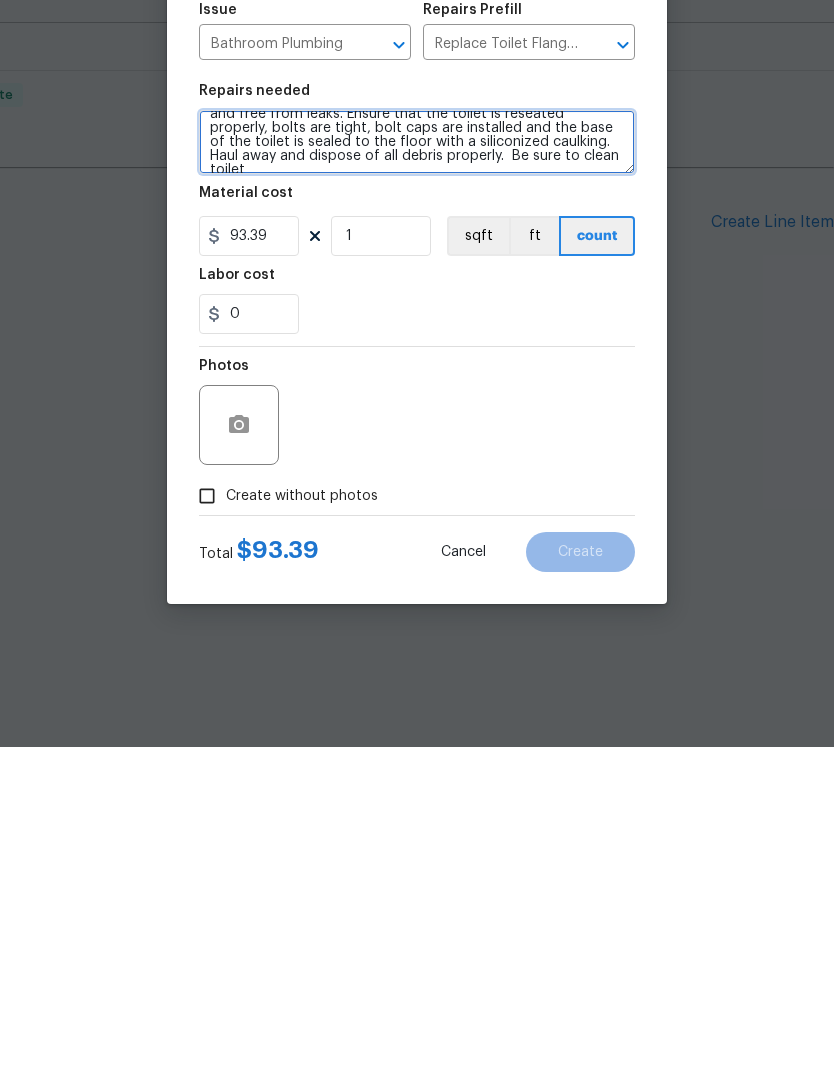 type on "Remove the existing toilet and toilet flange. Install a new toilet flange ensuring that it is secured to the floor/waste line and free from leaks. Ensure that the toilet is reseated properly, bolts are tight, bolt caps are installed and the base of the toilet is sealed to the floor with a siliconized caulking. Haul away and dispose of all debris properly.  Be sure to clean toilet" 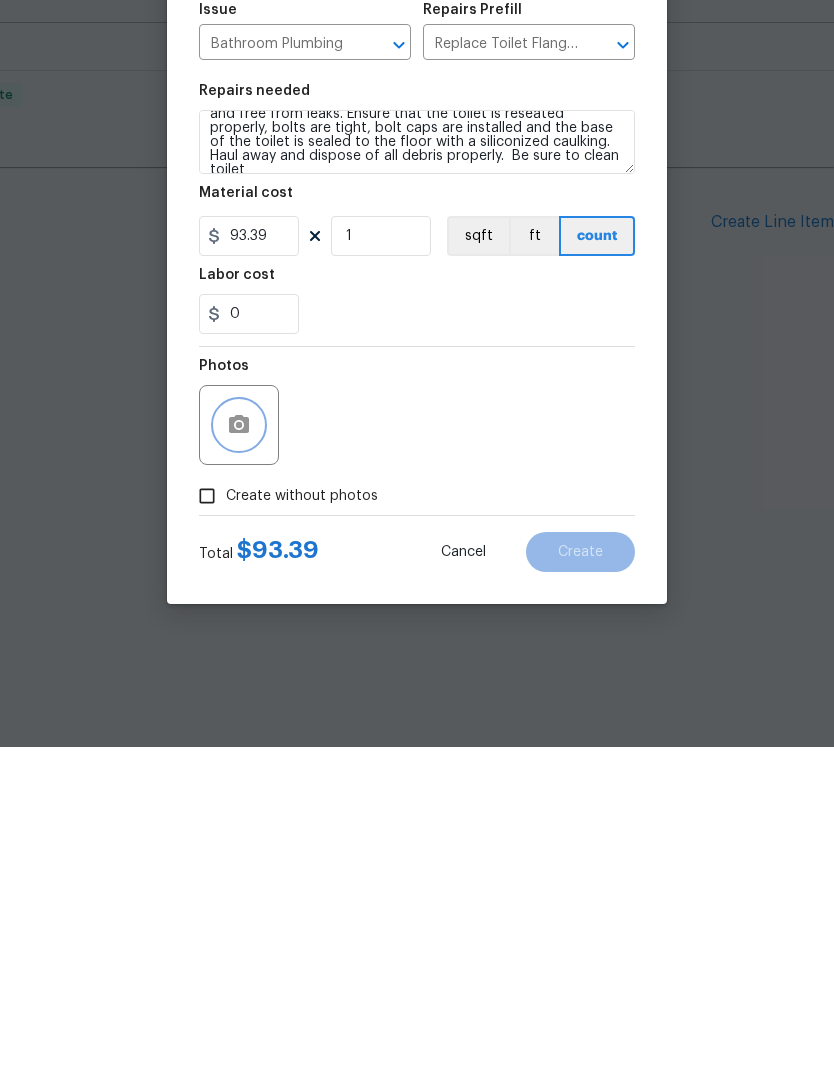 click 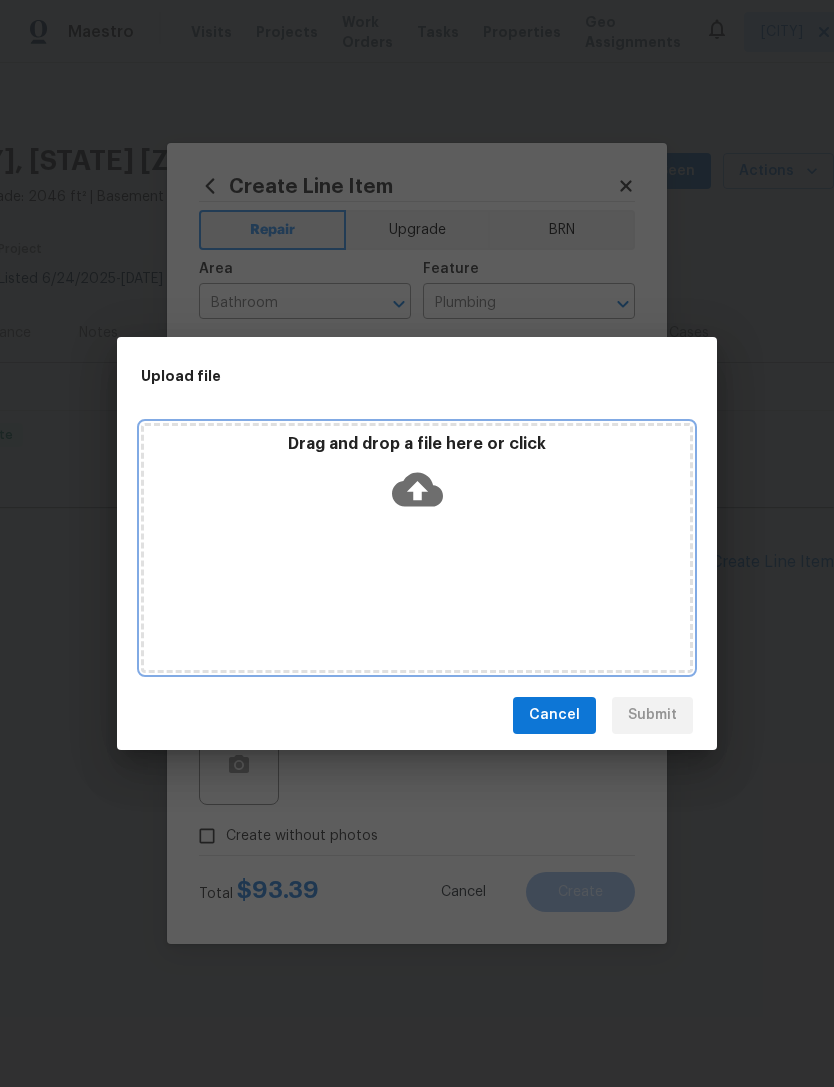 click 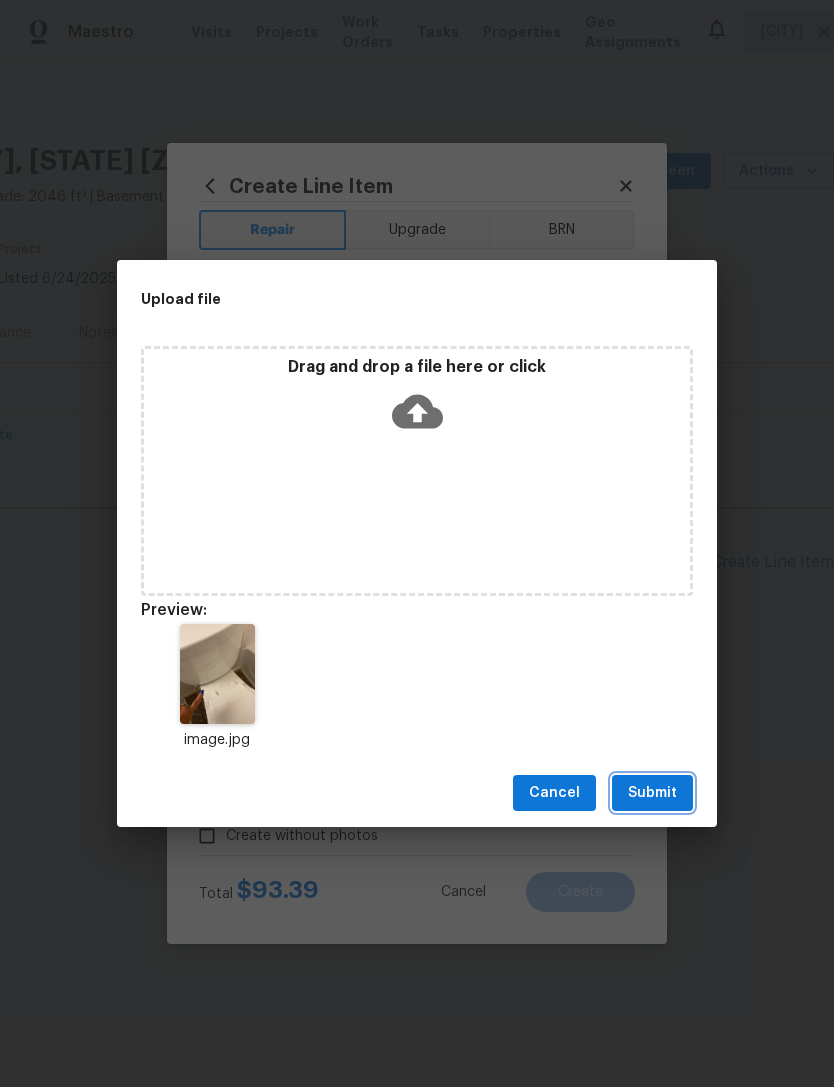 click on "Submit" at bounding box center [652, 793] 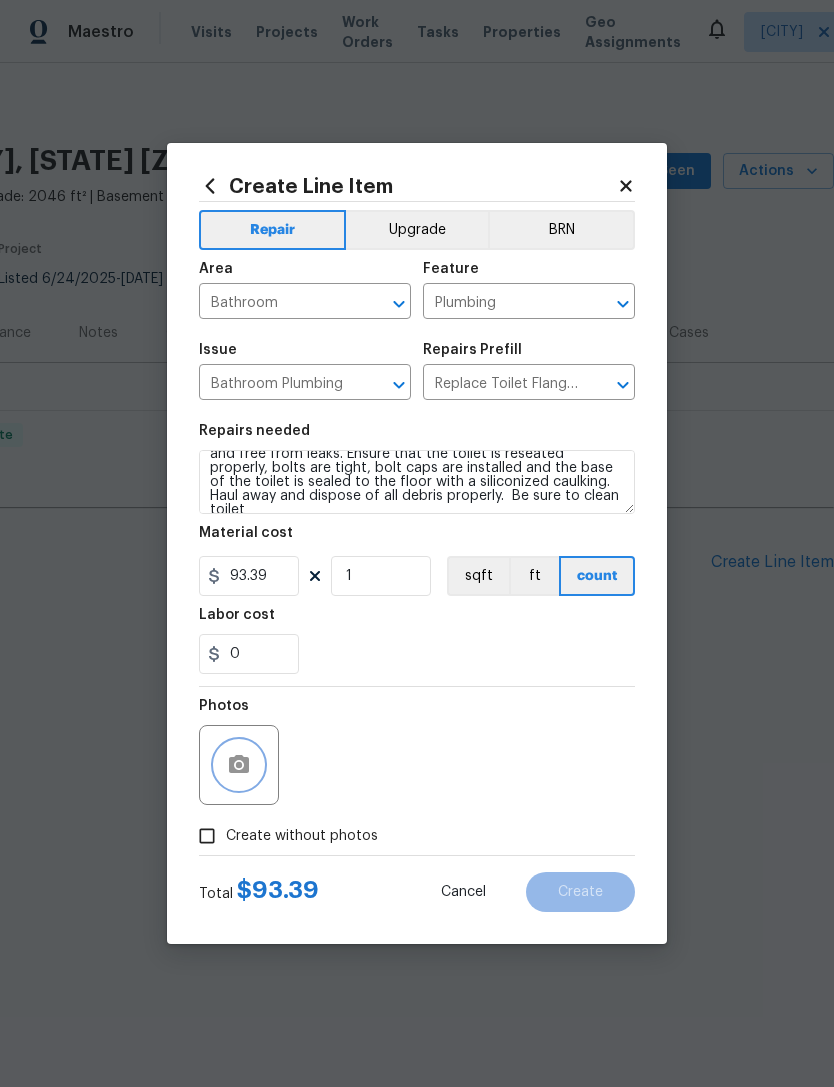 scroll, scrollTop: 0, scrollLeft: 256, axis: horizontal 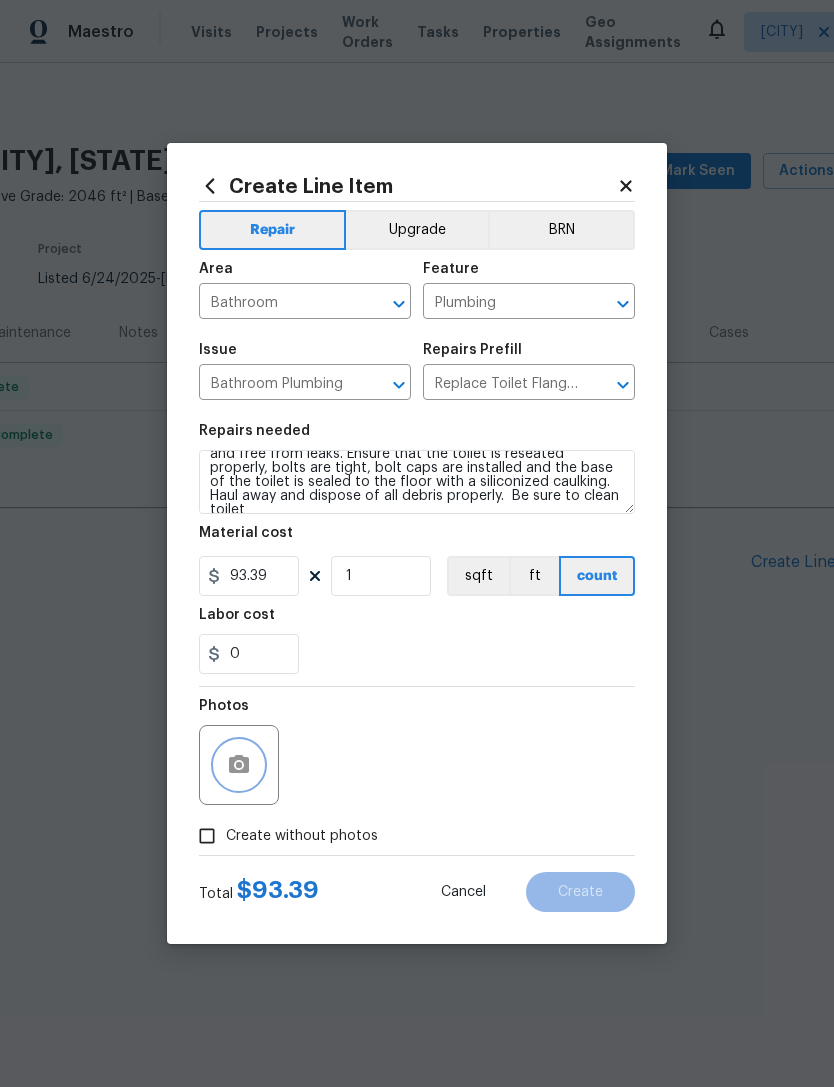 click at bounding box center [239, 765] 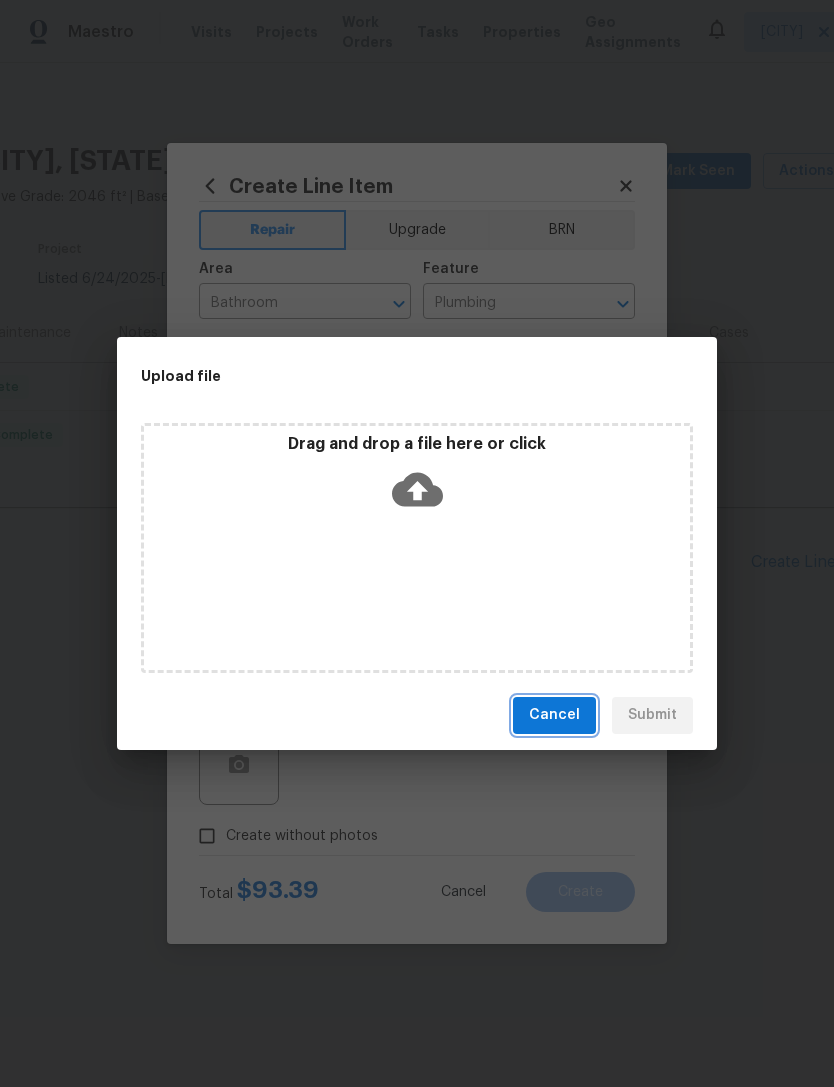click on "Cancel" at bounding box center (554, 715) 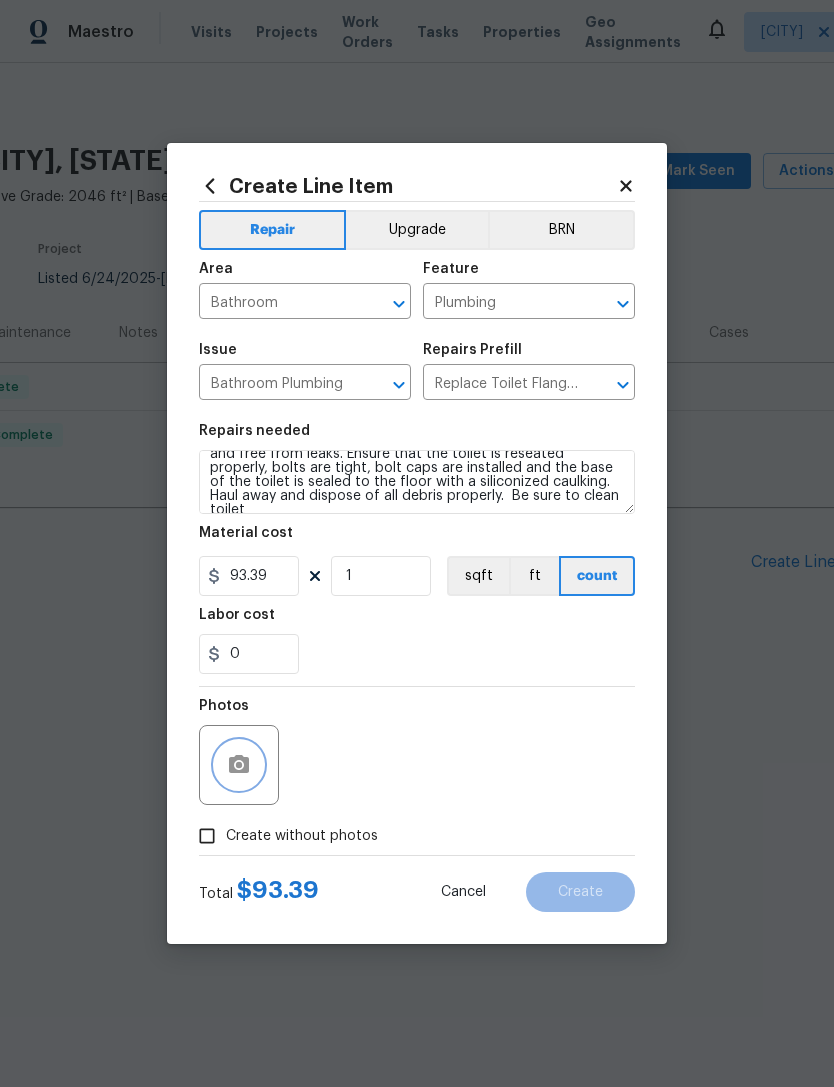 click 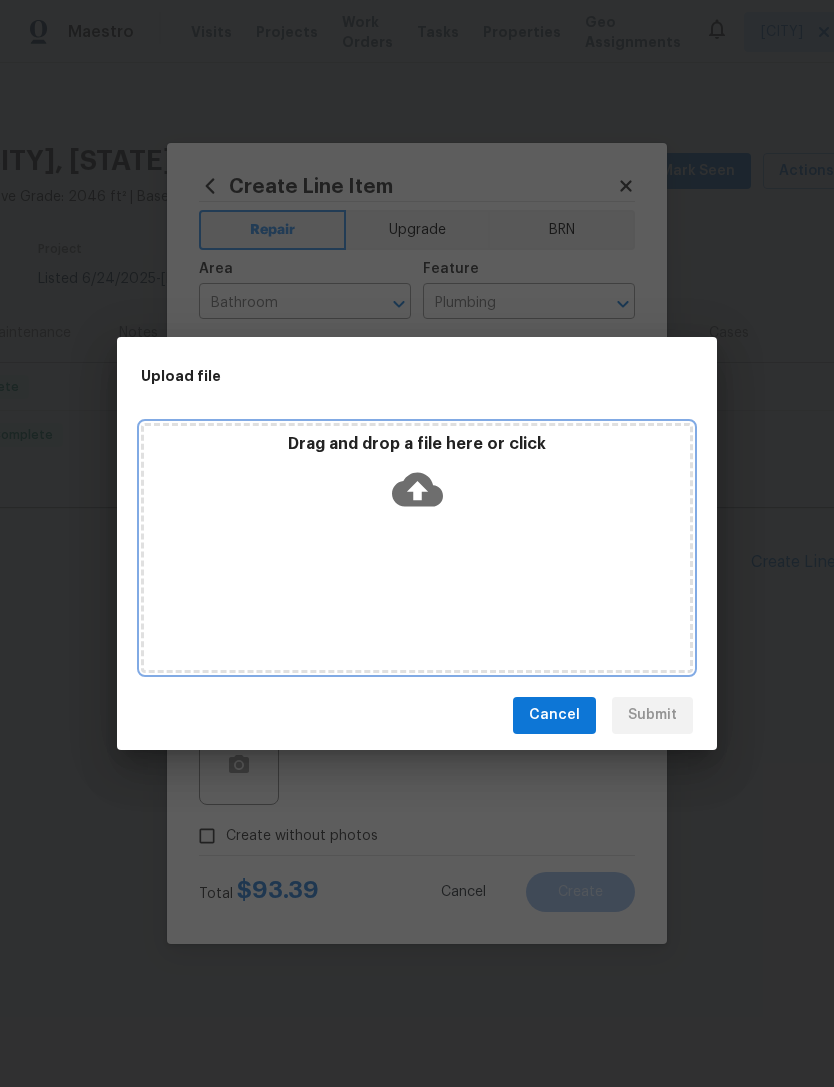click 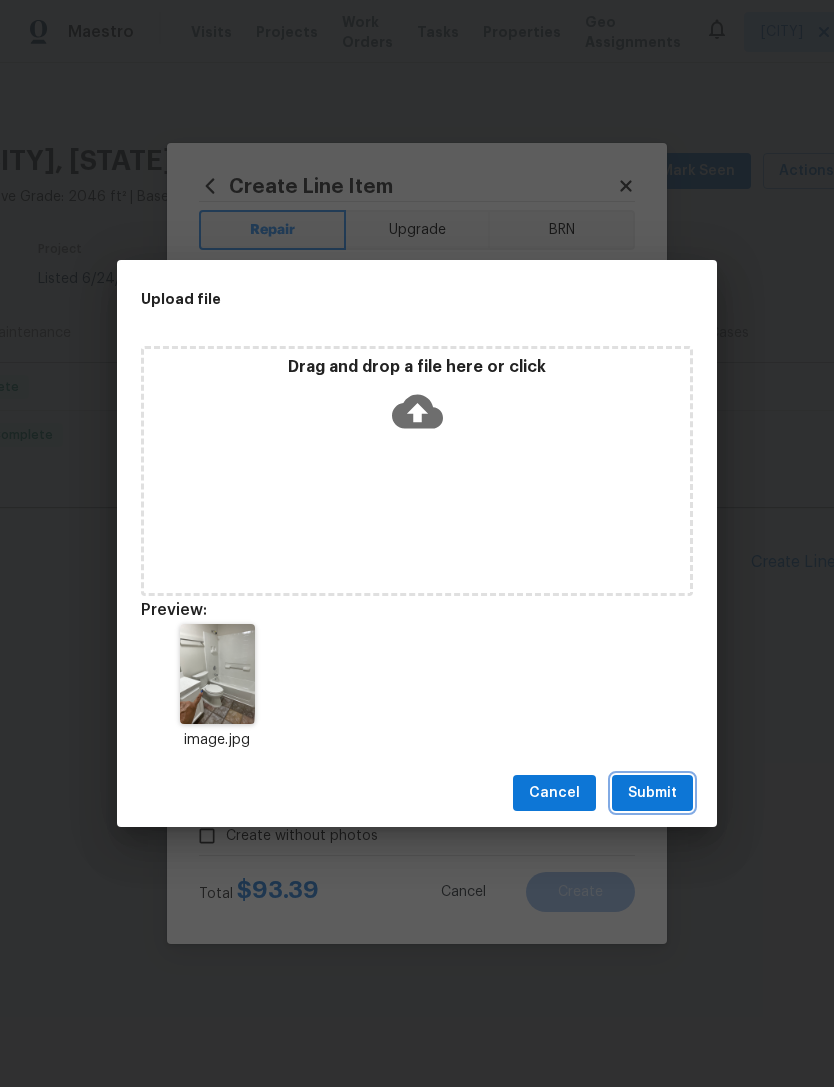 click on "Submit" at bounding box center [652, 793] 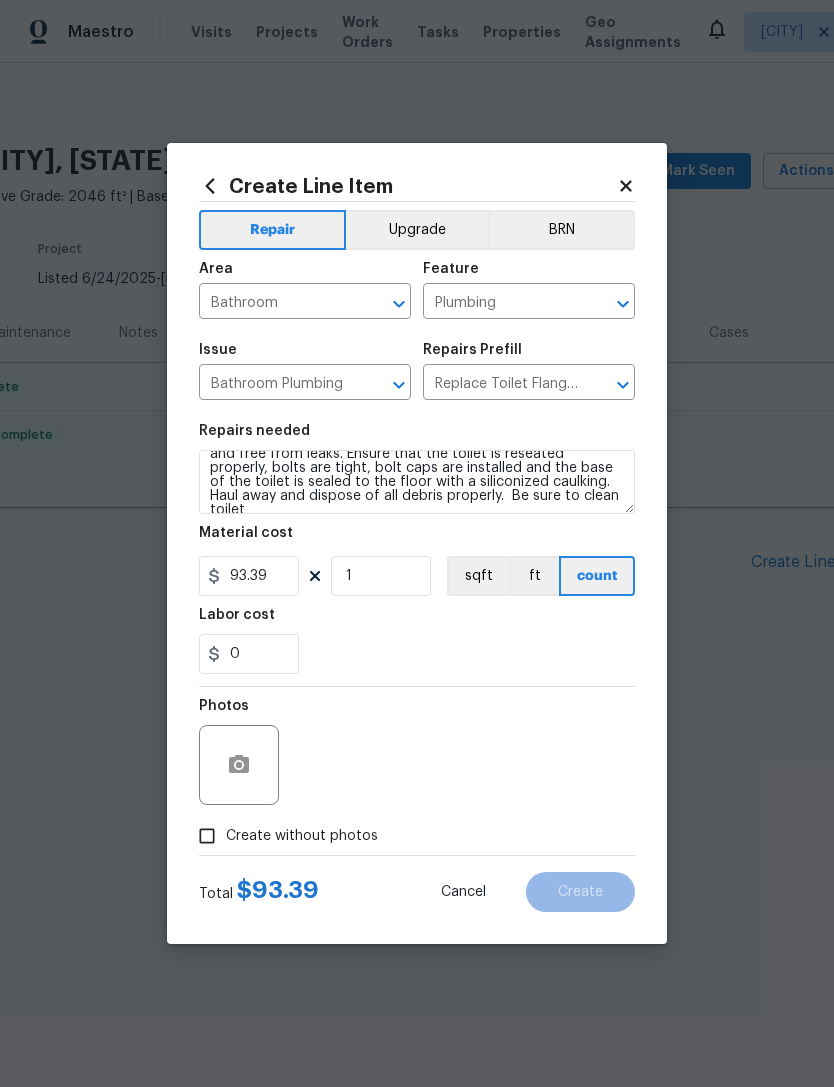 click on "Photos" at bounding box center (417, 752) 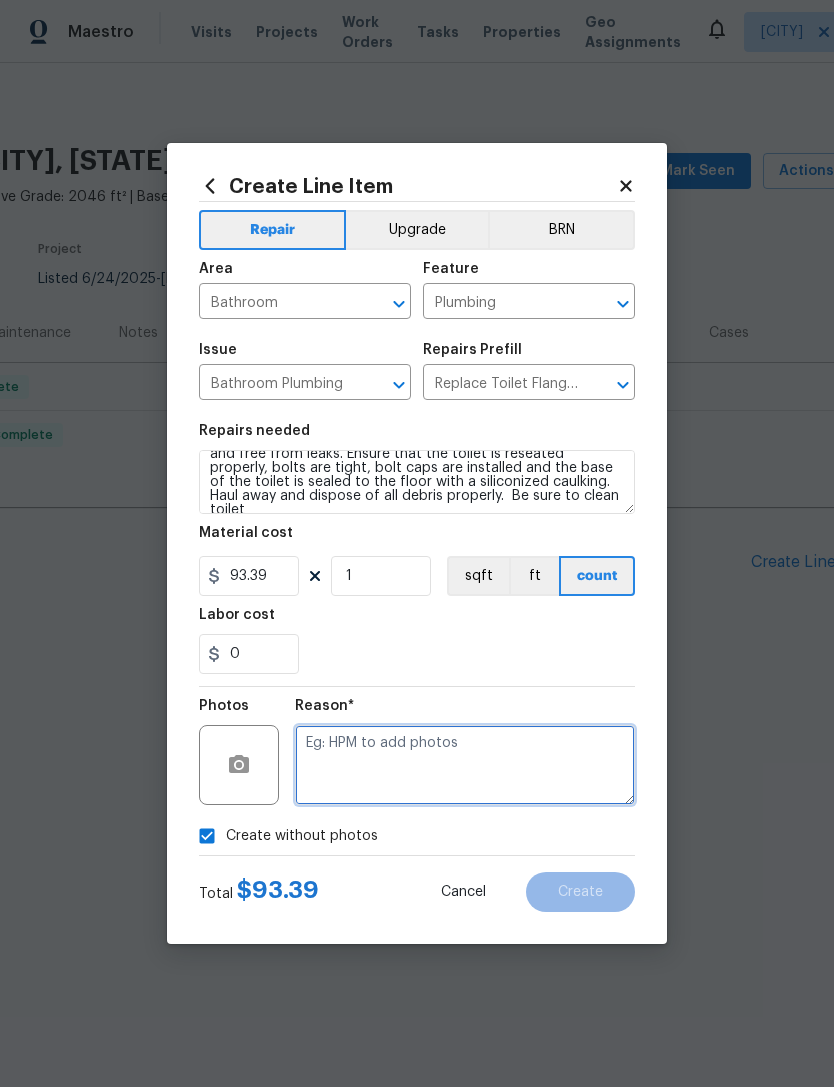 click at bounding box center [465, 765] 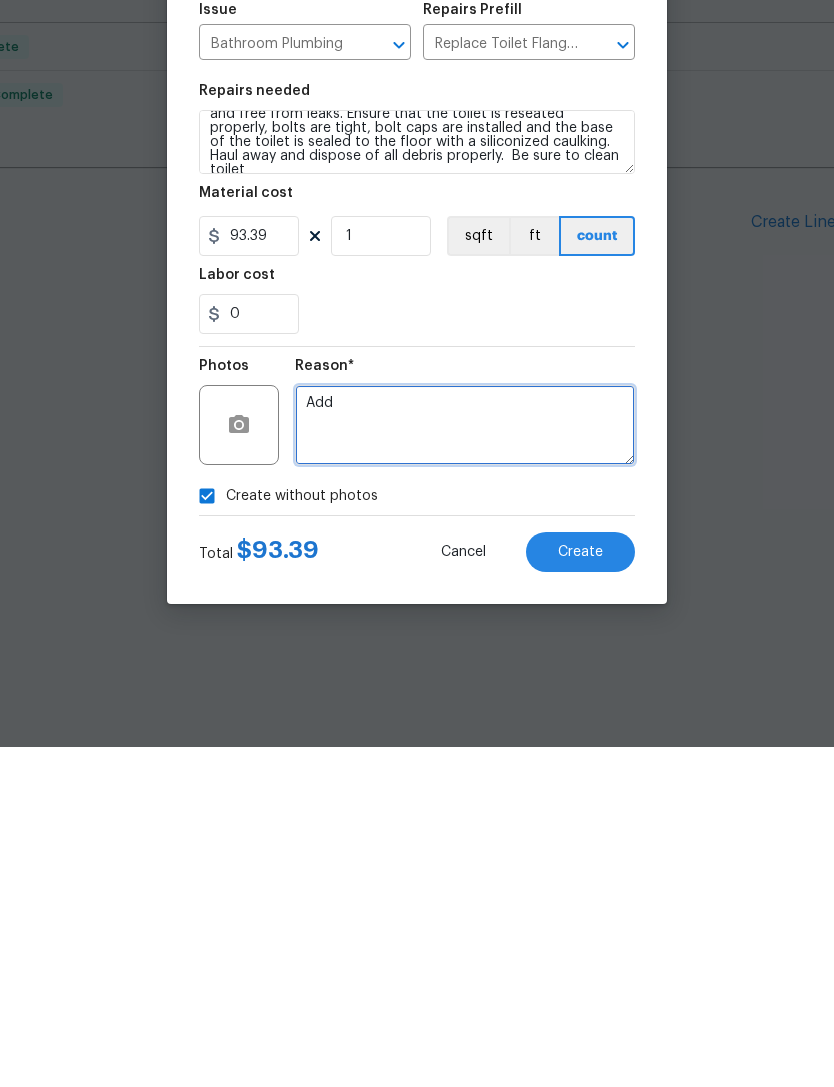 type on "Add" 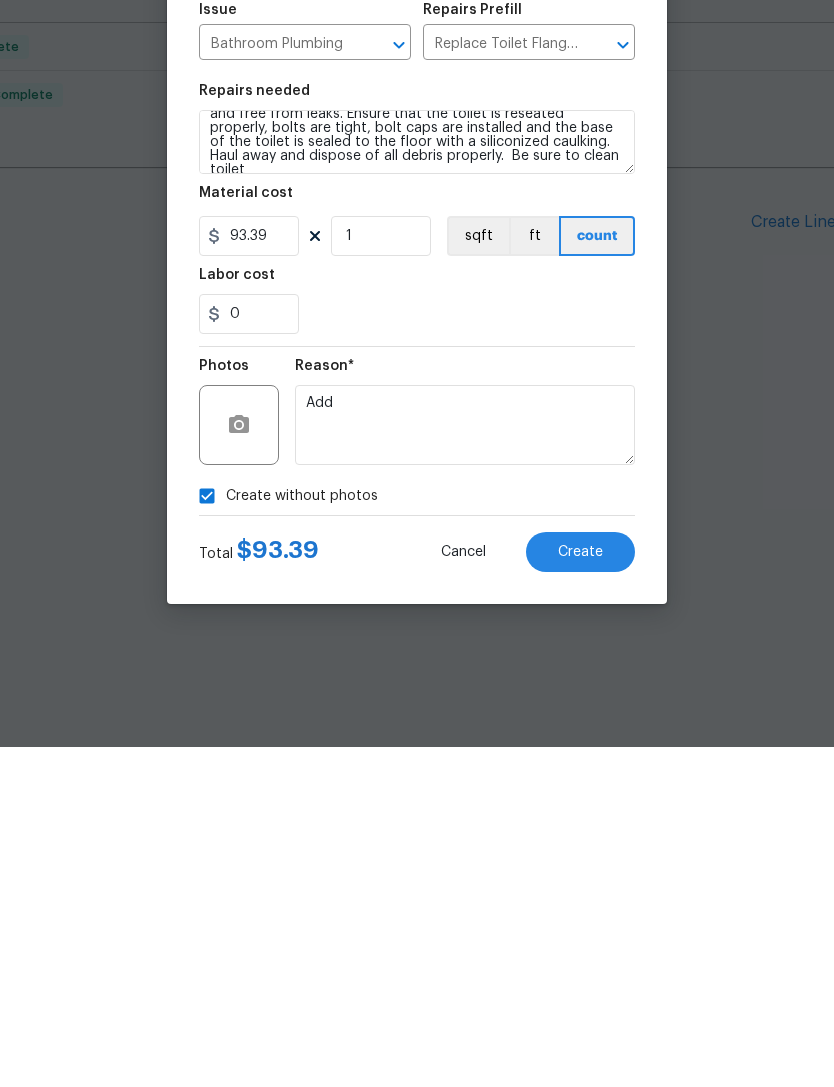 click on "Create" at bounding box center (580, 892) 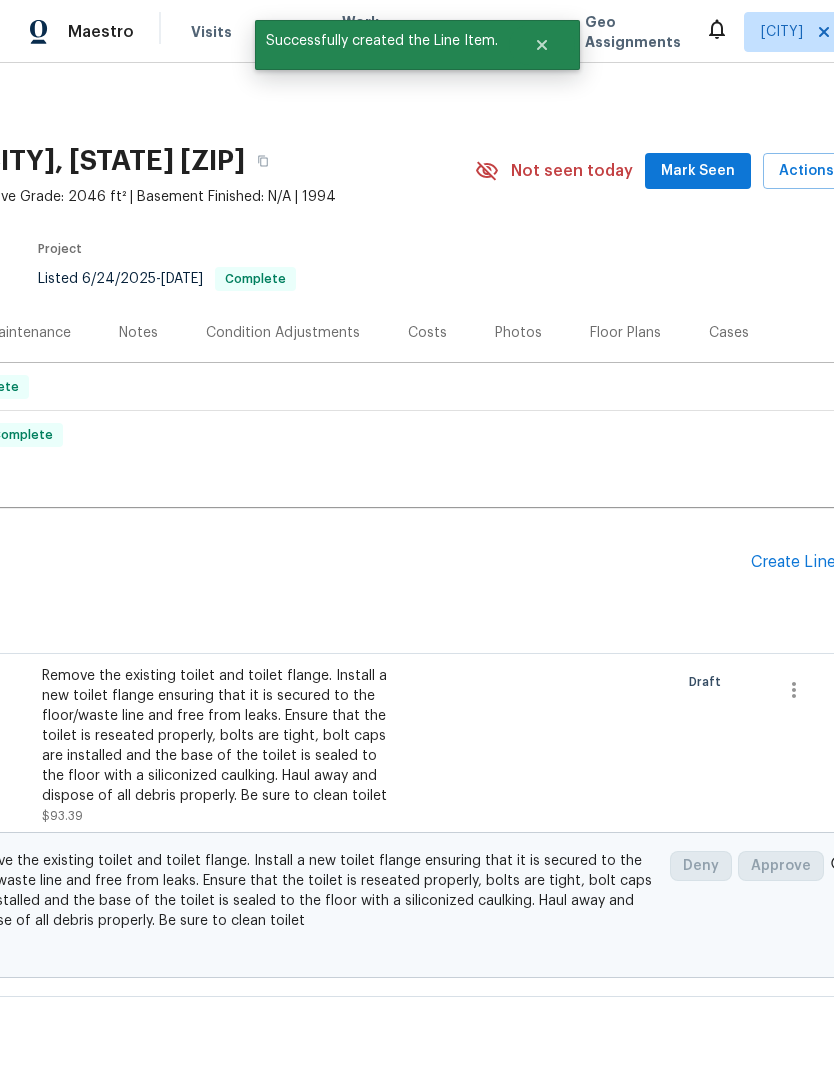 click on "Create Line Item" at bounding box center [812, 562] 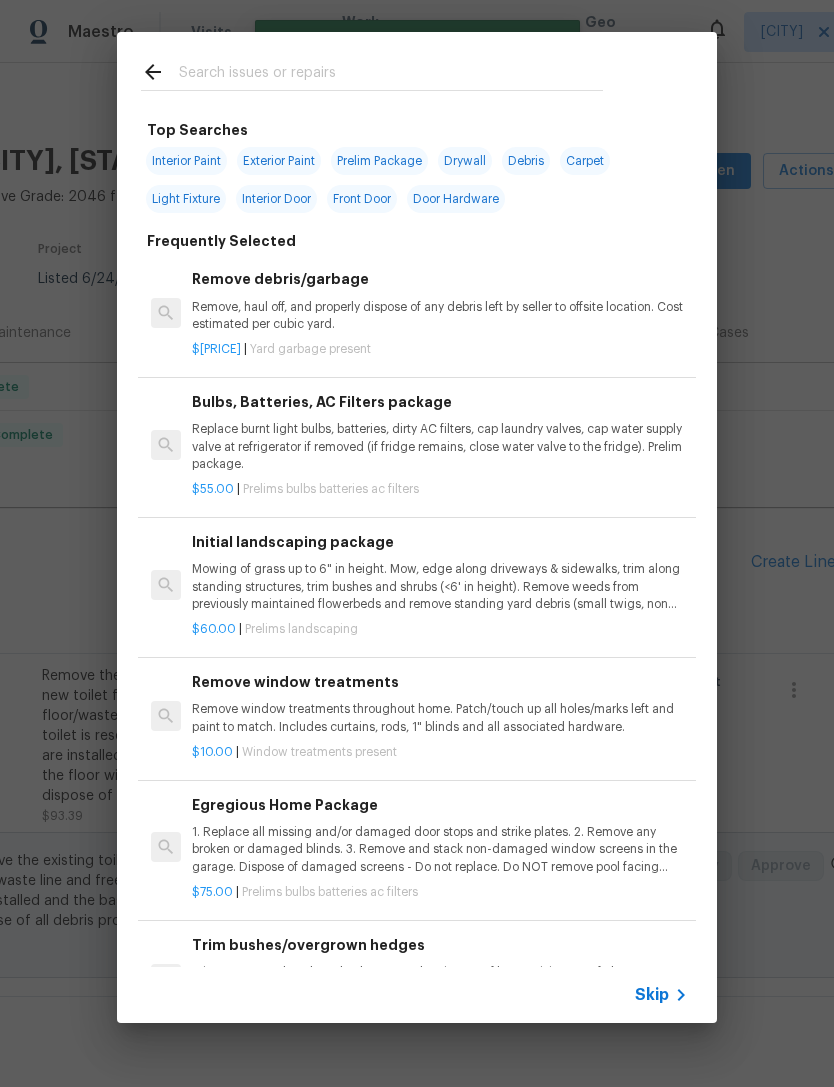 click at bounding box center (391, 75) 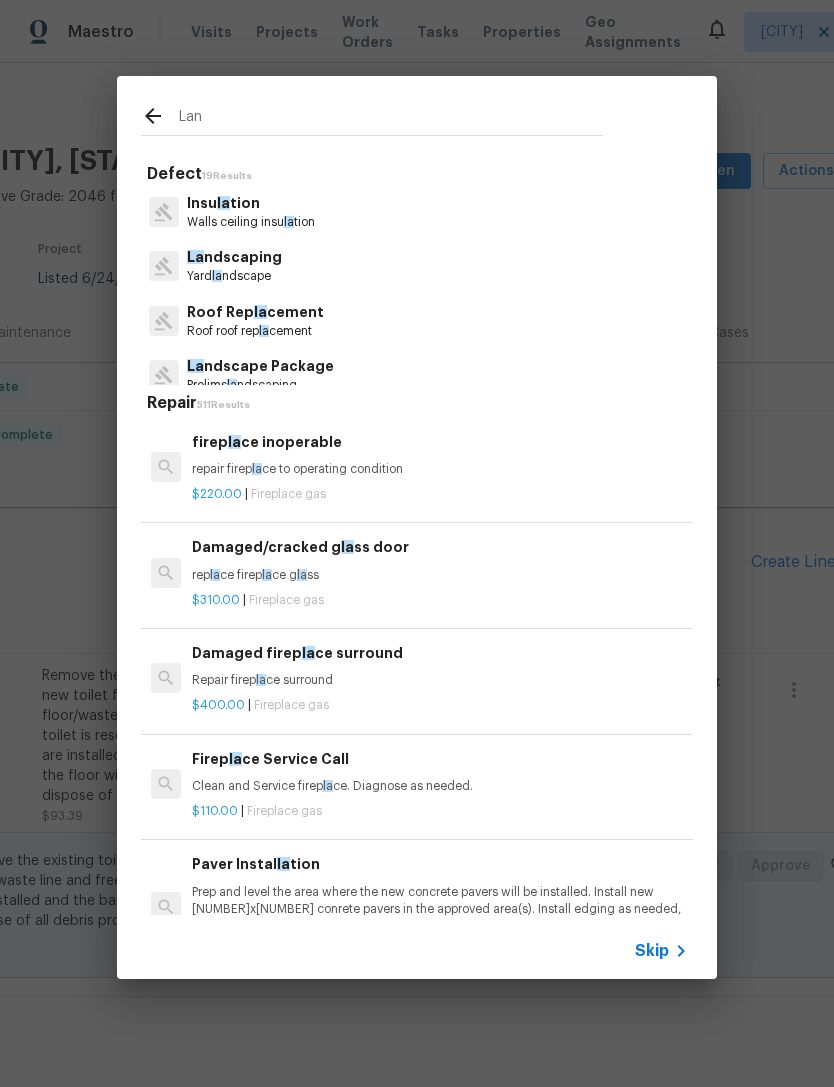 type on "Land" 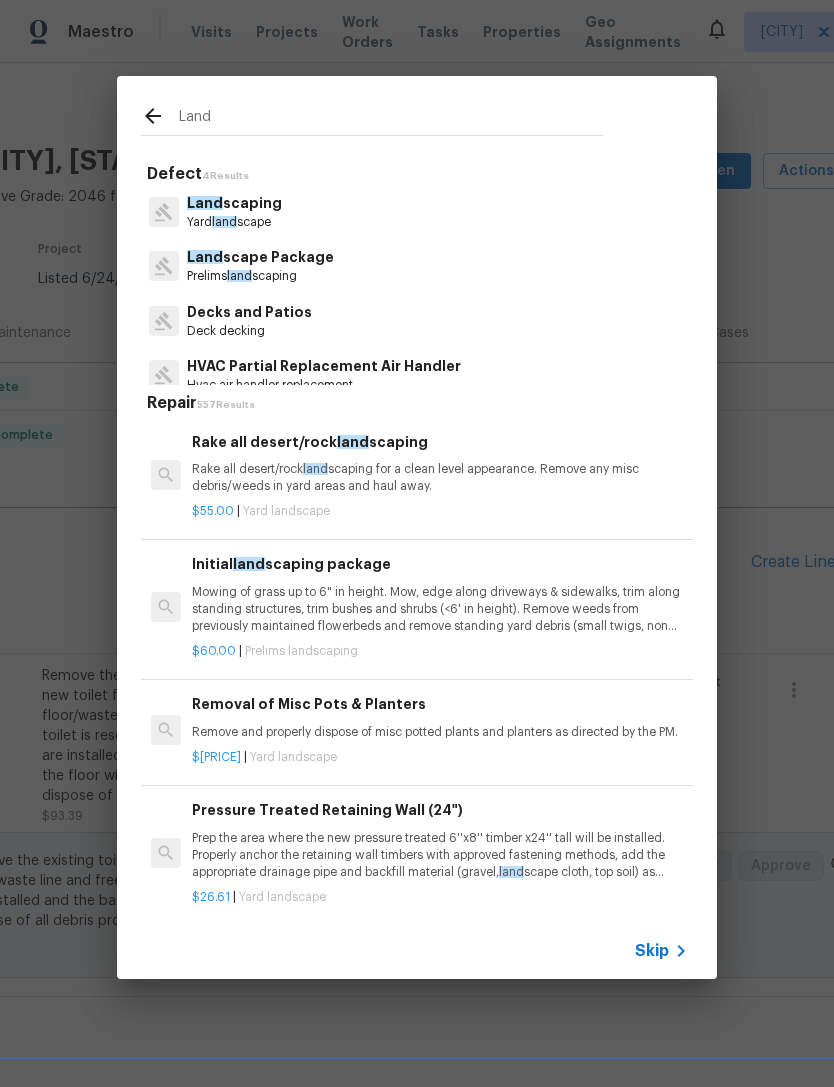 click on "Yard land scape" at bounding box center (234, 222) 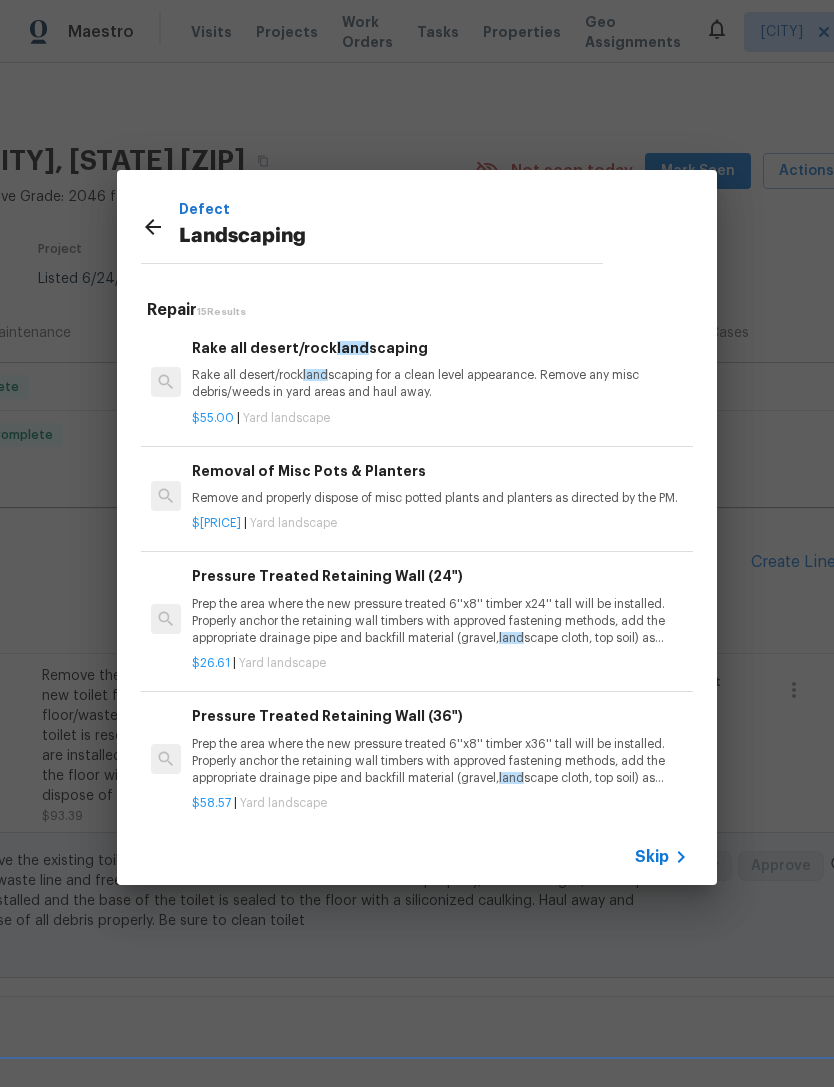 click on "Rake all desert/rock land scaping for a clean level appearance. Remove any misc debris/weeds in yard areas and haul away." at bounding box center [440, 384] 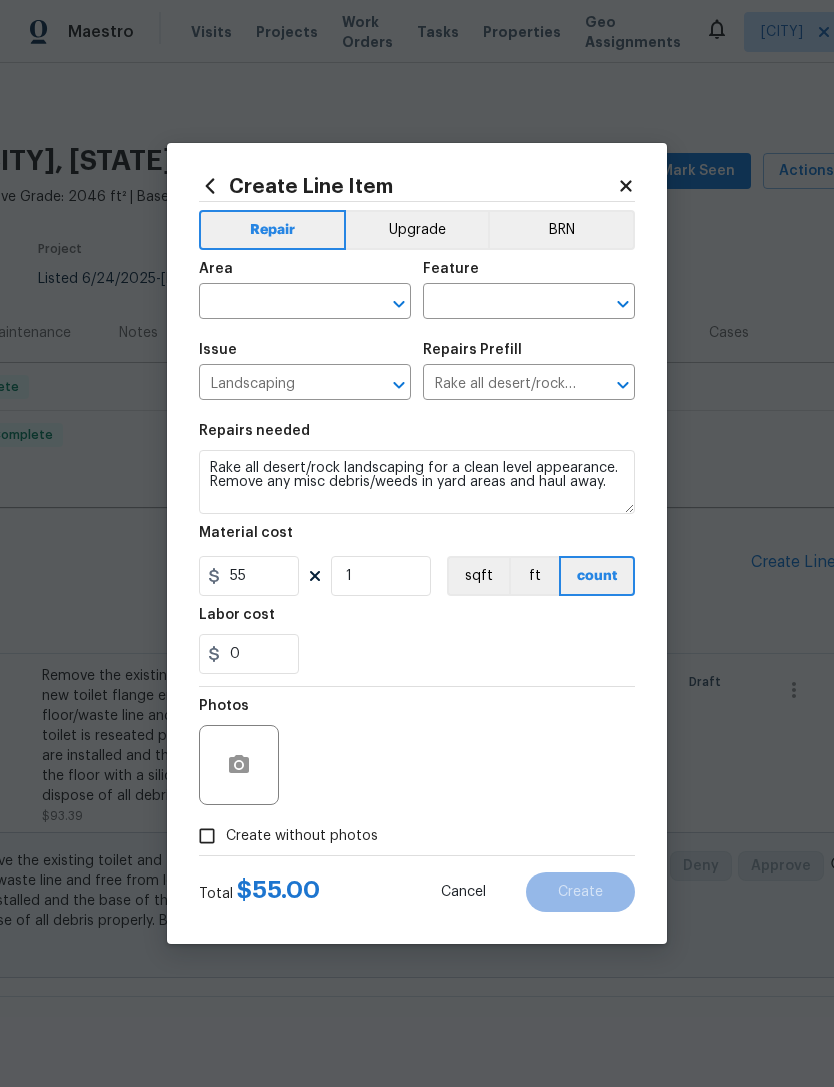 click at bounding box center [277, 303] 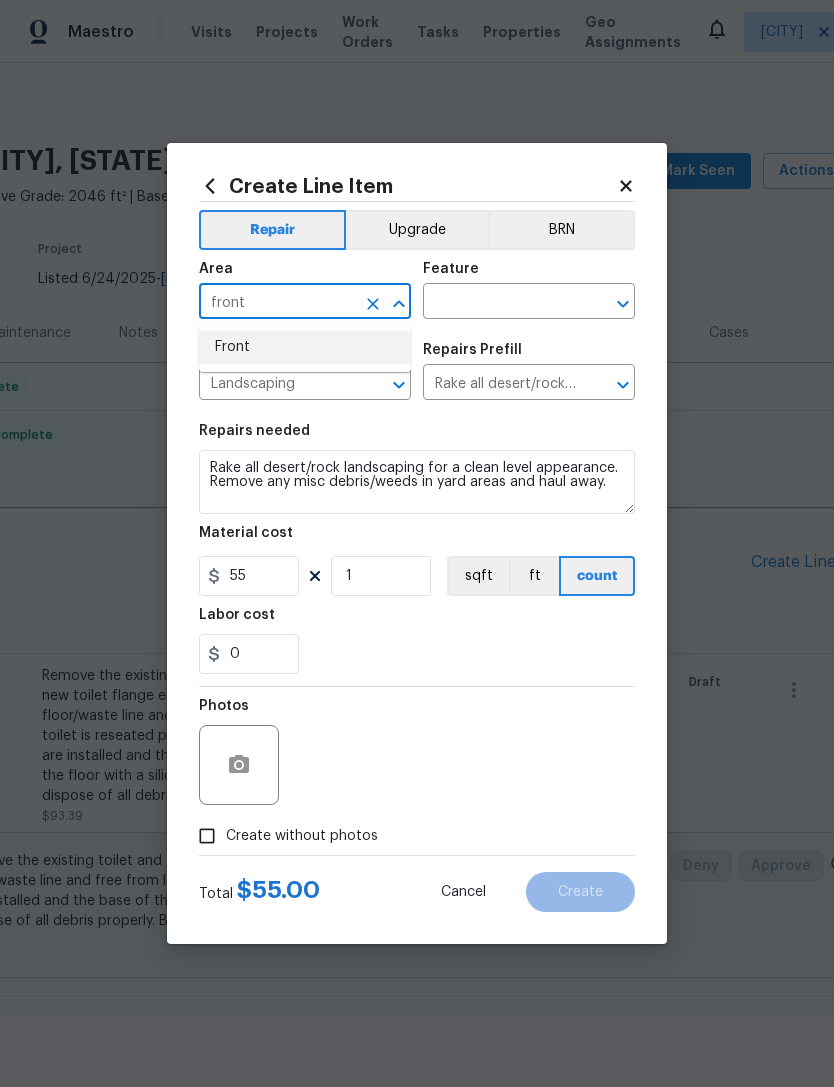 click on "Front" at bounding box center [305, 347] 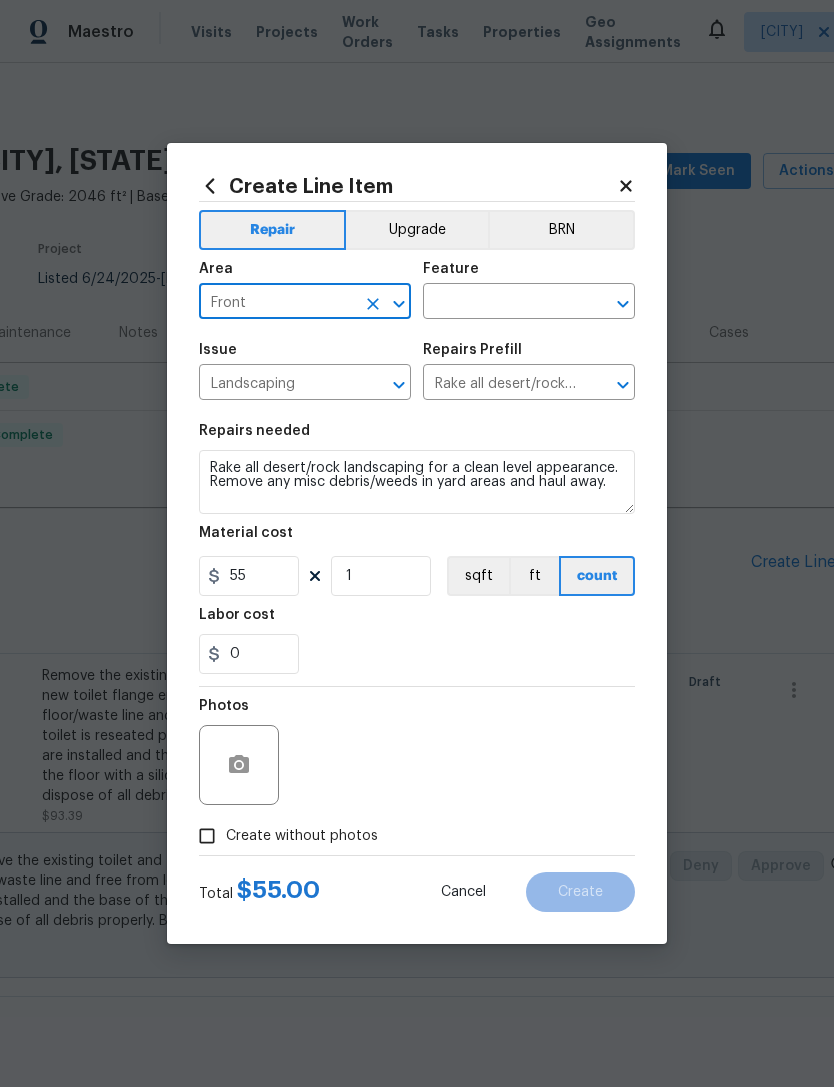 click at bounding box center [501, 303] 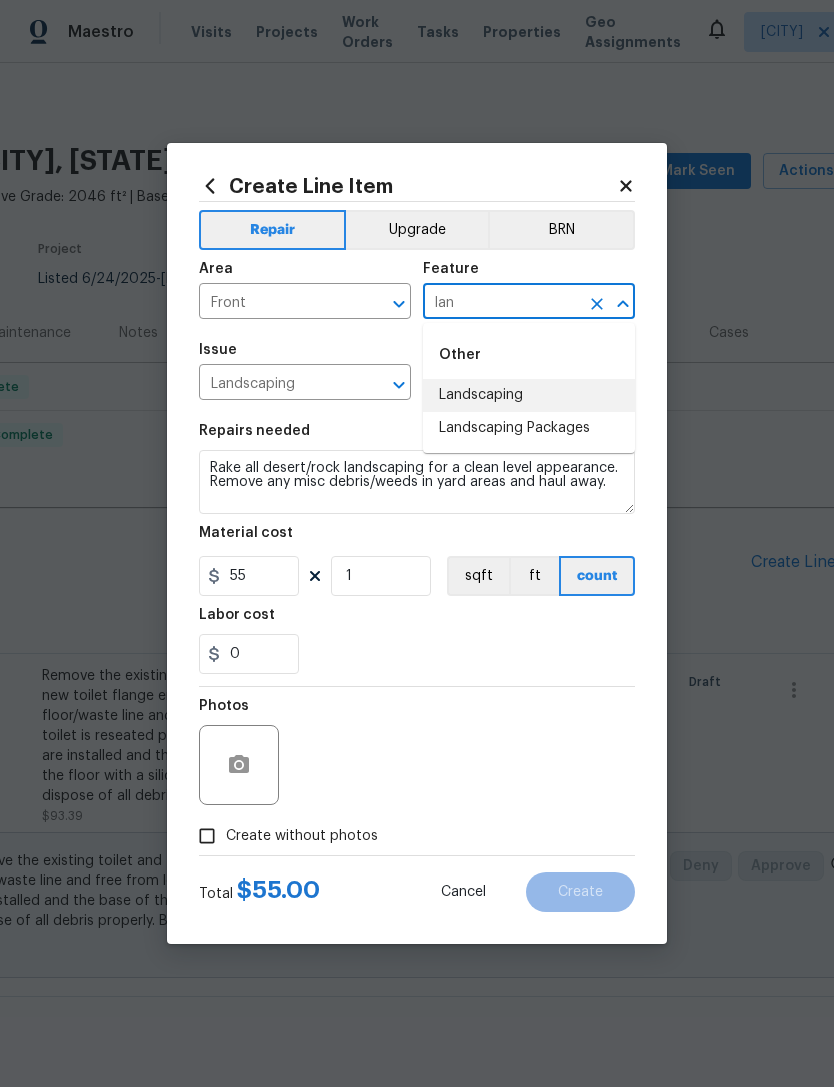 click on "Landscaping" at bounding box center [529, 395] 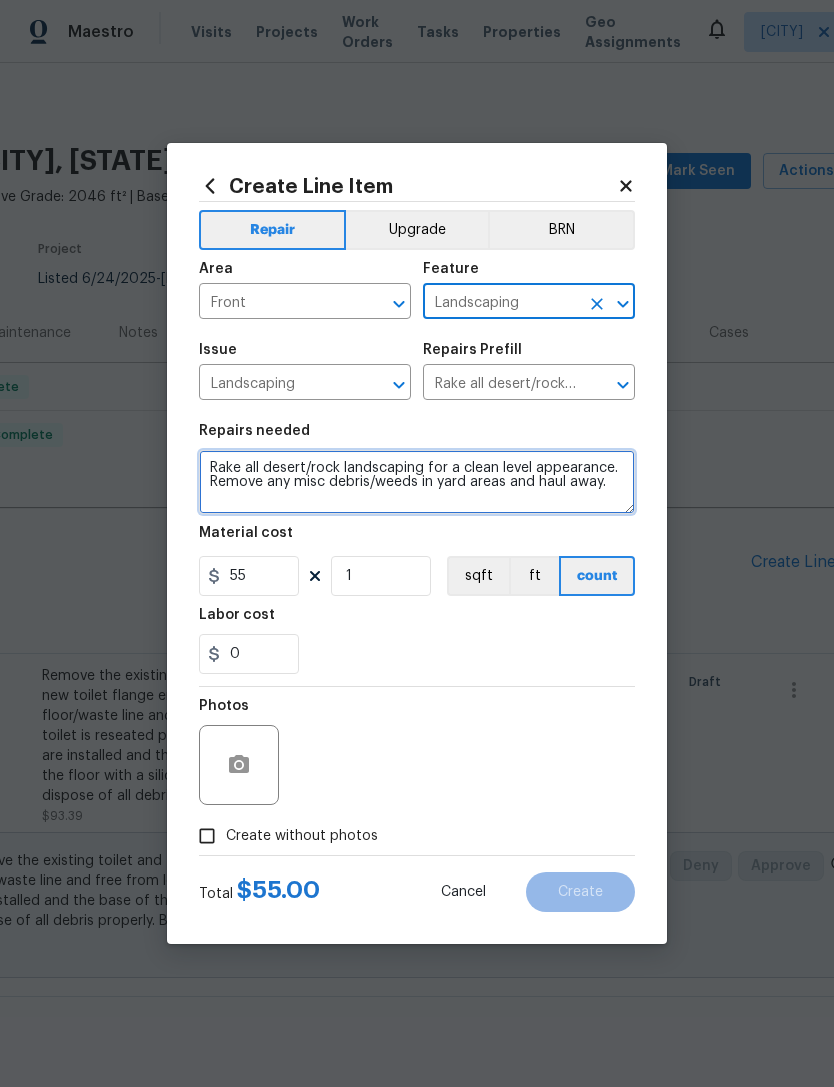 click on "Rake all desert/rock landscaping for a clean level appearance. Remove any misc debris/weeds in yard areas and haul away." at bounding box center (417, 482) 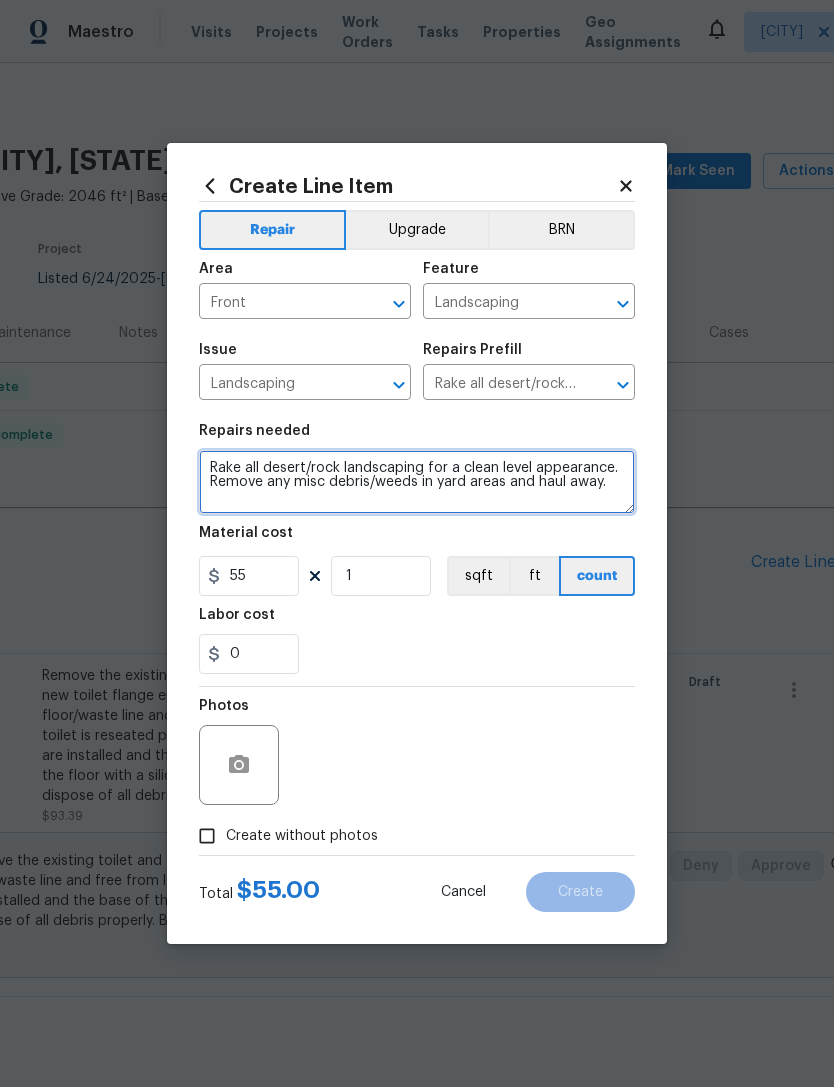 click on "Rake all desert/rock landscaping for a clean level appearance. Remove any misc debris/weeds in yard areas and haul away." at bounding box center [417, 482] 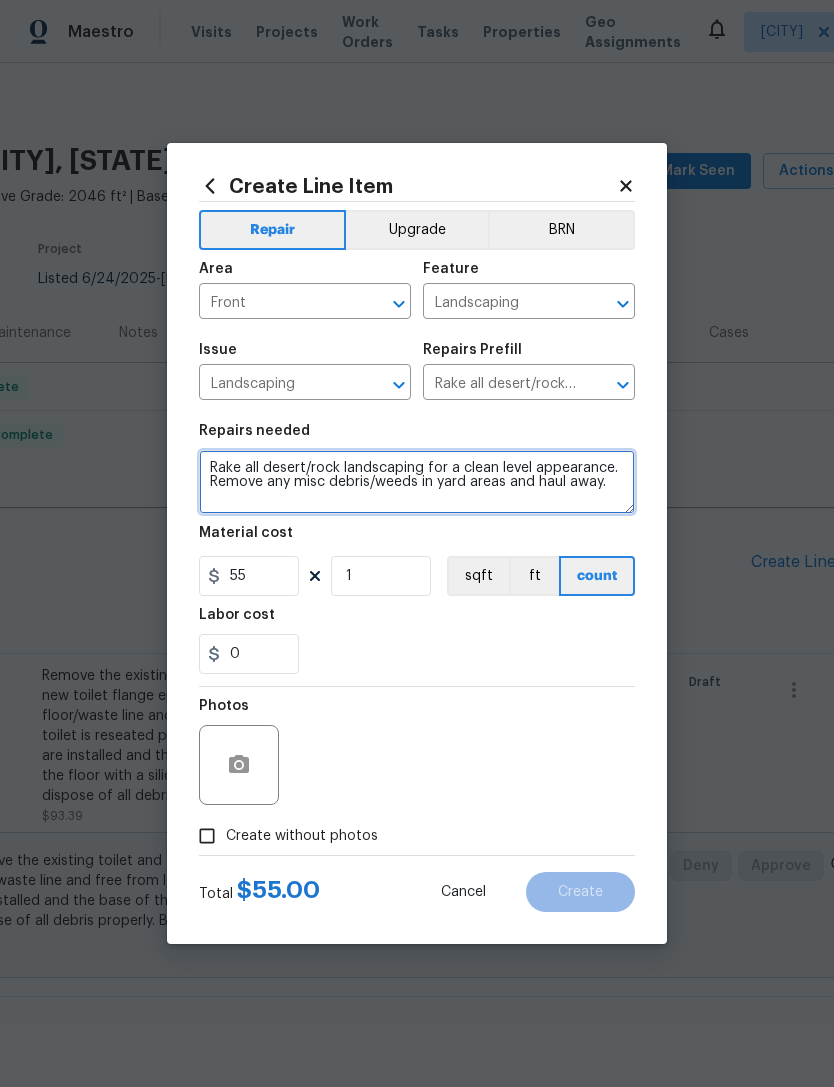 click on "Rake all desert/rock landscaping for a clean level appearance. Remove any misc debris/weeds in yard areas and haul away." at bounding box center (417, 482) 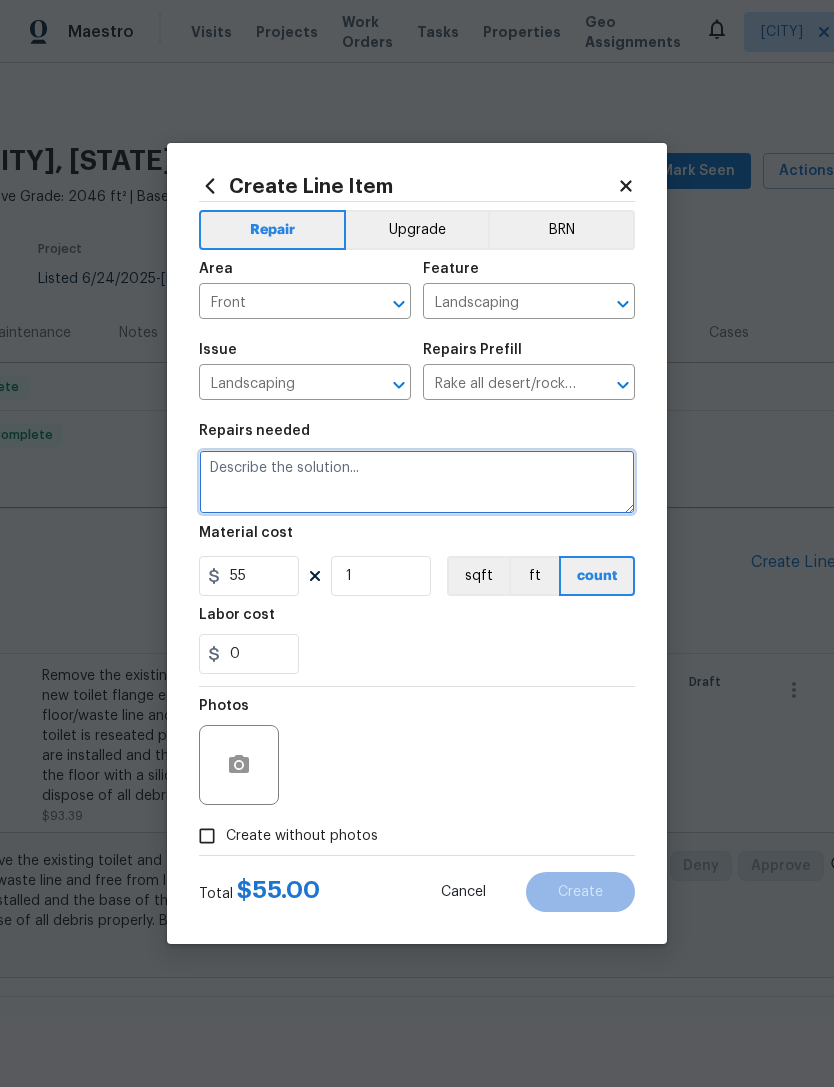 click at bounding box center (417, 482) 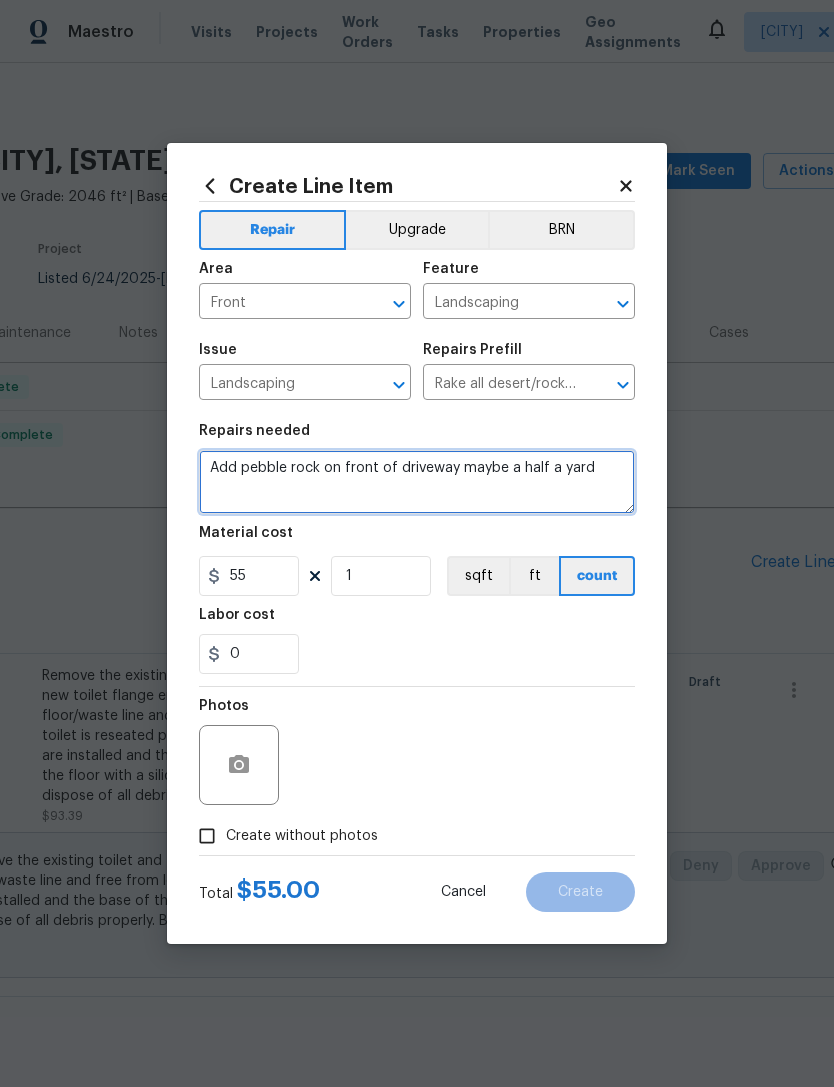 type on "Add pebble rock on front of driveway maybe a half a yard" 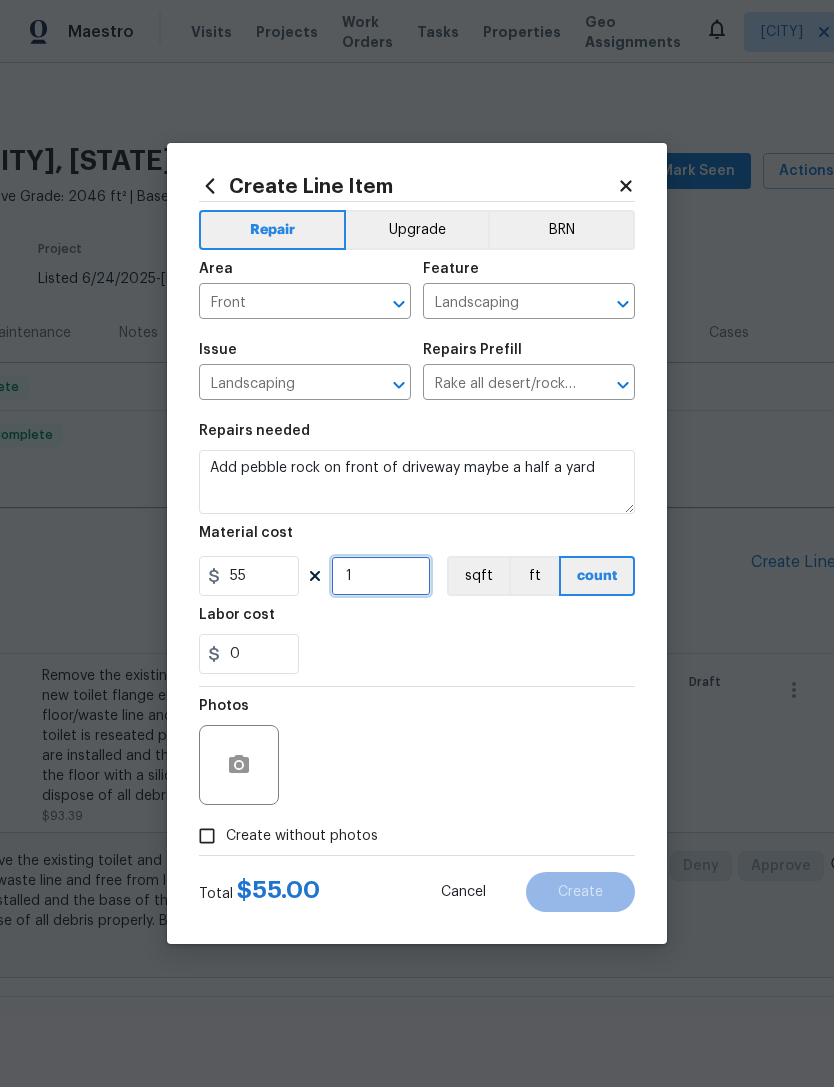 click on "1" at bounding box center [381, 576] 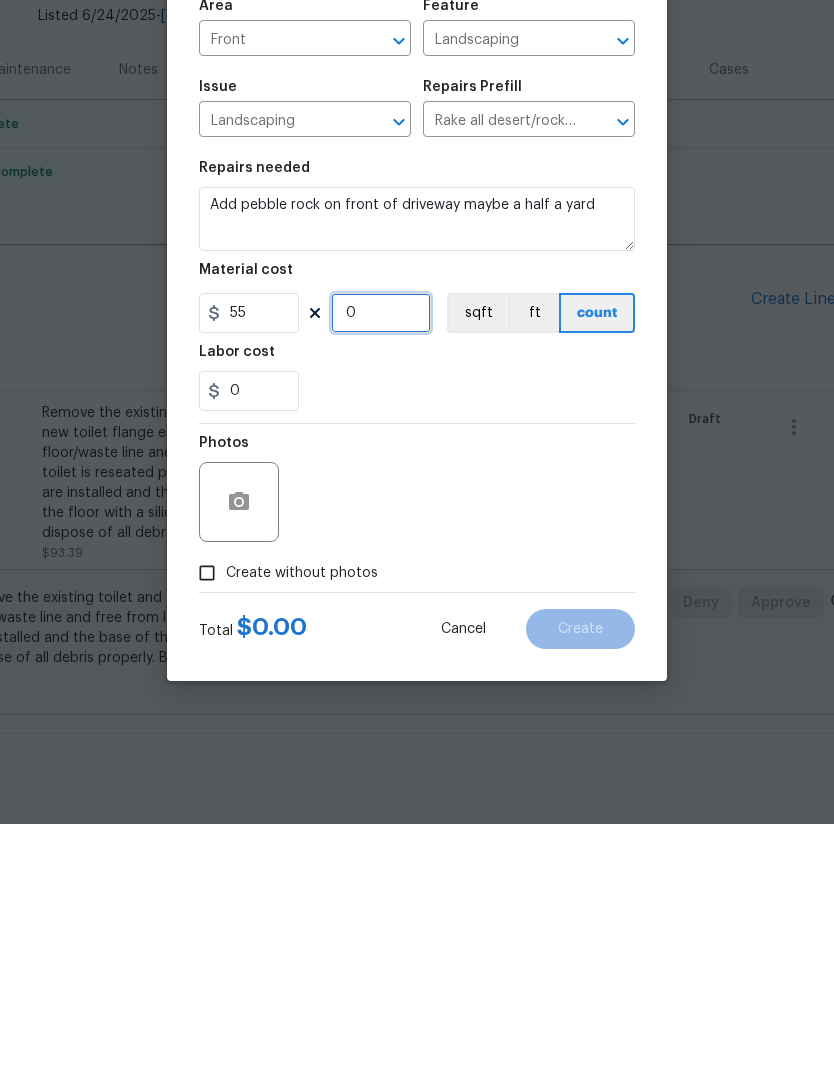 type on "7" 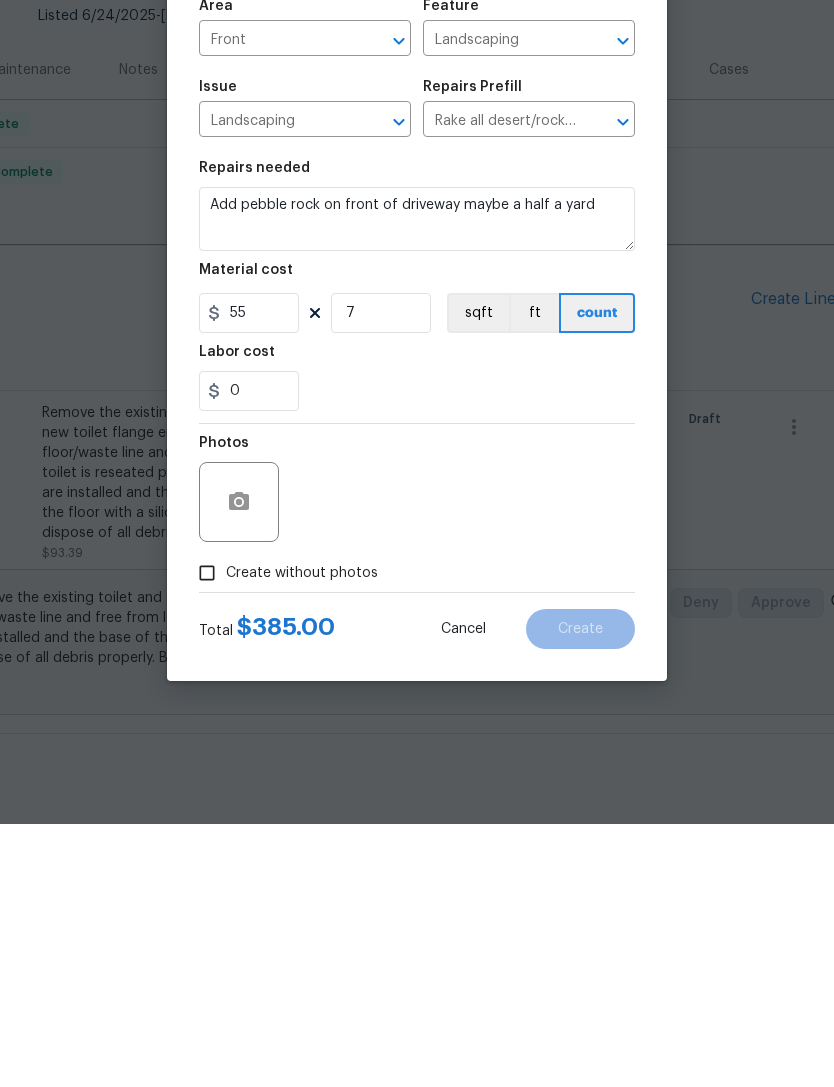 click on "Create without photos" at bounding box center [207, 836] 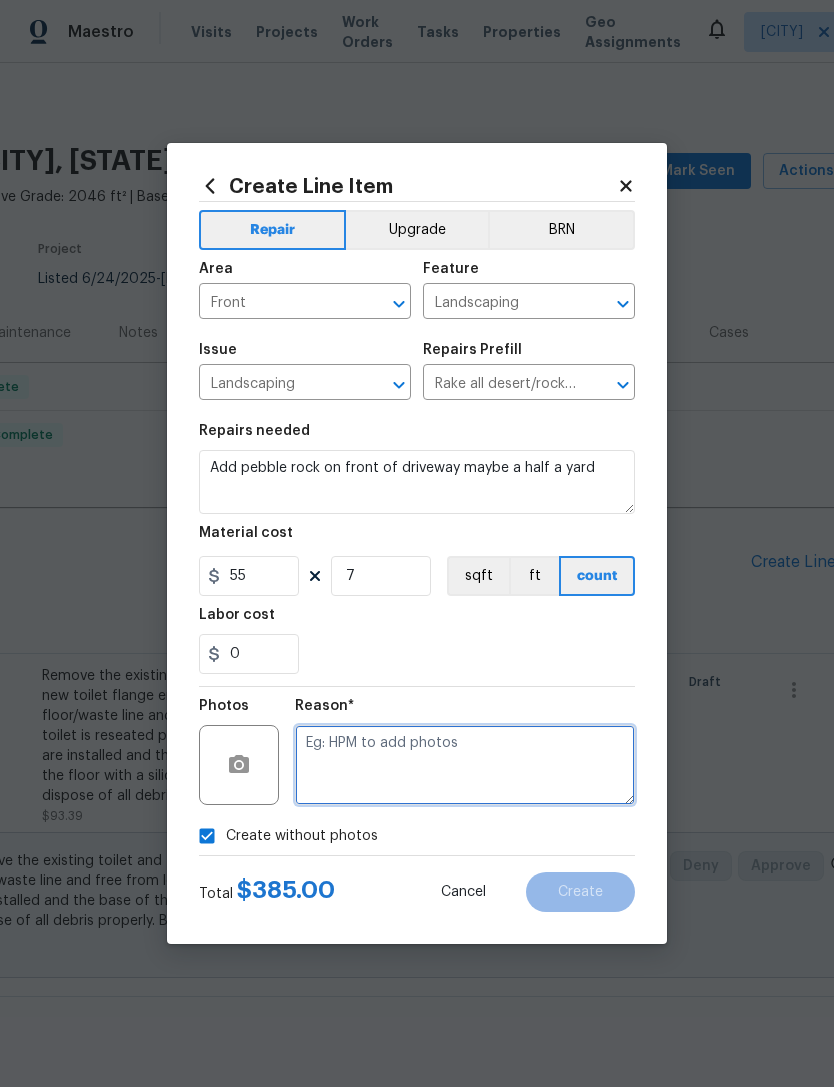 click at bounding box center [465, 765] 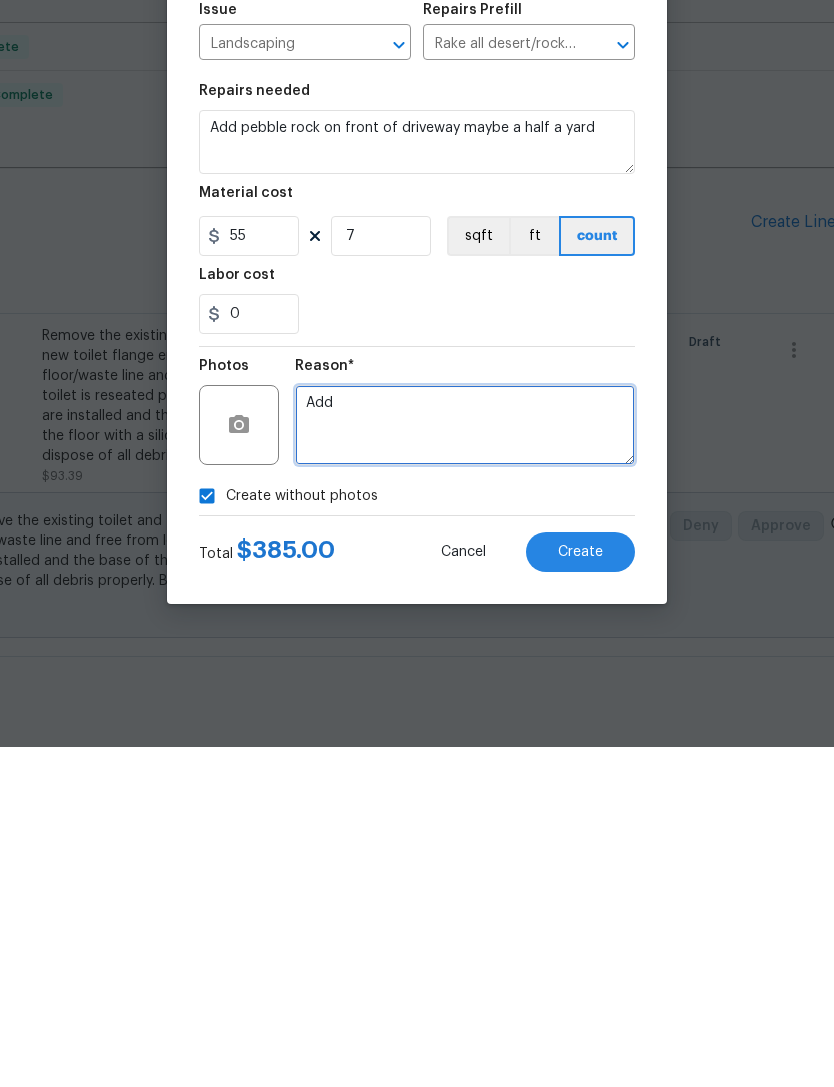type on "Add" 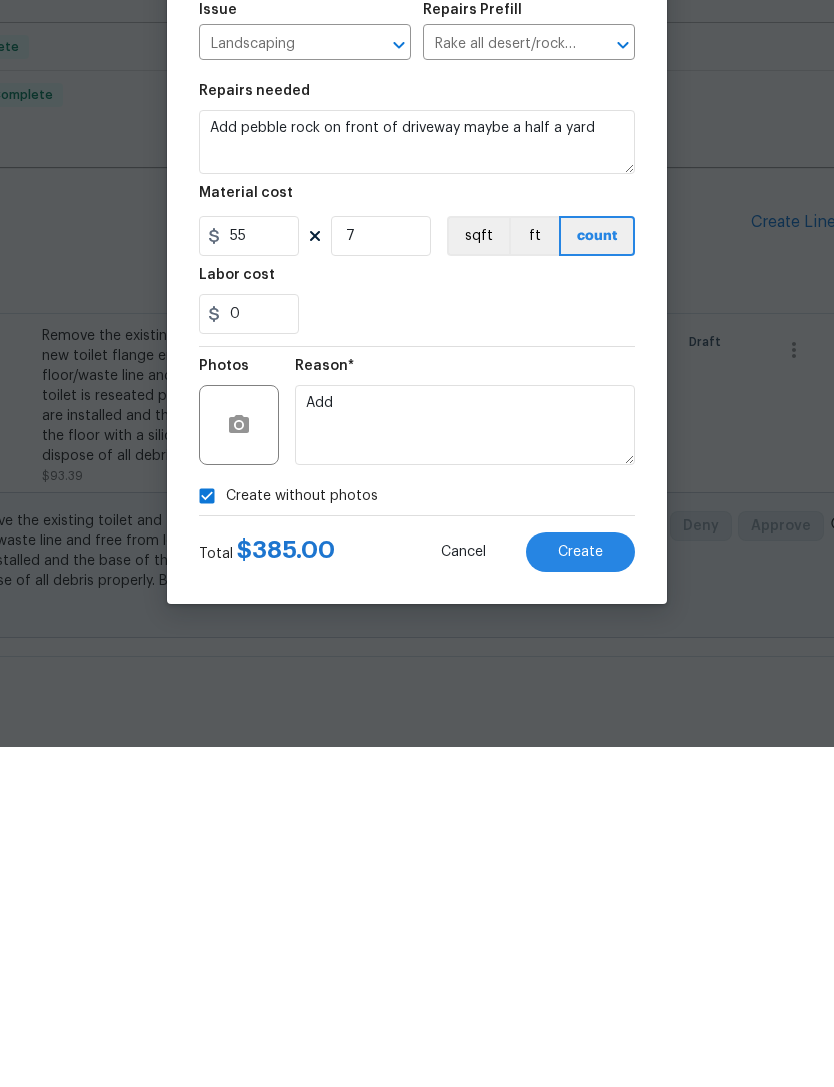 click on "Create" at bounding box center (580, 892) 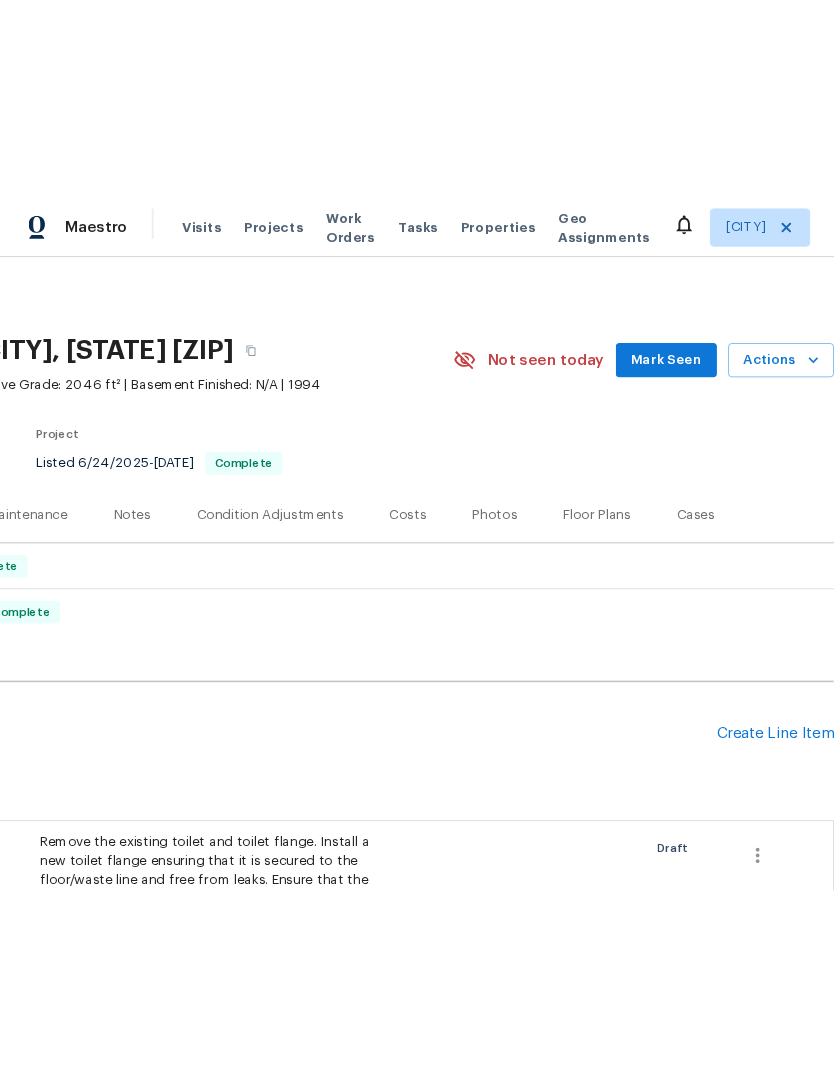 scroll, scrollTop: 0, scrollLeft: 0, axis: both 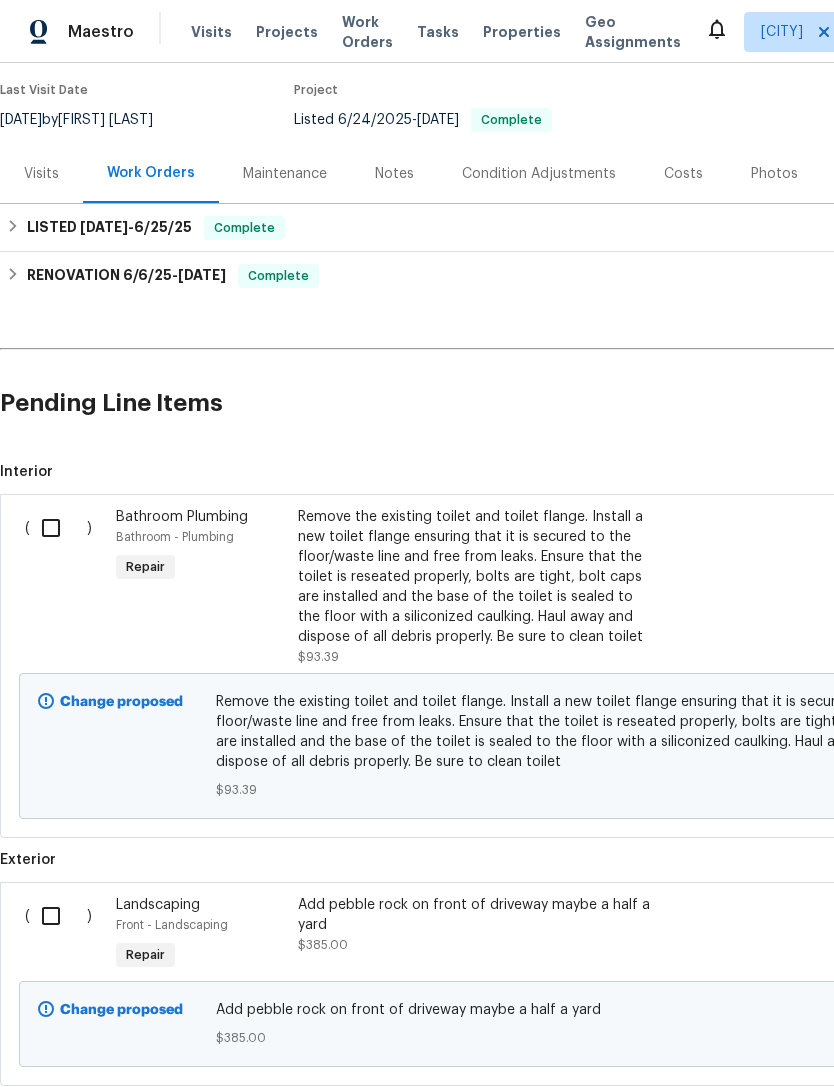 click at bounding box center [58, 528] 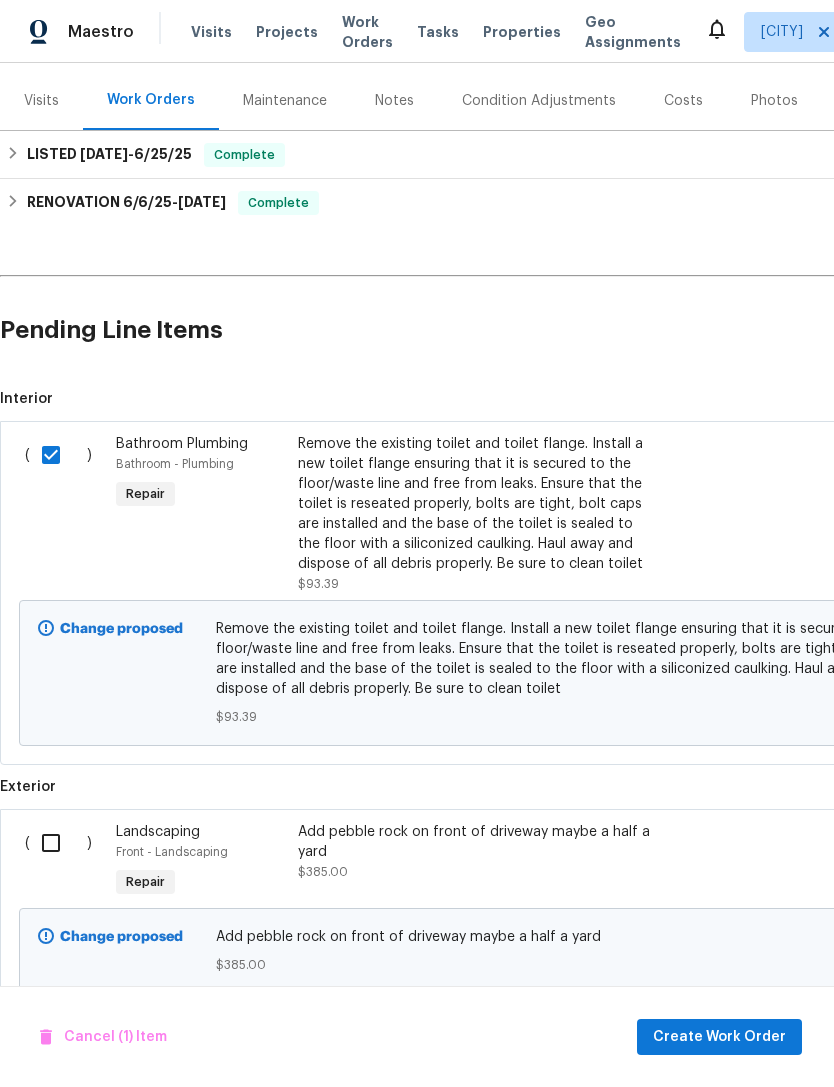 scroll, scrollTop: 231, scrollLeft: 0, axis: vertical 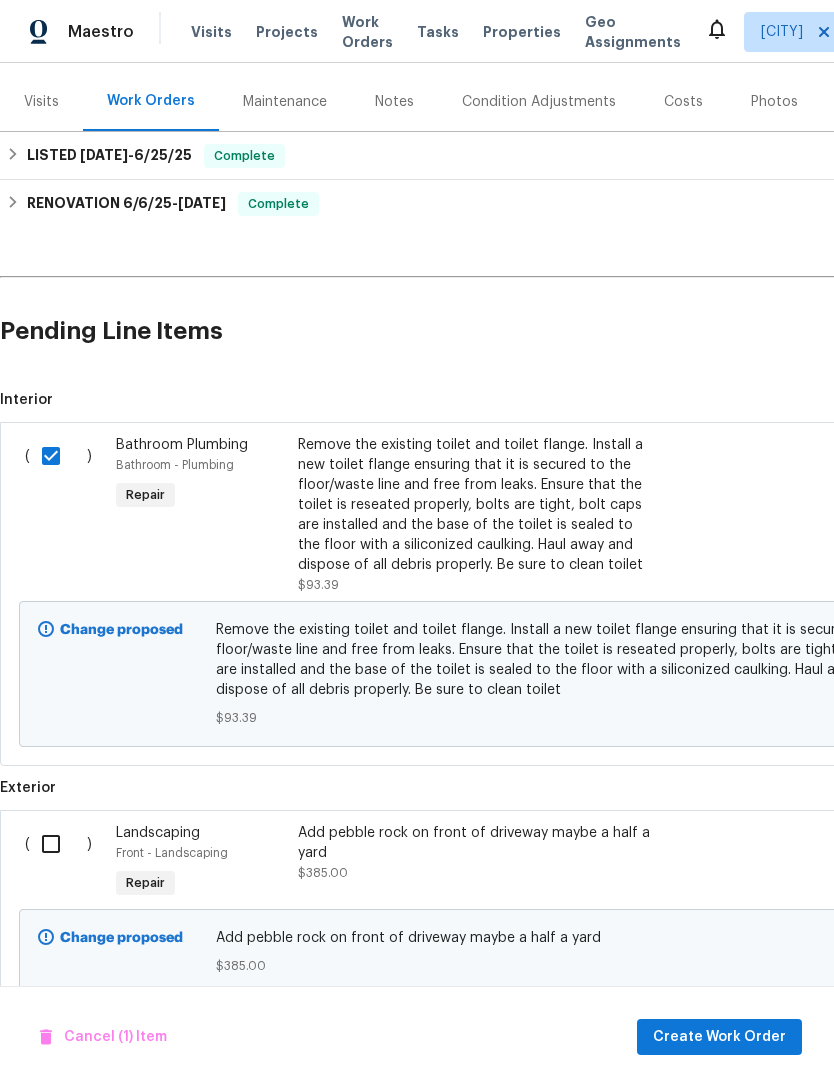 click at bounding box center [58, 844] 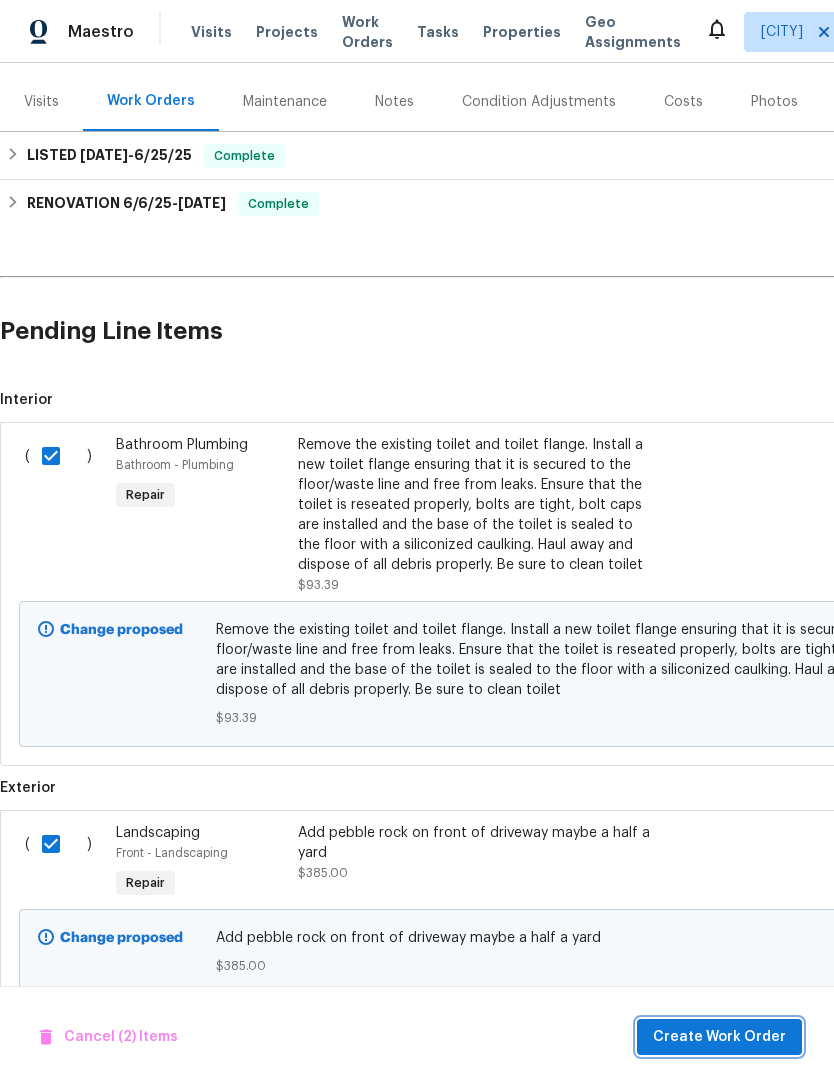 click on "Create Work Order" at bounding box center (719, 1037) 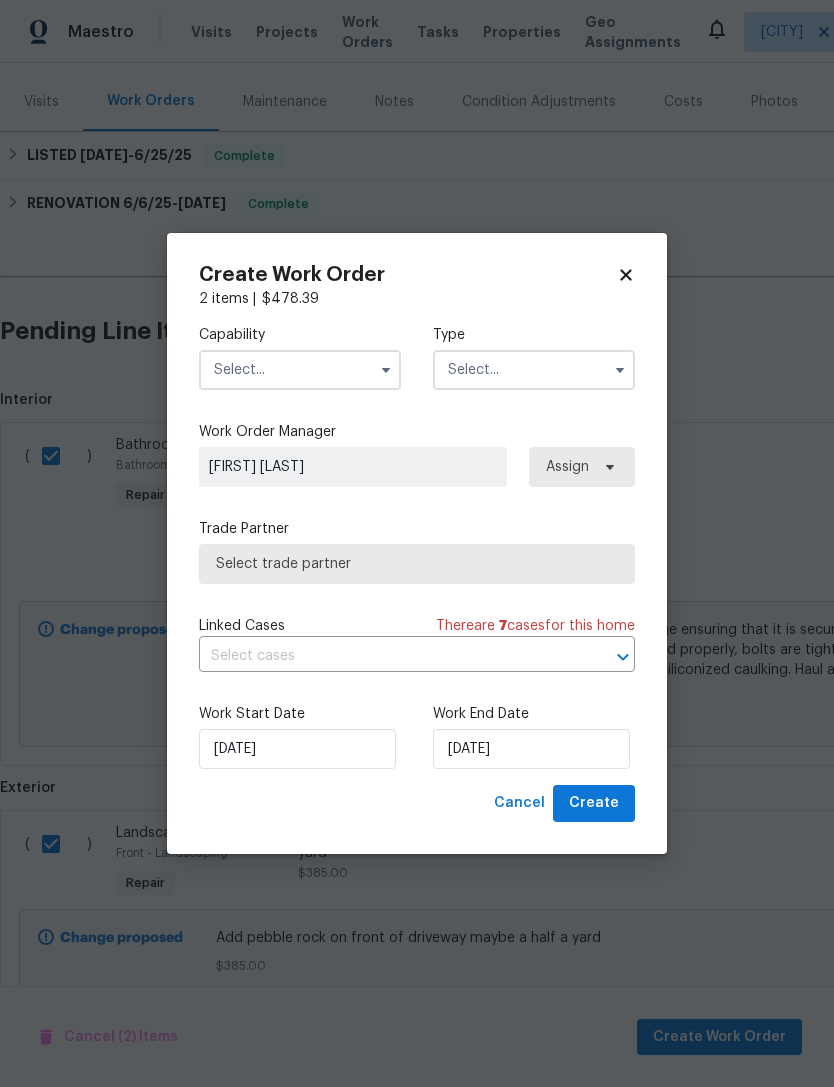 click at bounding box center [300, 370] 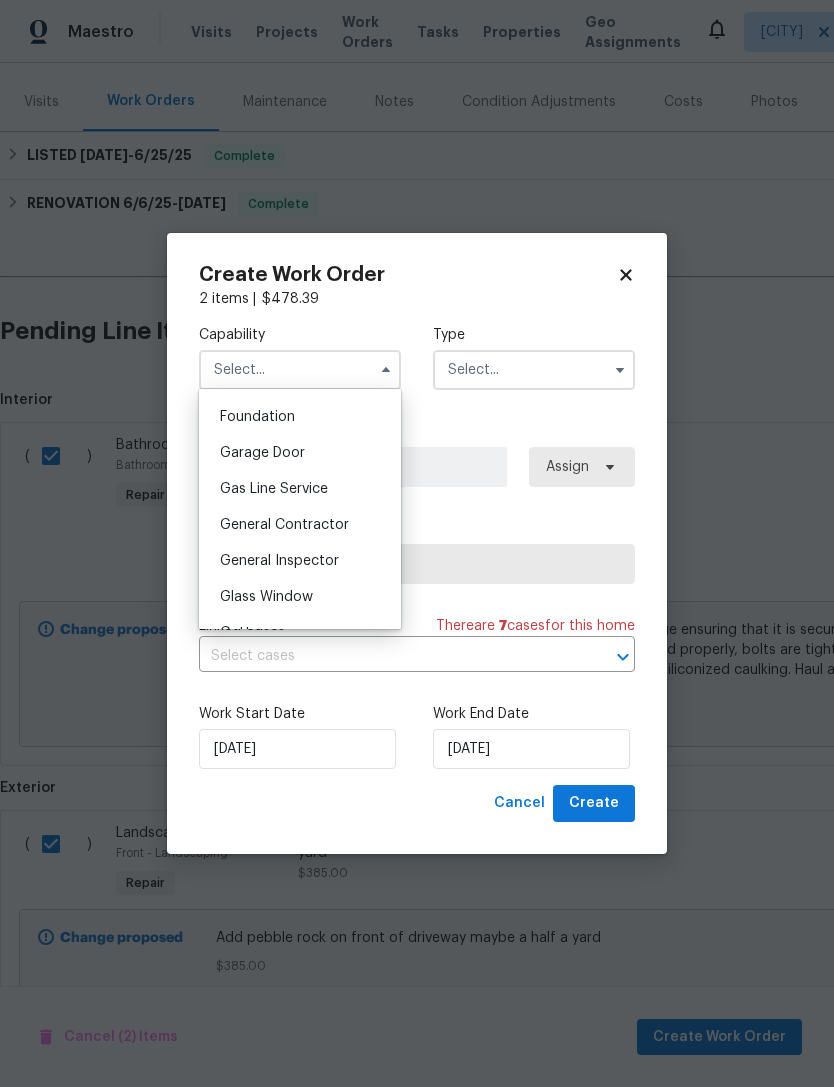 scroll, scrollTop: 845, scrollLeft: 0, axis: vertical 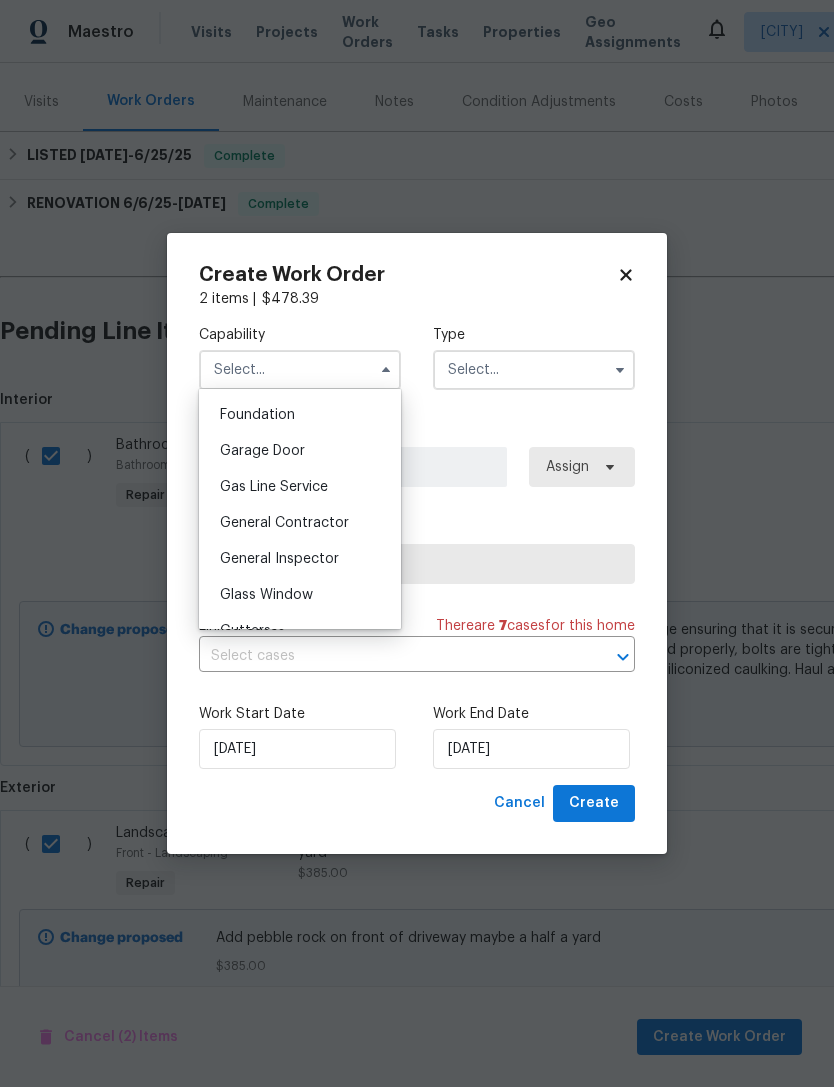 click on "General Contractor" at bounding box center (300, 523) 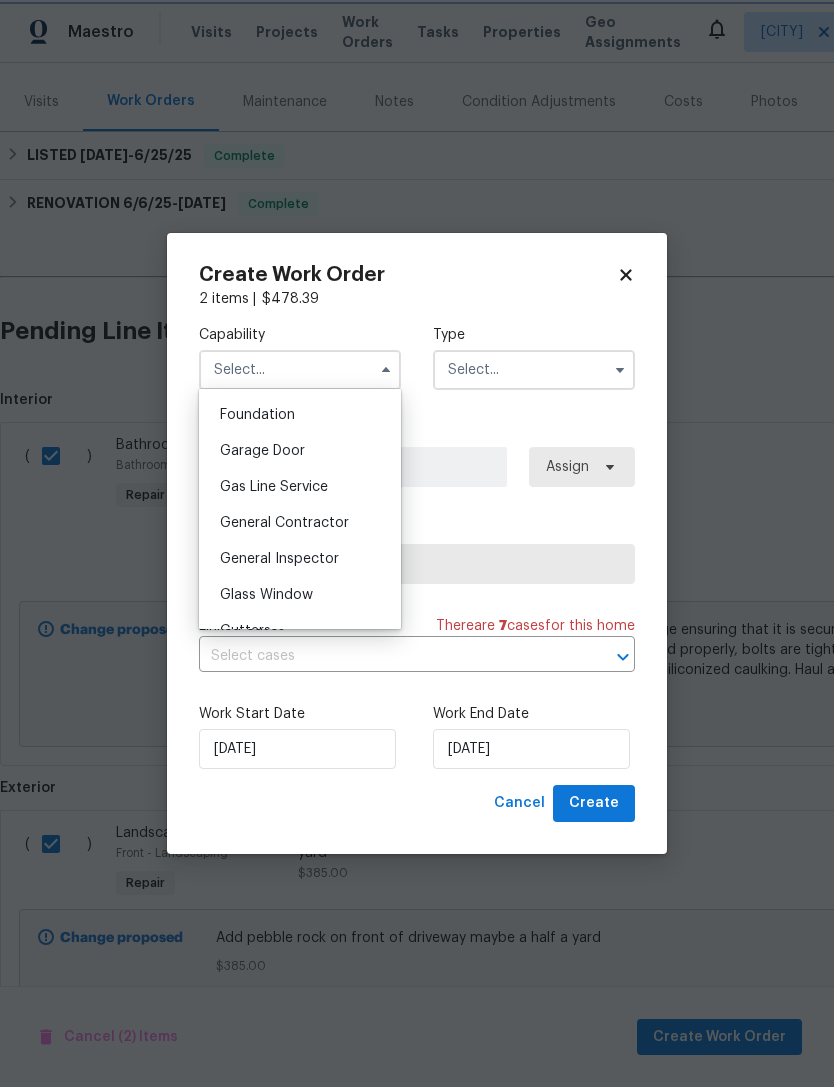 type on "General Contractor" 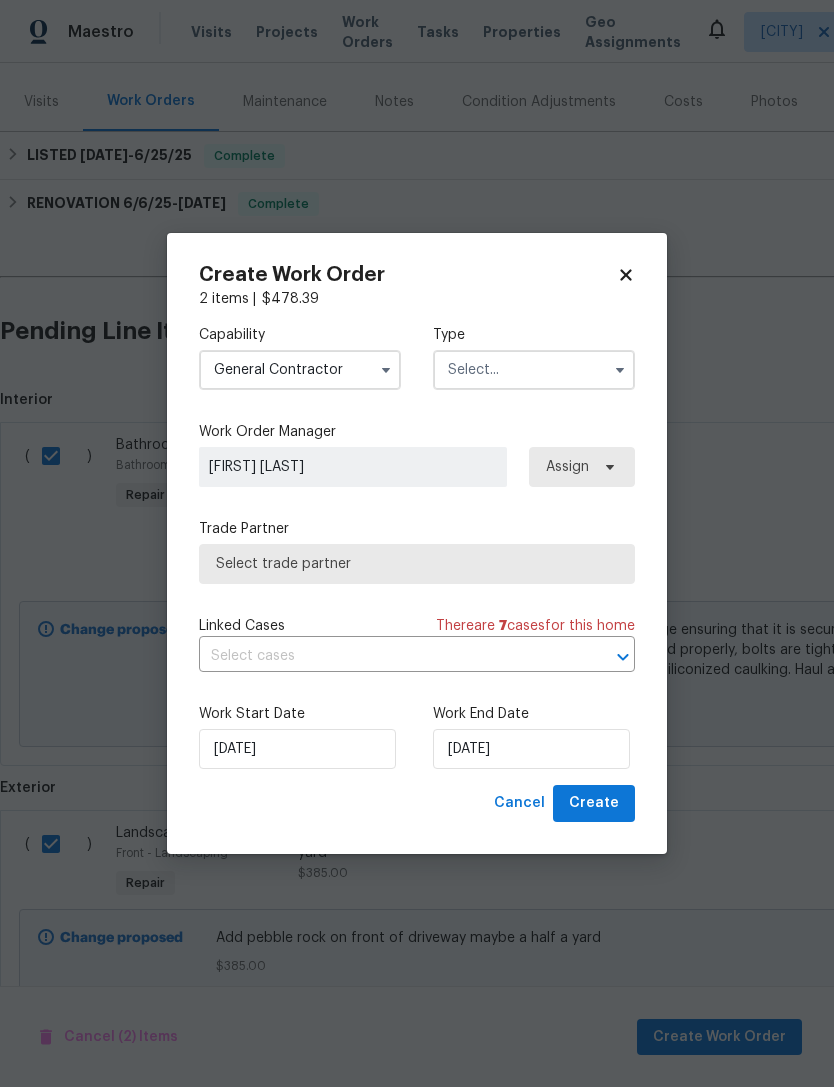 click at bounding box center (534, 370) 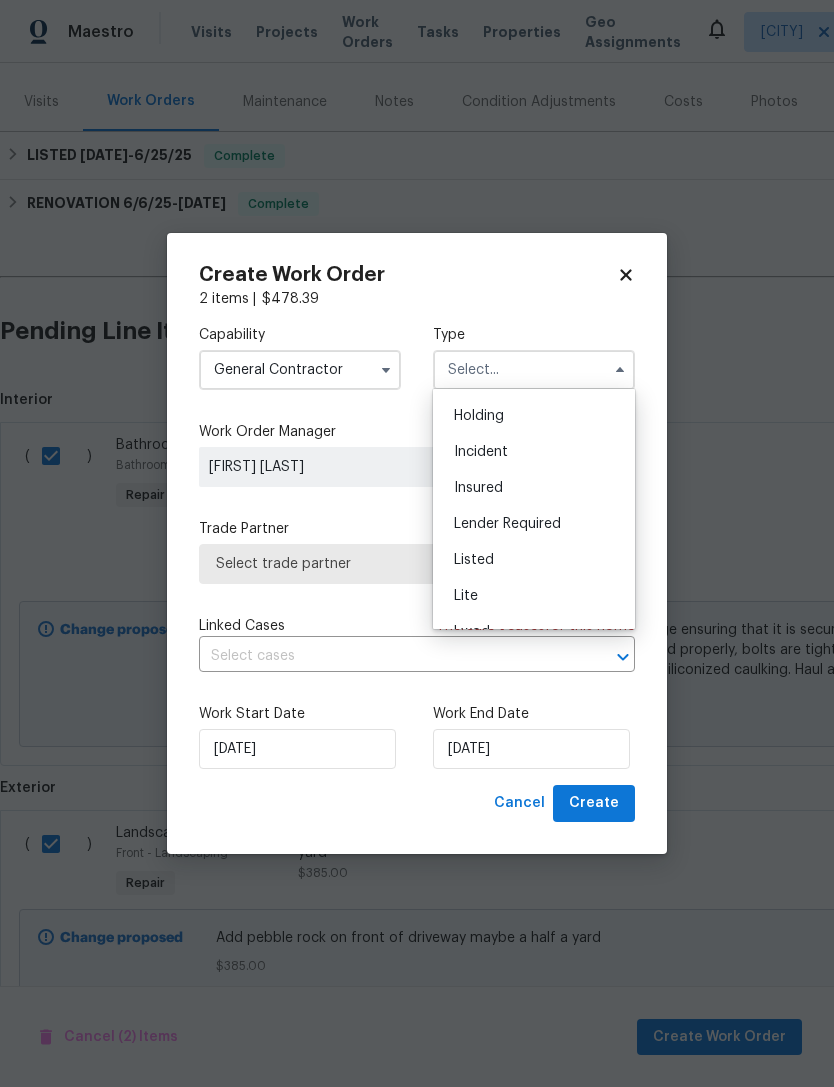 scroll, scrollTop: 101, scrollLeft: 0, axis: vertical 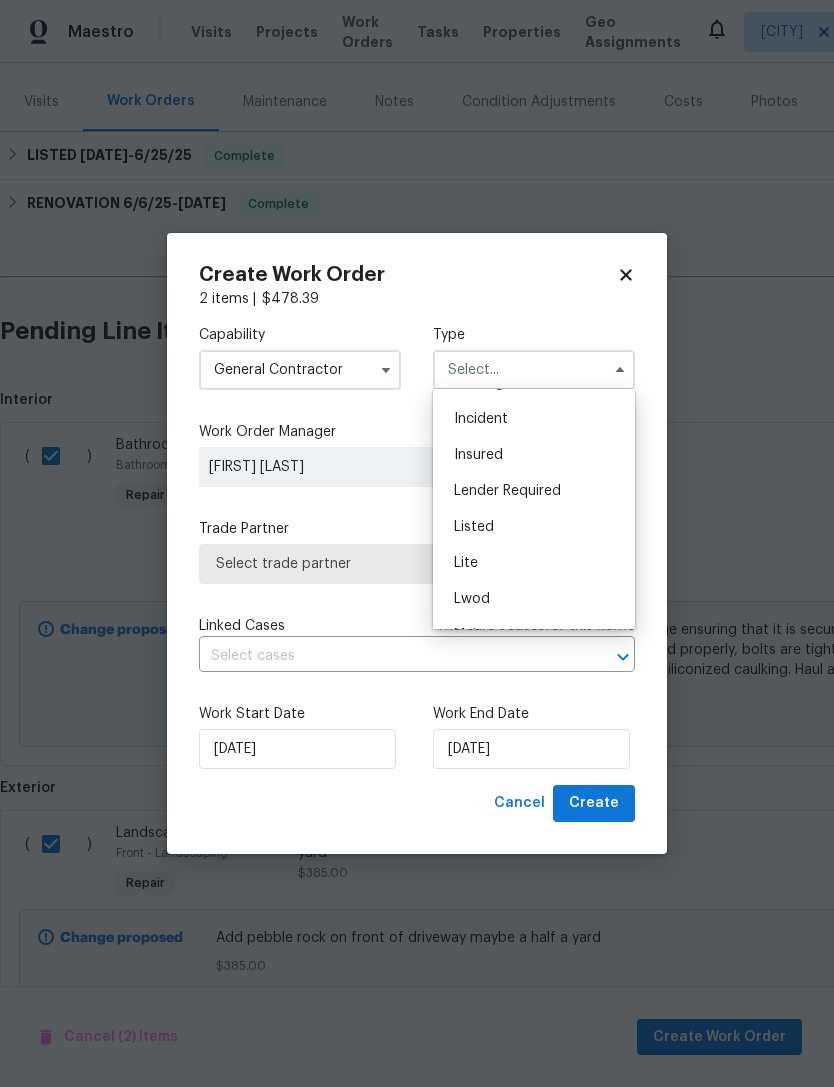click on "Listed" at bounding box center (474, 527) 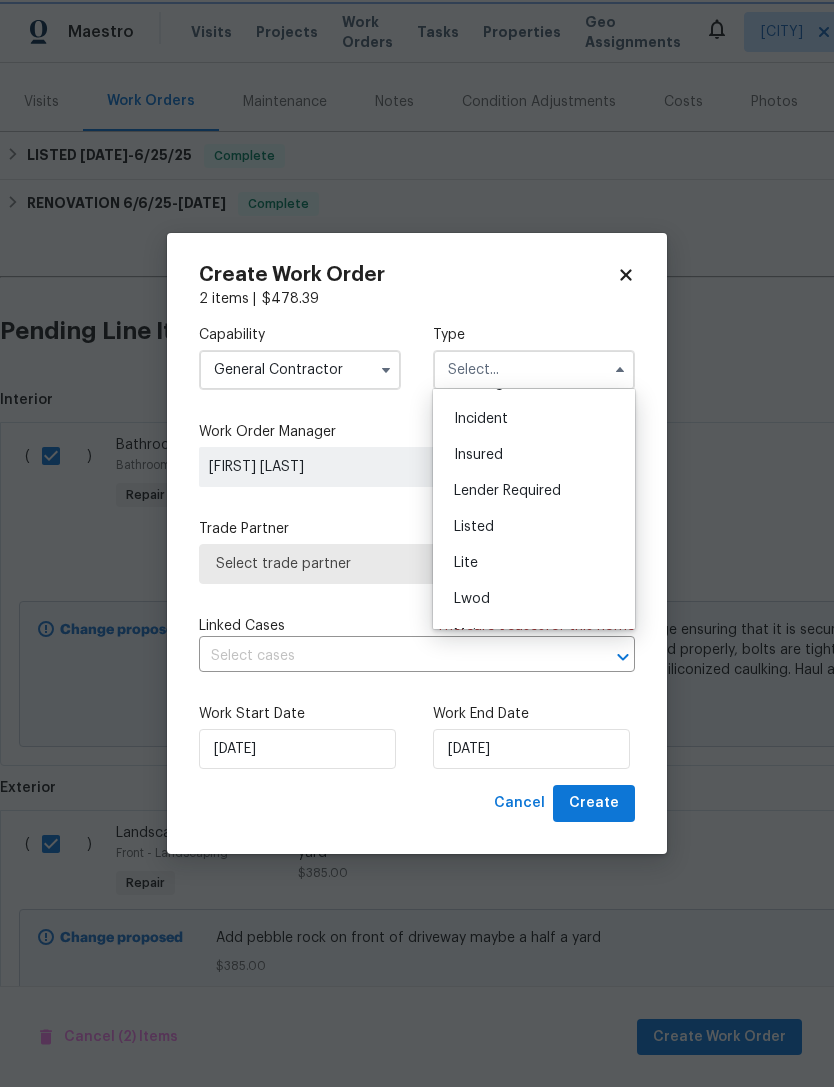 type on "Listed" 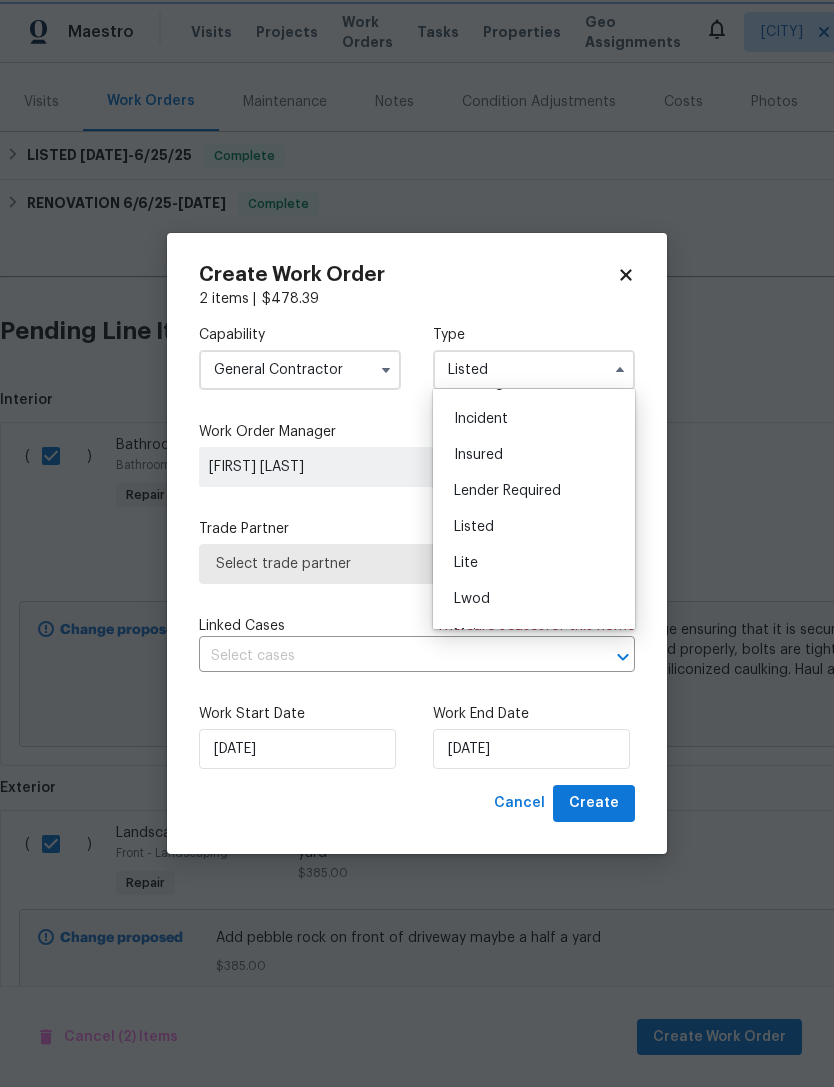 scroll, scrollTop: 0, scrollLeft: 0, axis: both 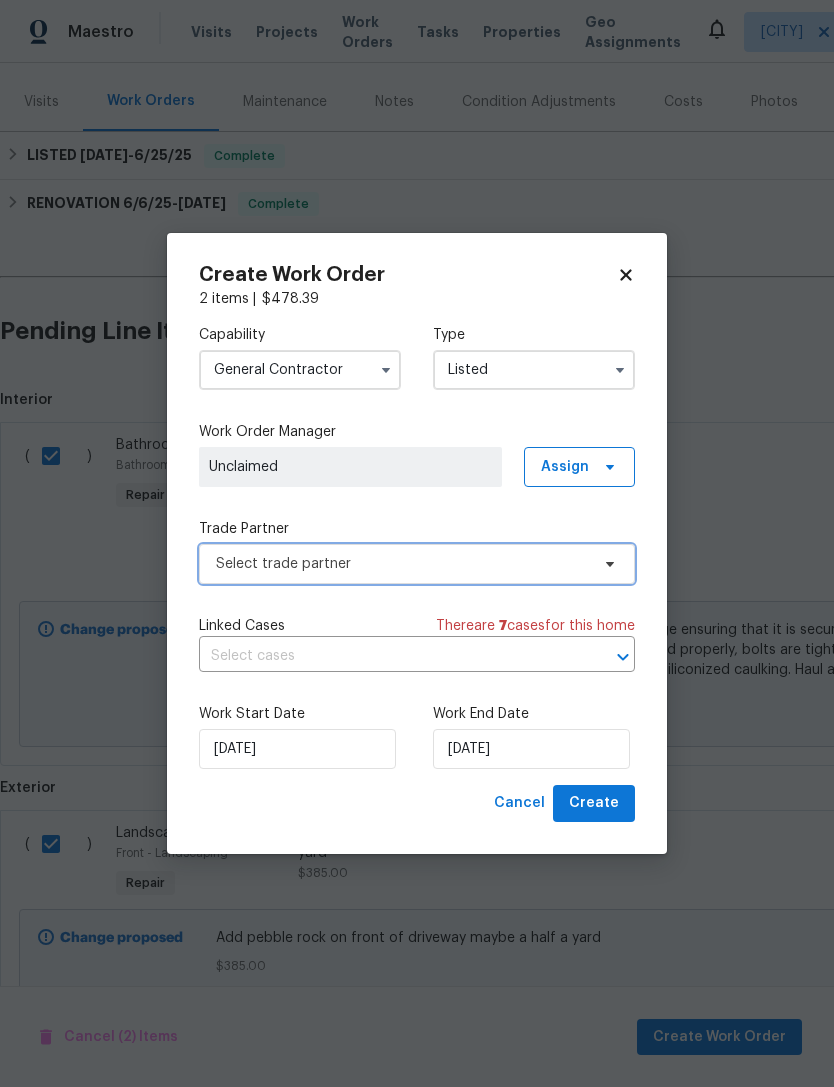 click on "Select trade partner" at bounding box center [402, 564] 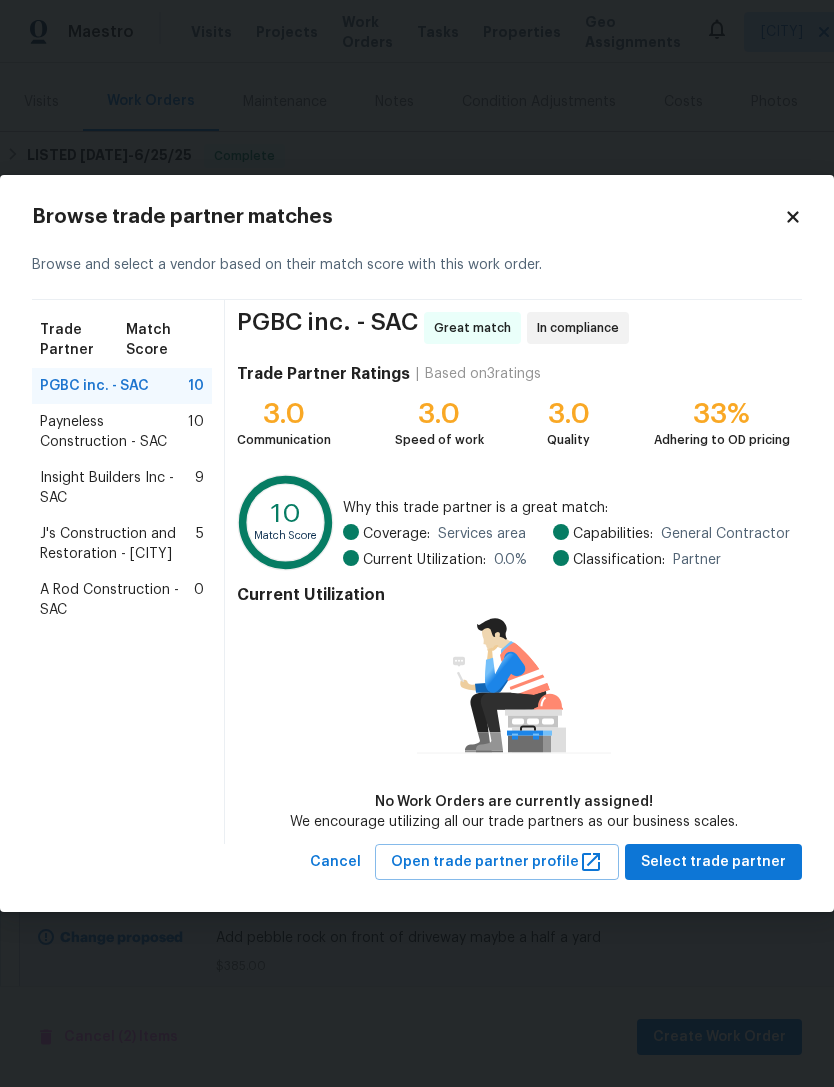click on "Insight Builders Inc - SAC" at bounding box center (117, 488) 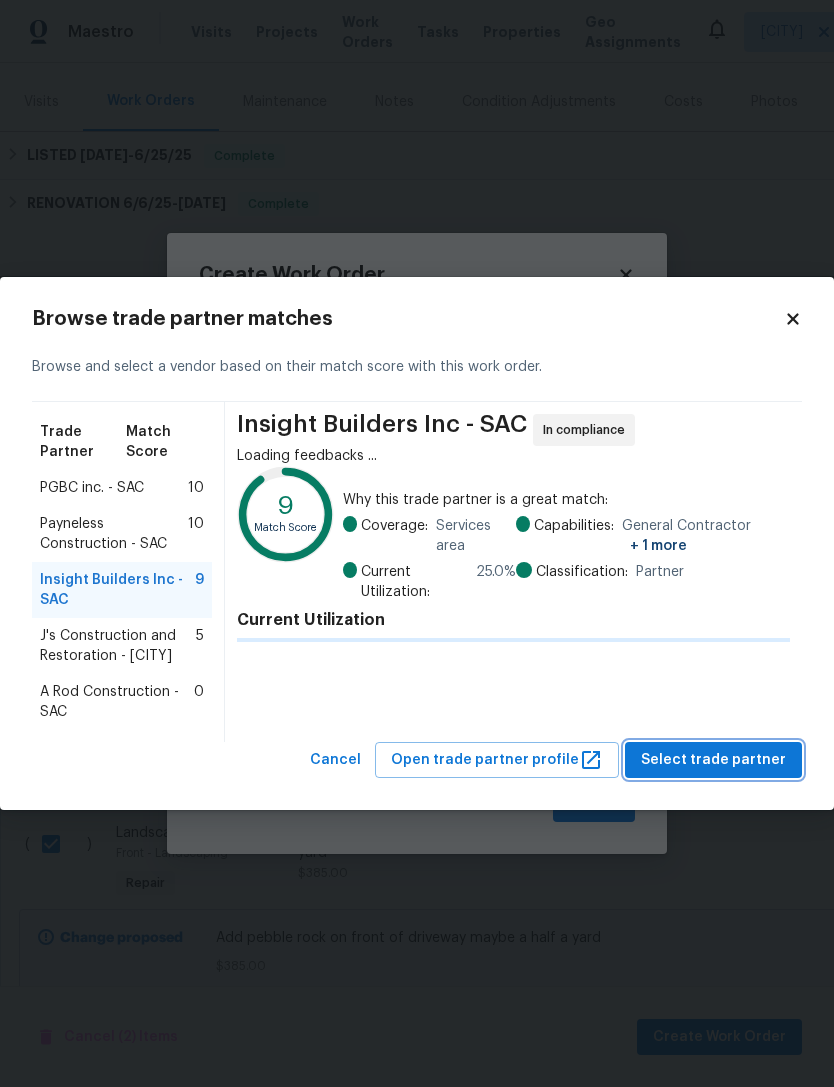 click on "Select trade partner" at bounding box center [713, 760] 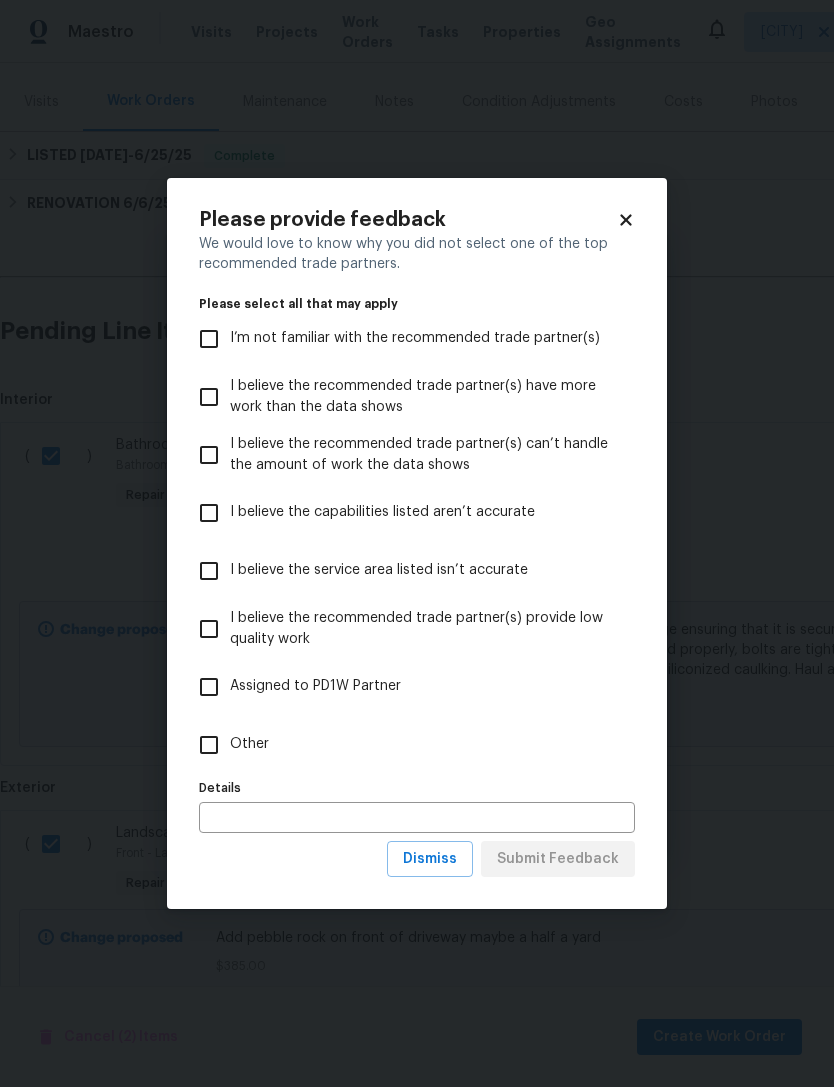 click on "Other" at bounding box center [209, 745] 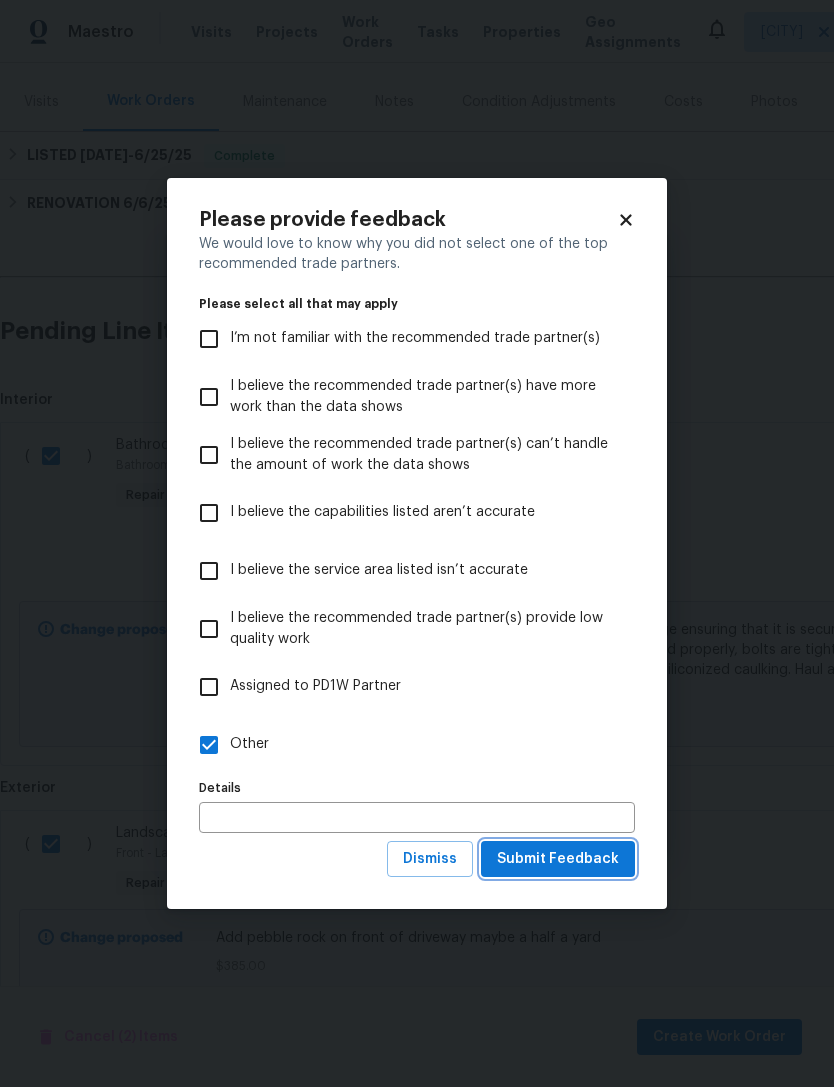 click on "Submit Feedback" at bounding box center [558, 859] 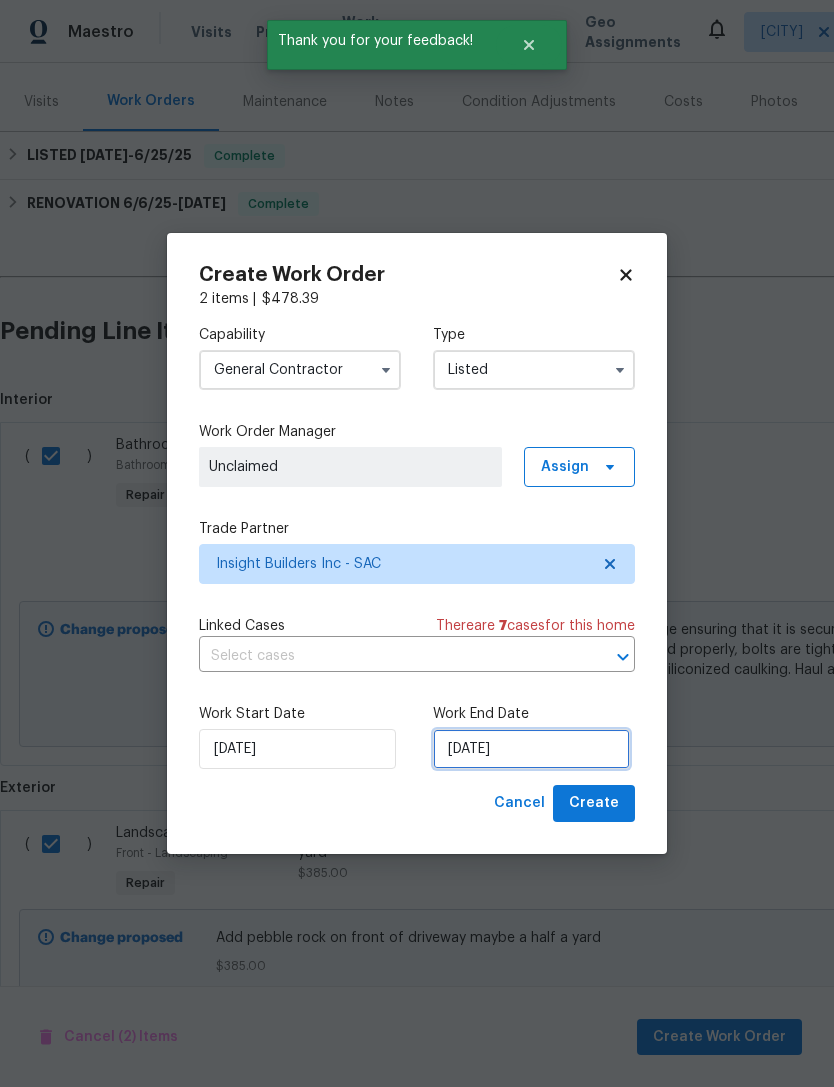 click on "[DATE]" at bounding box center [531, 749] 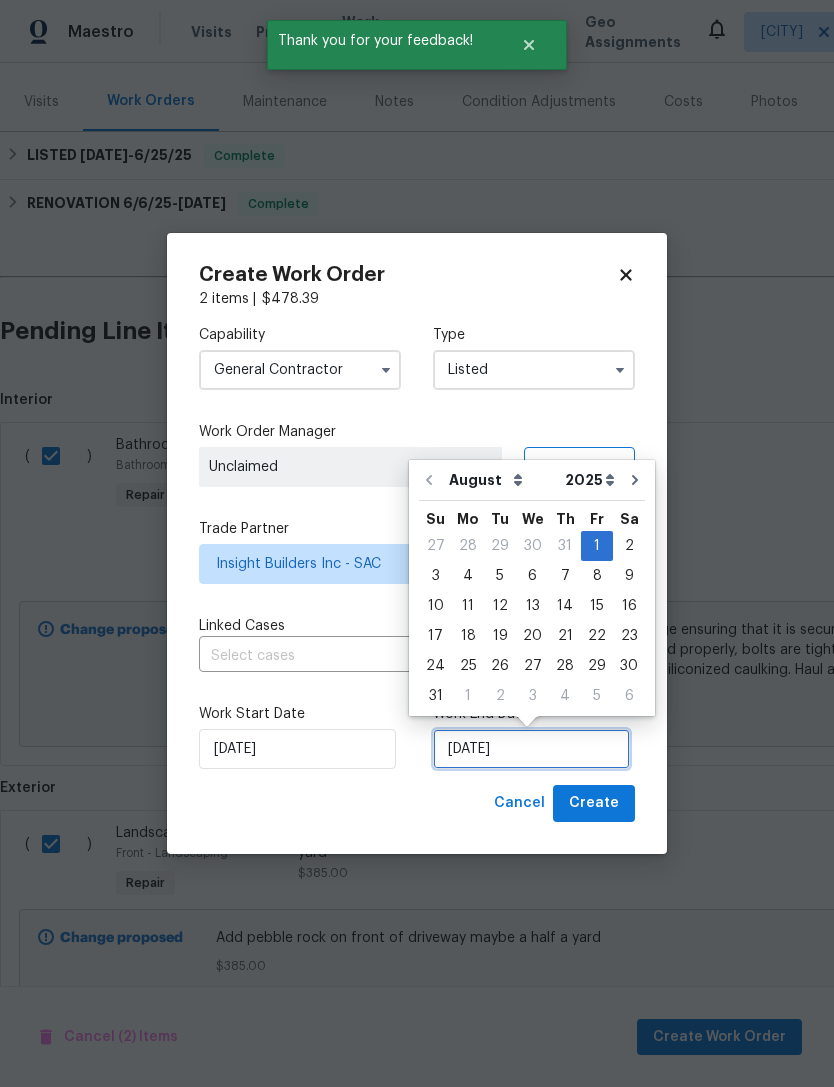 scroll, scrollTop: 37, scrollLeft: 0, axis: vertical 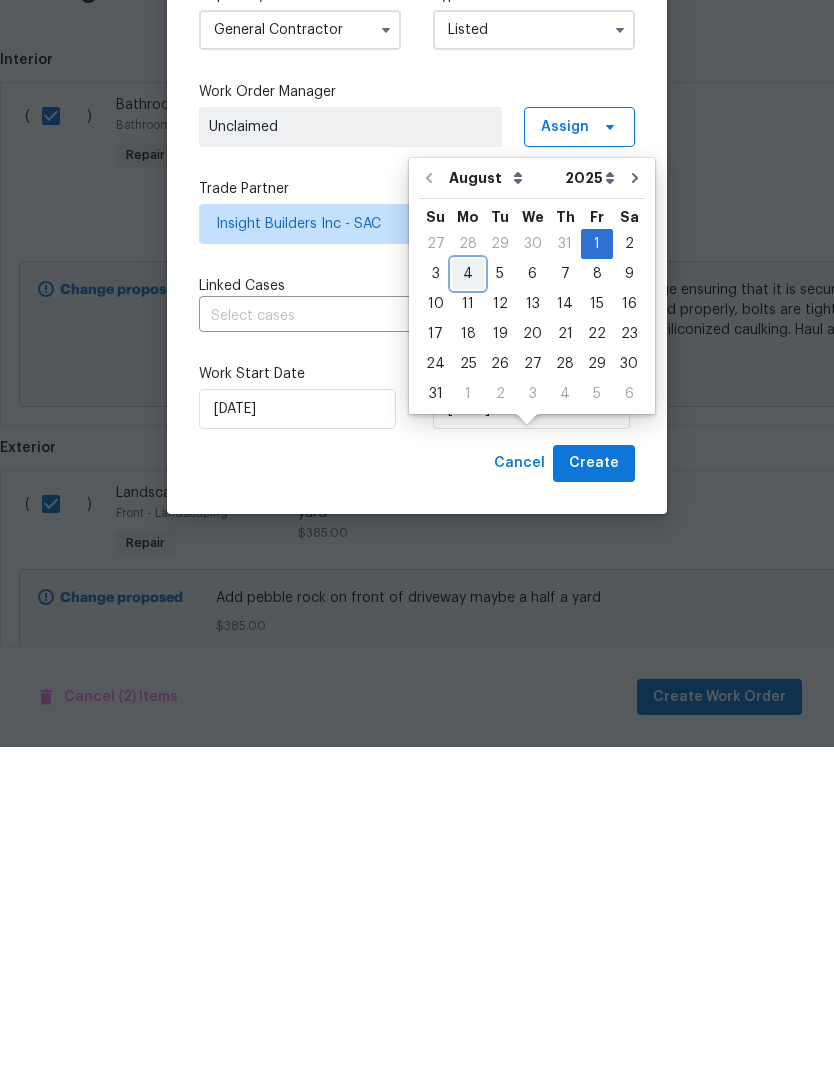 click on "4" at bounding box center (468, 614) 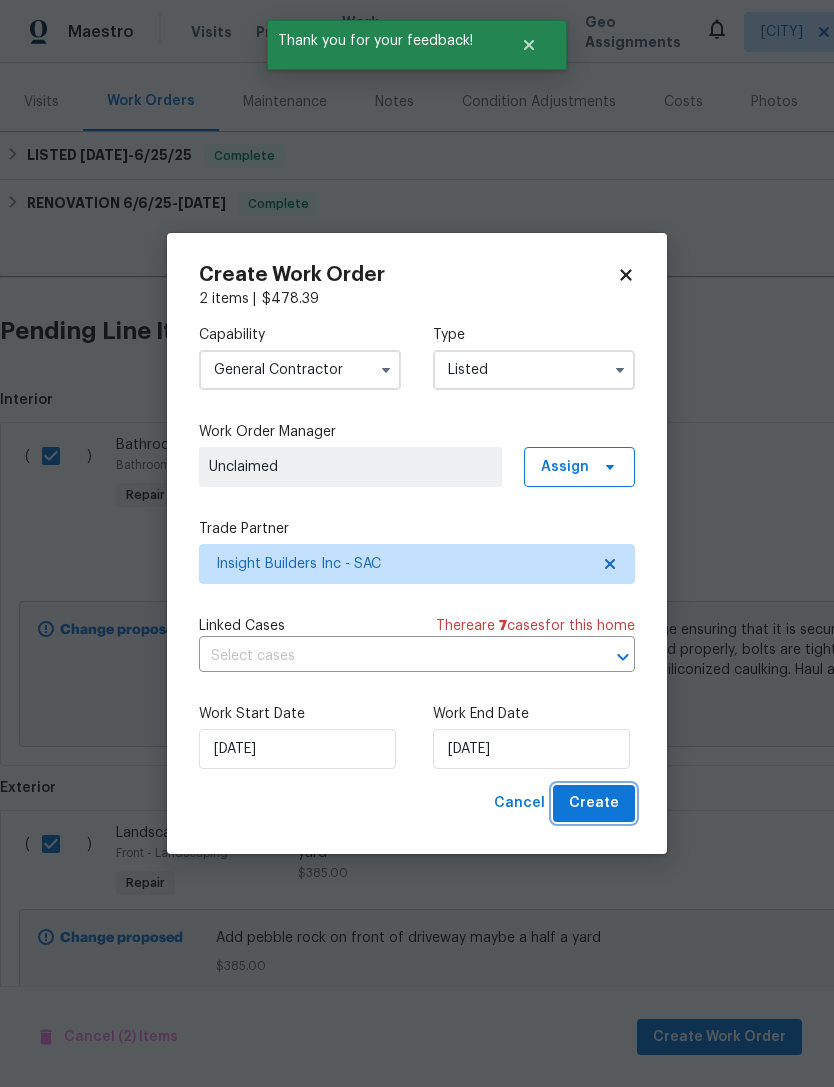 click on "Create" at bounding box center (594, 803) 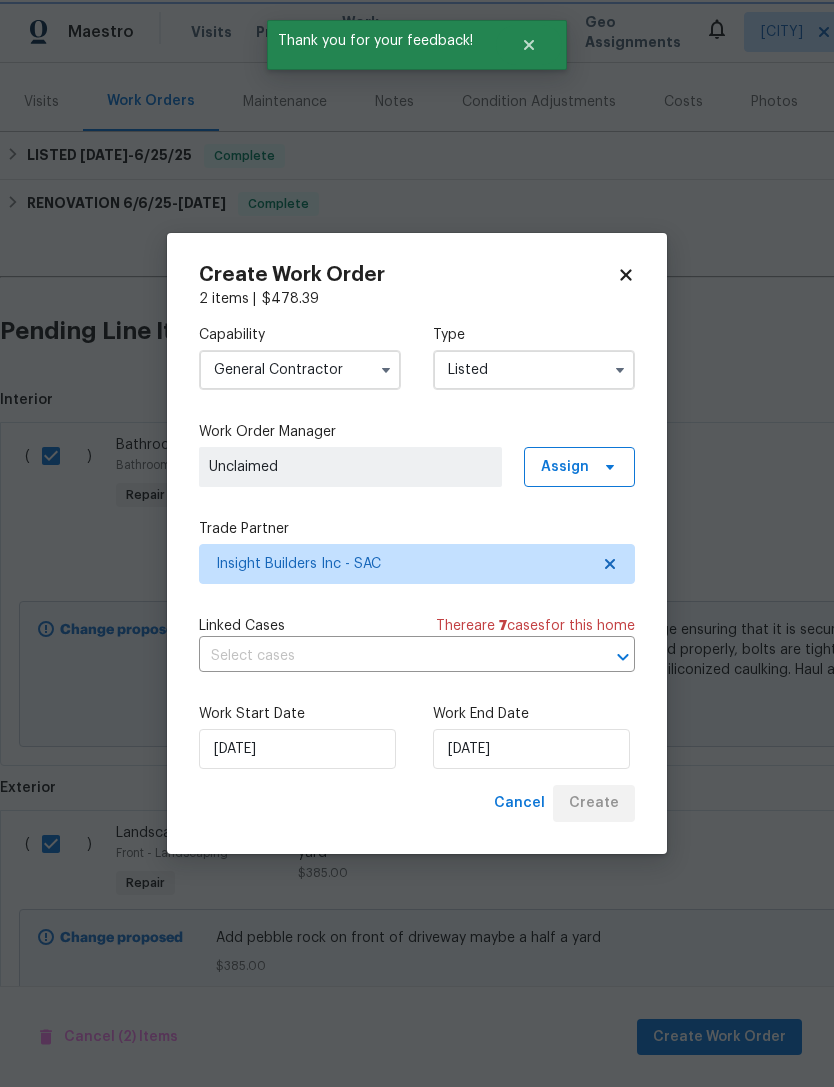 checkbox on "false" 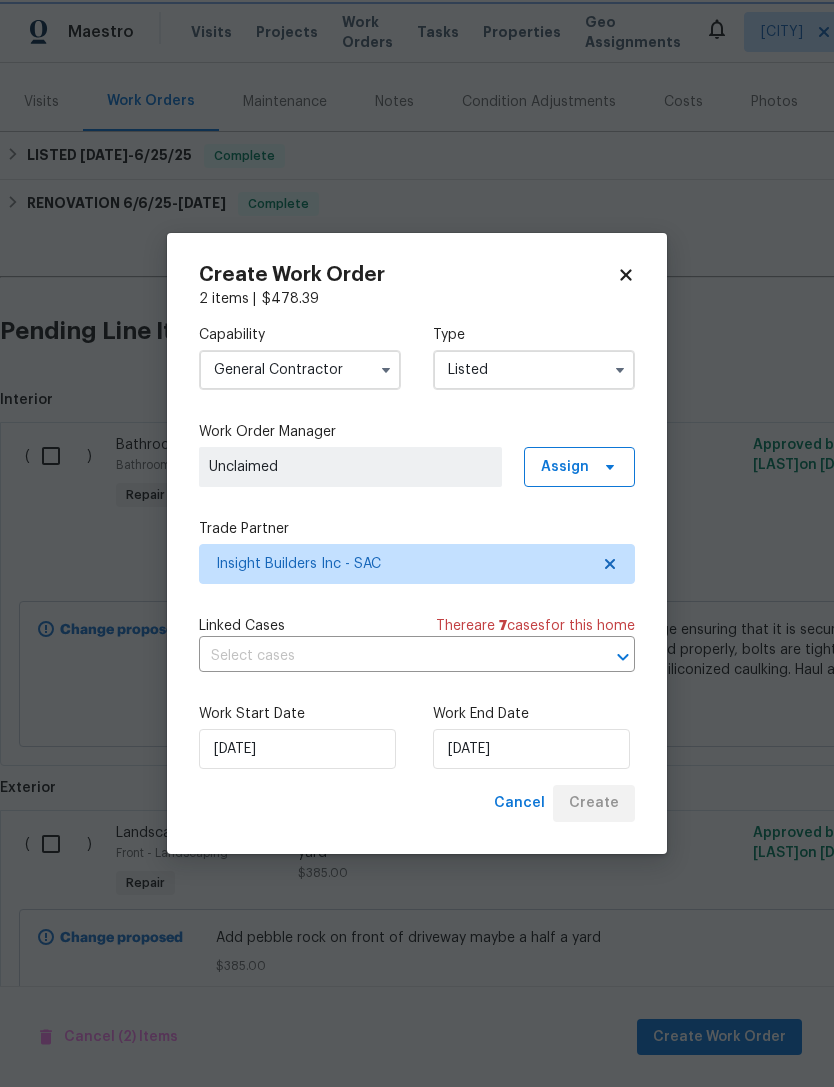 scroll, scrollTop: 0, scrollLeft: 0, axis: both 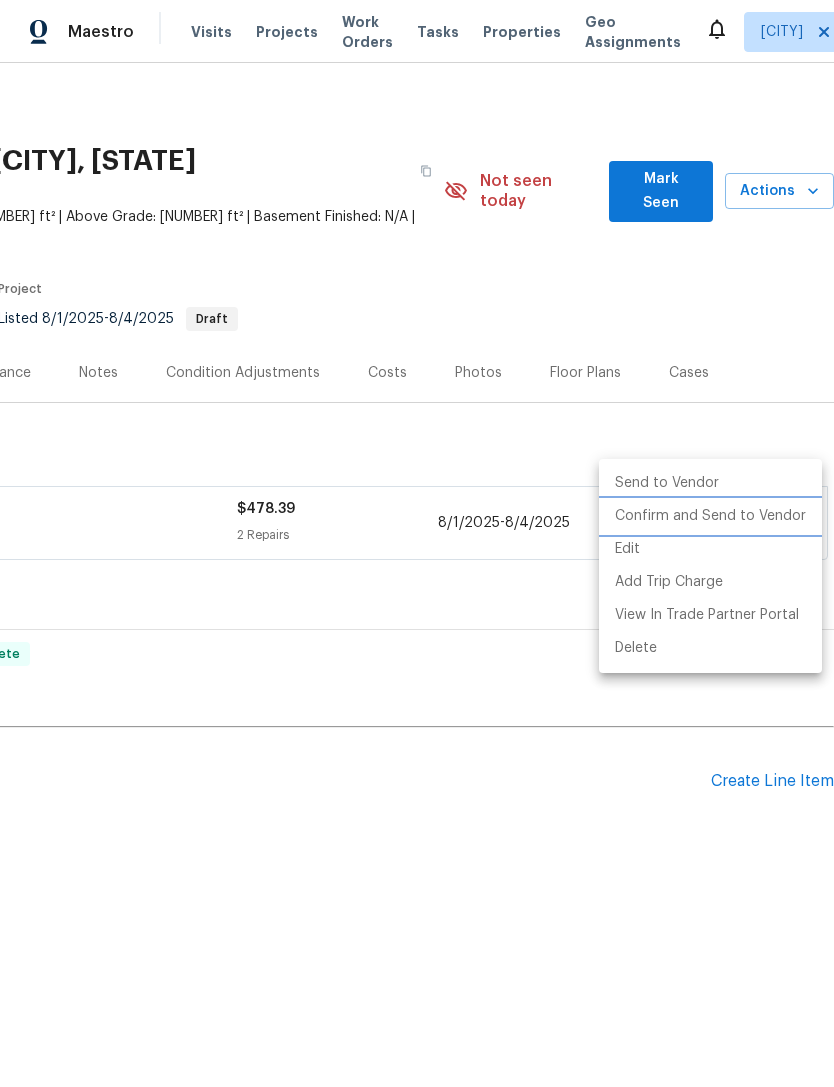 click on "Confirm and Send to Vendor" at bounding box center (710, 516) 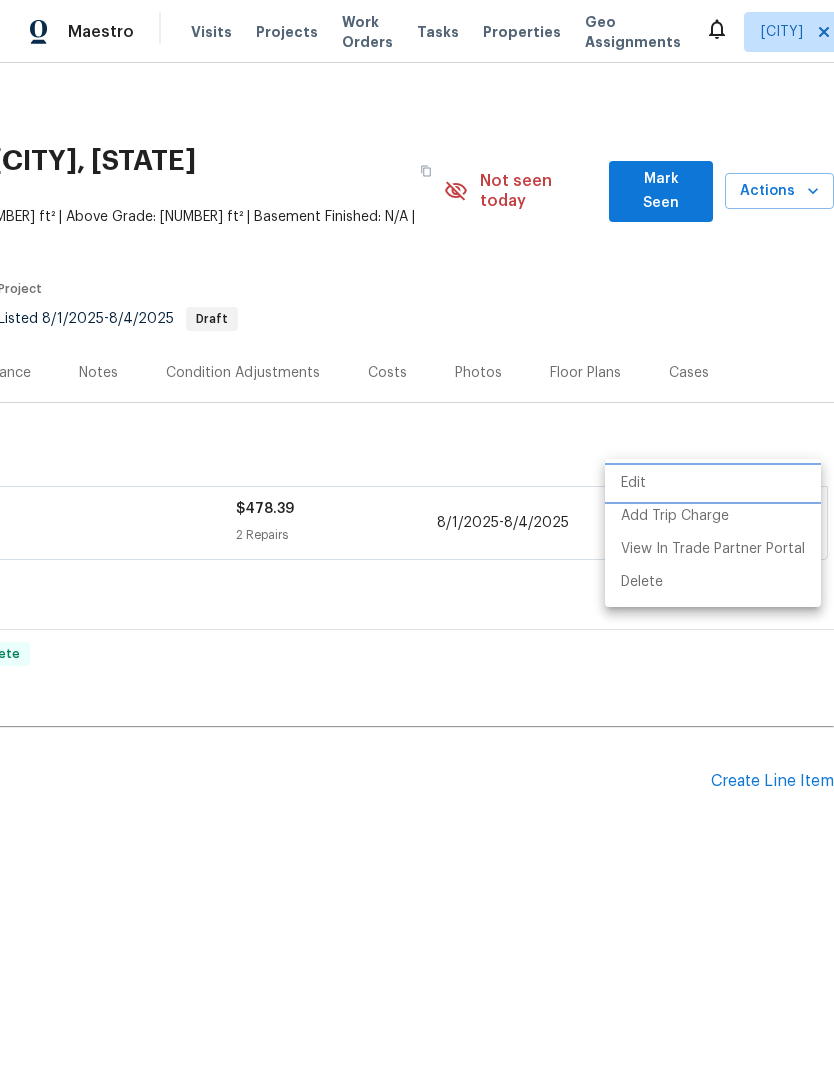 scroll, scrollTop: 0, scrollLeft: 256, axis: horizontal 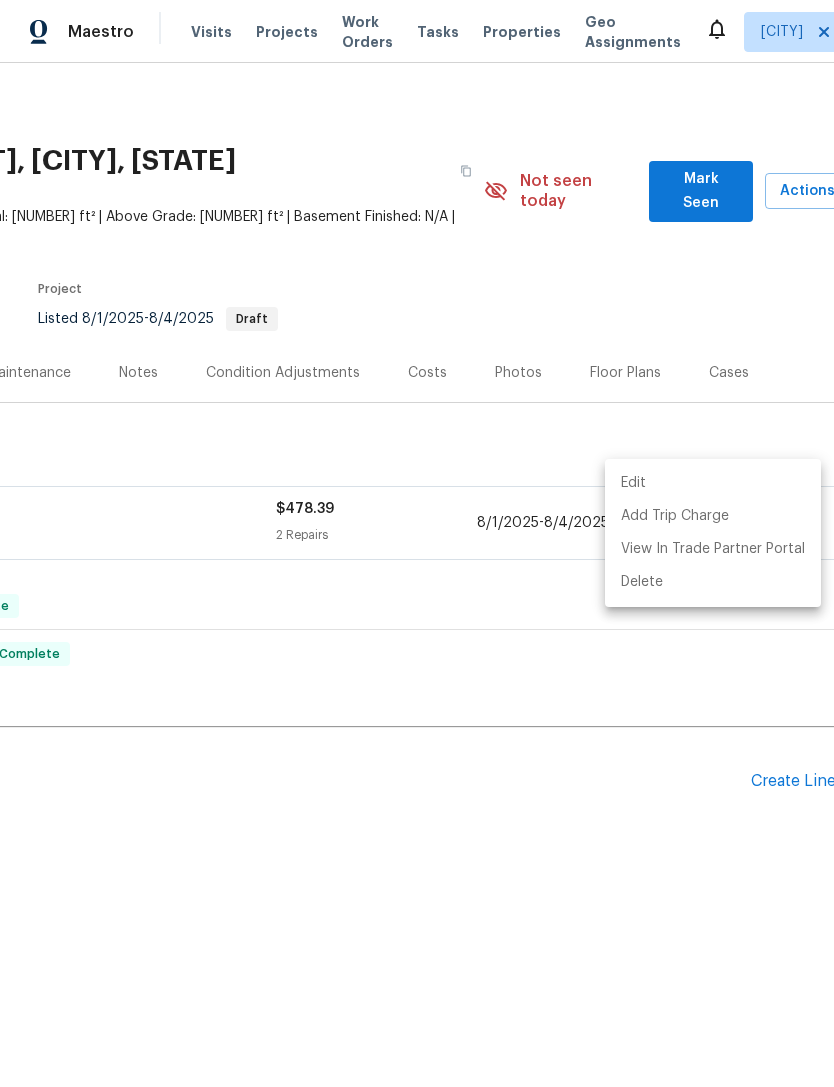 click at bounding box center (417, 543) 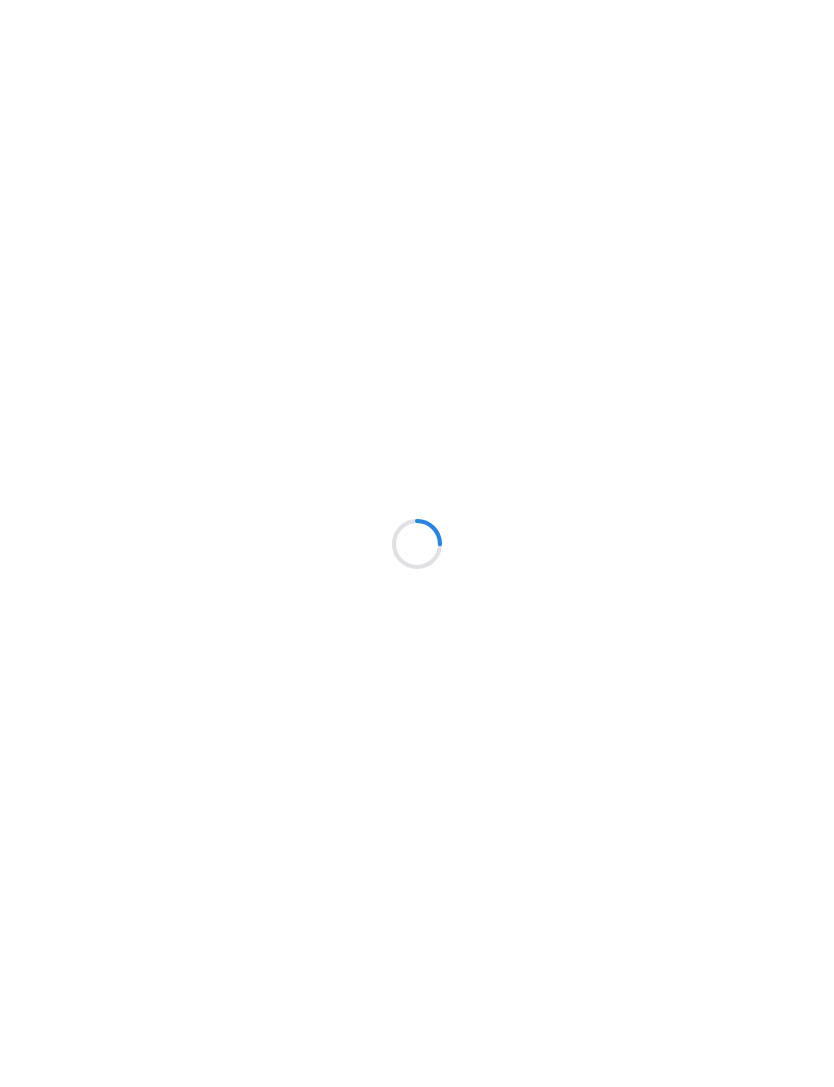 scroll, scrollTop: 0, scrollLeft: 0, axis: both 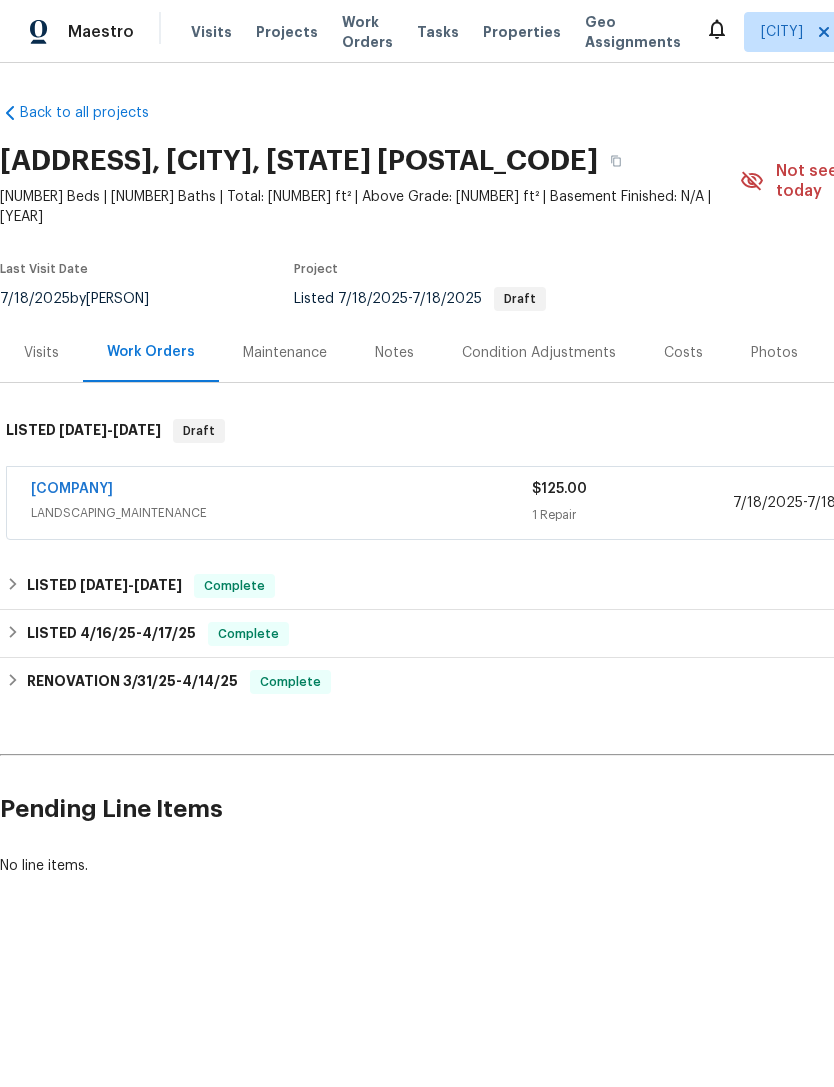 click on "[COMPANY]" at bounding box center (72, 489) 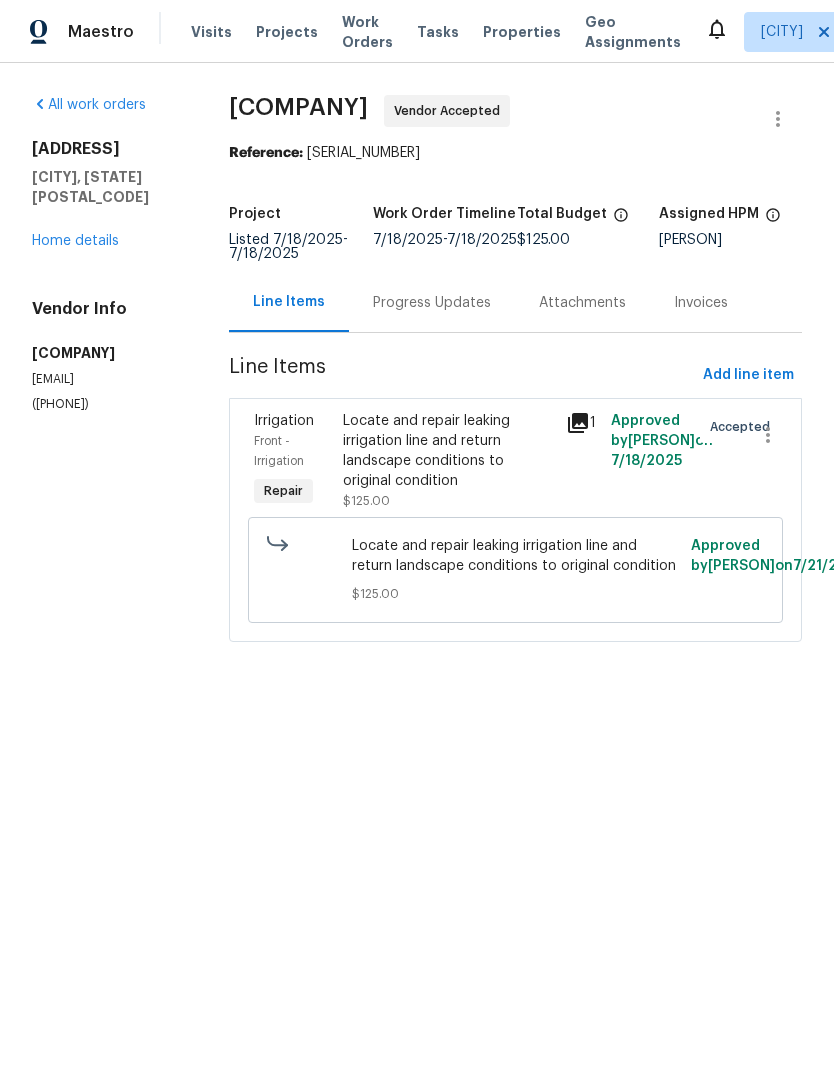 click on "Progress Updates" at bounding box center [432, 303] 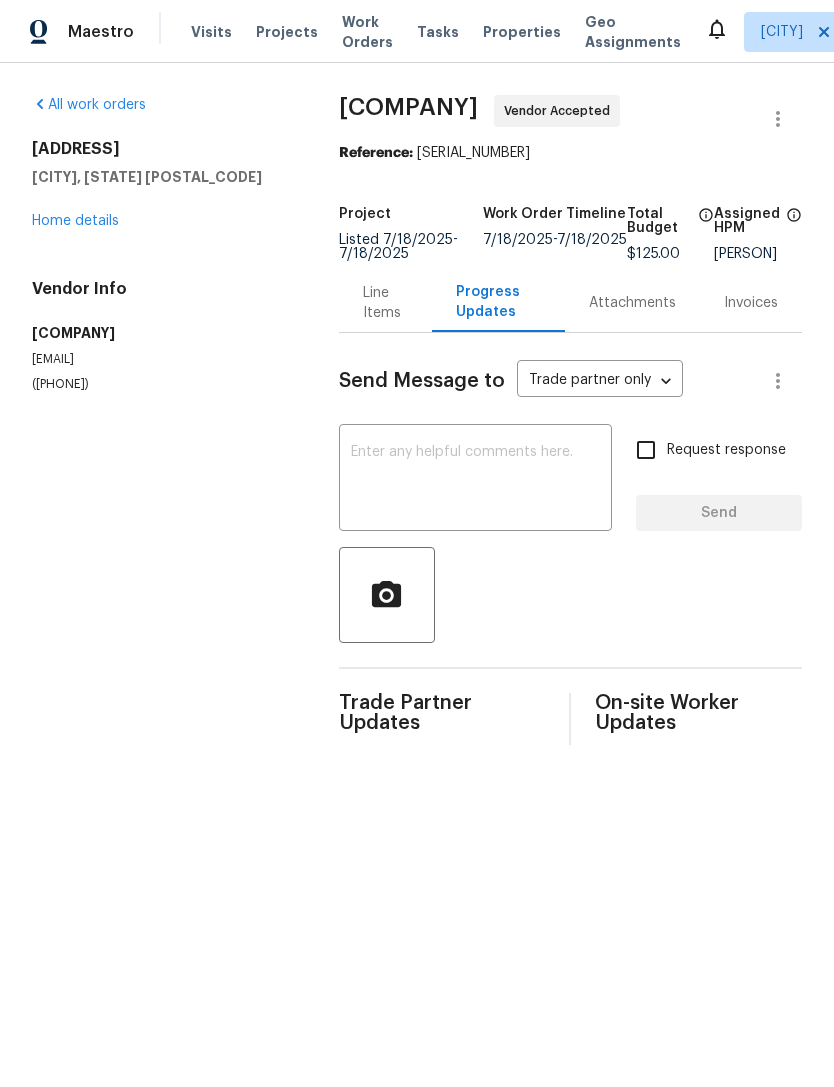 click at bounding box center (475, 480) 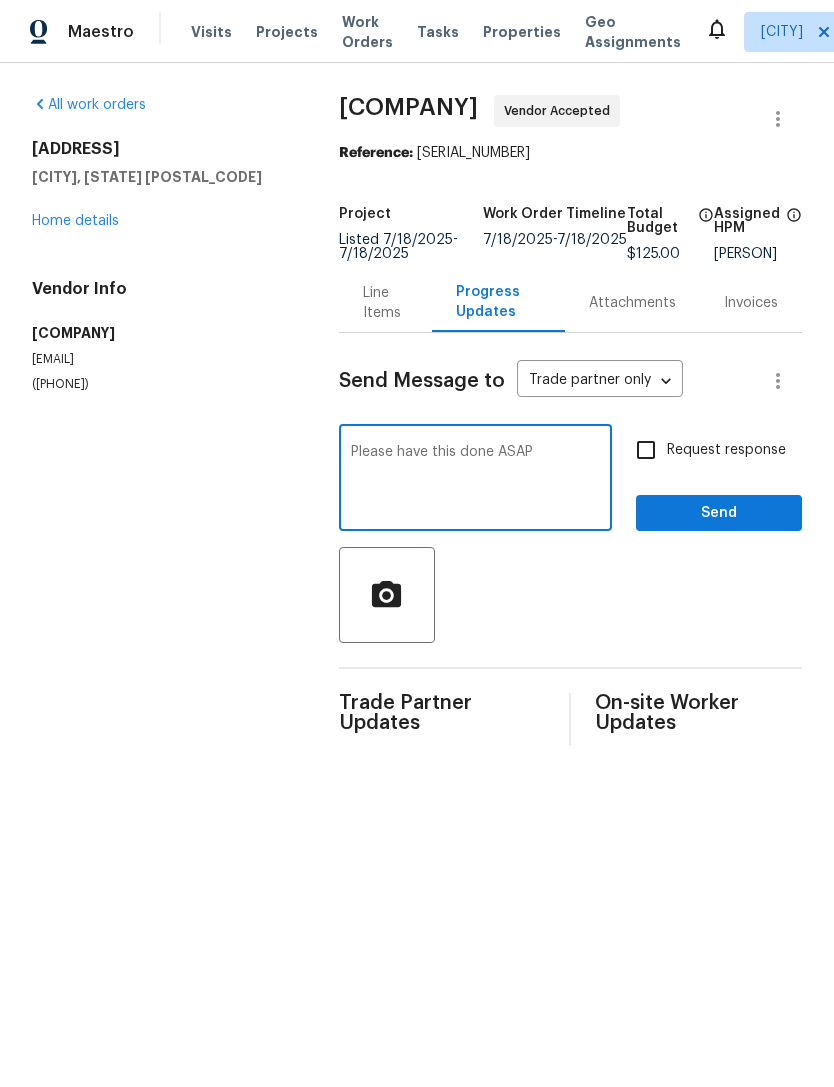 type on "Please have this done ASAP" 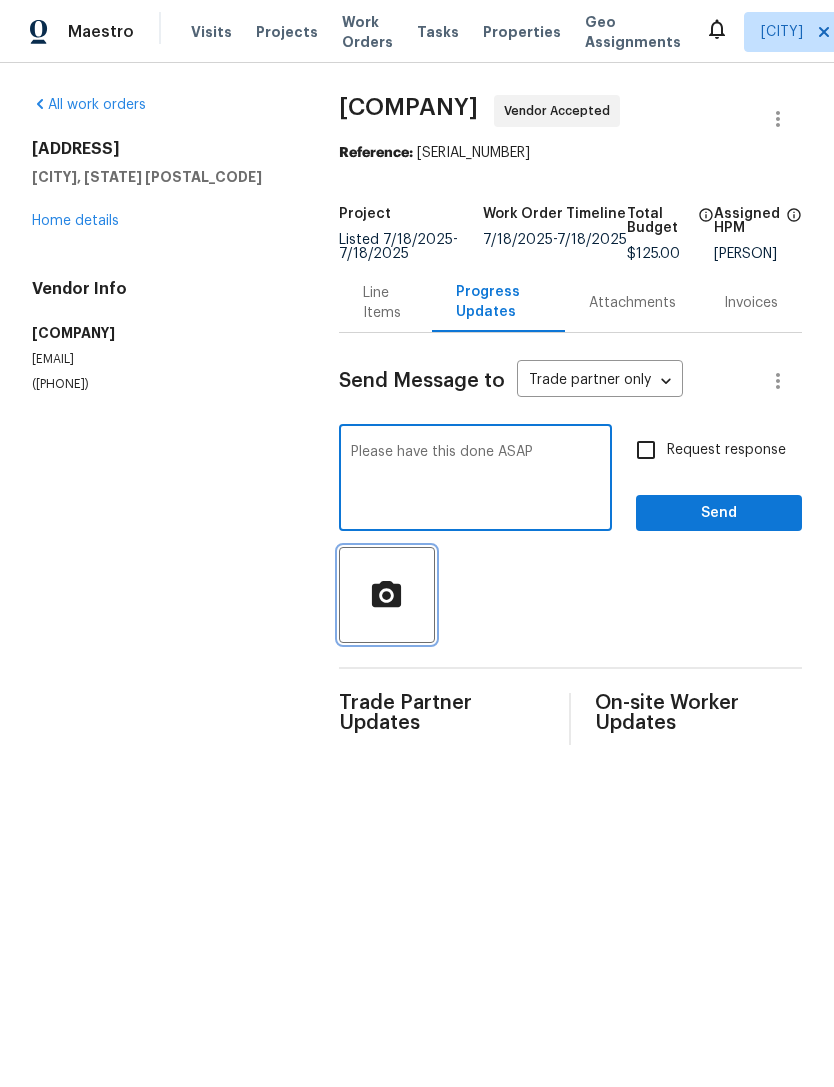 click at bounding box center [387, 595] 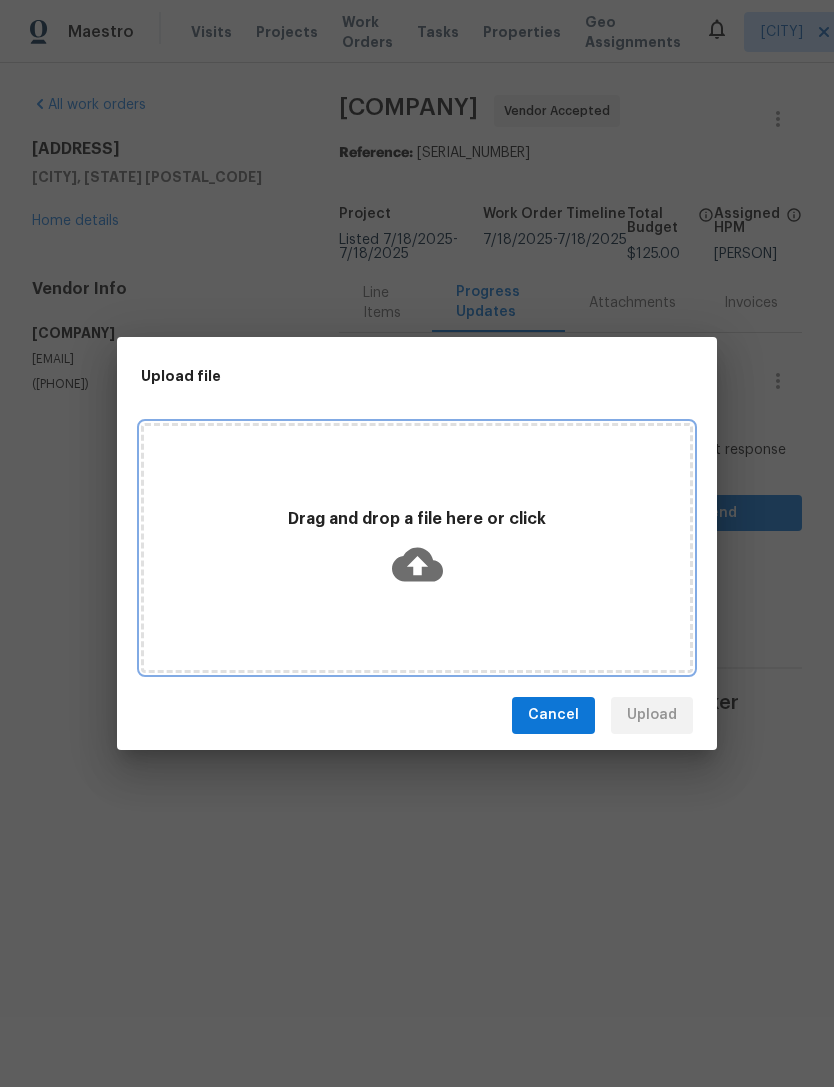 click on "Drag and drop a file here or click" at bounding box center (417, 548) 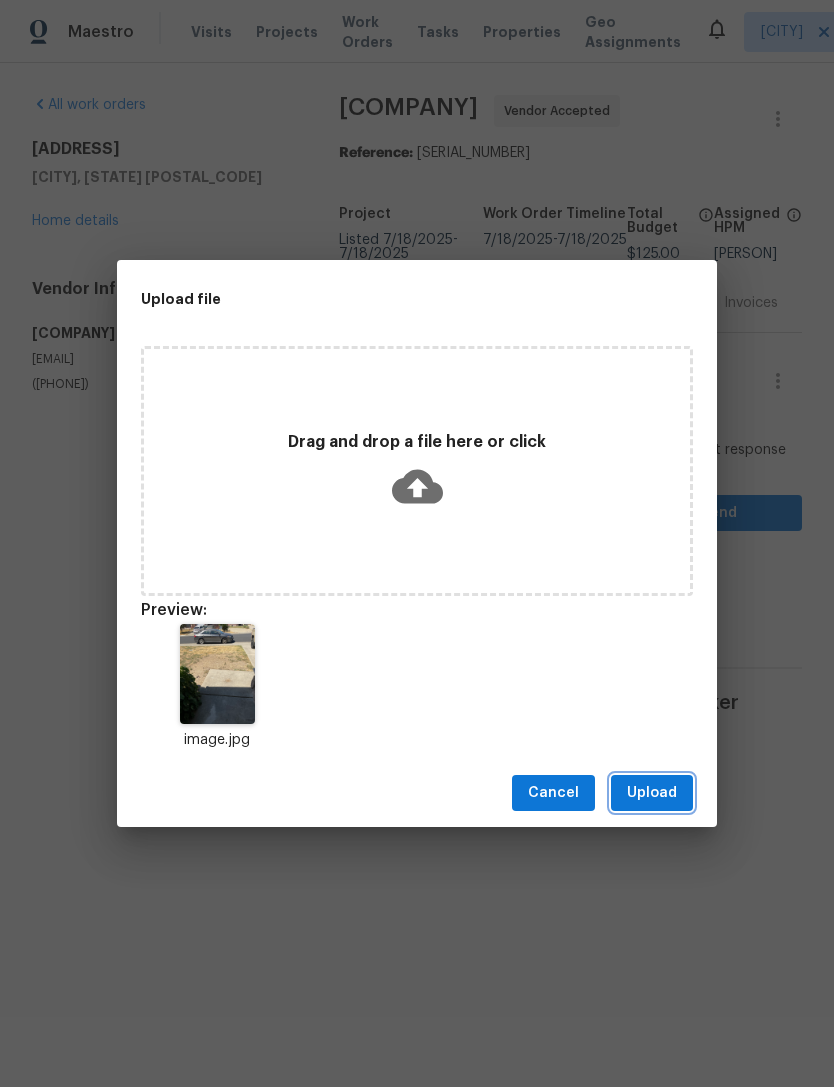 click on "Upload" at bounding box center [652, 793] 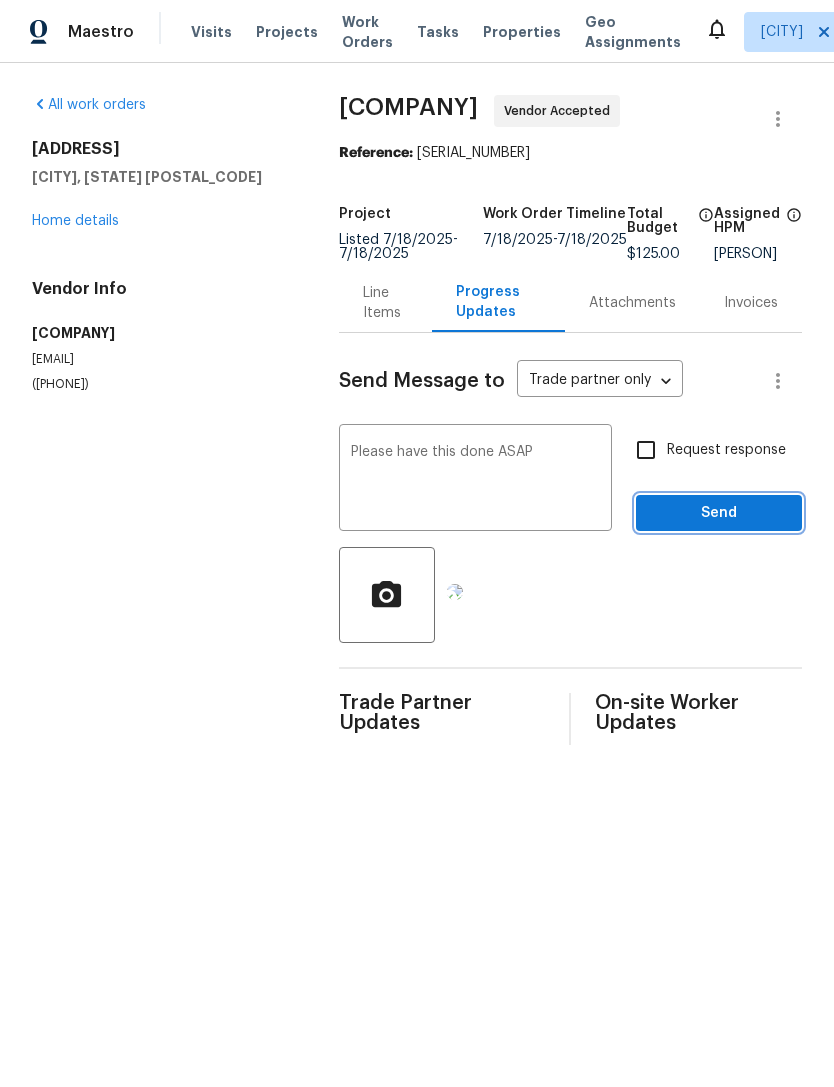 click on "Send" at bounding box center (719, 513) 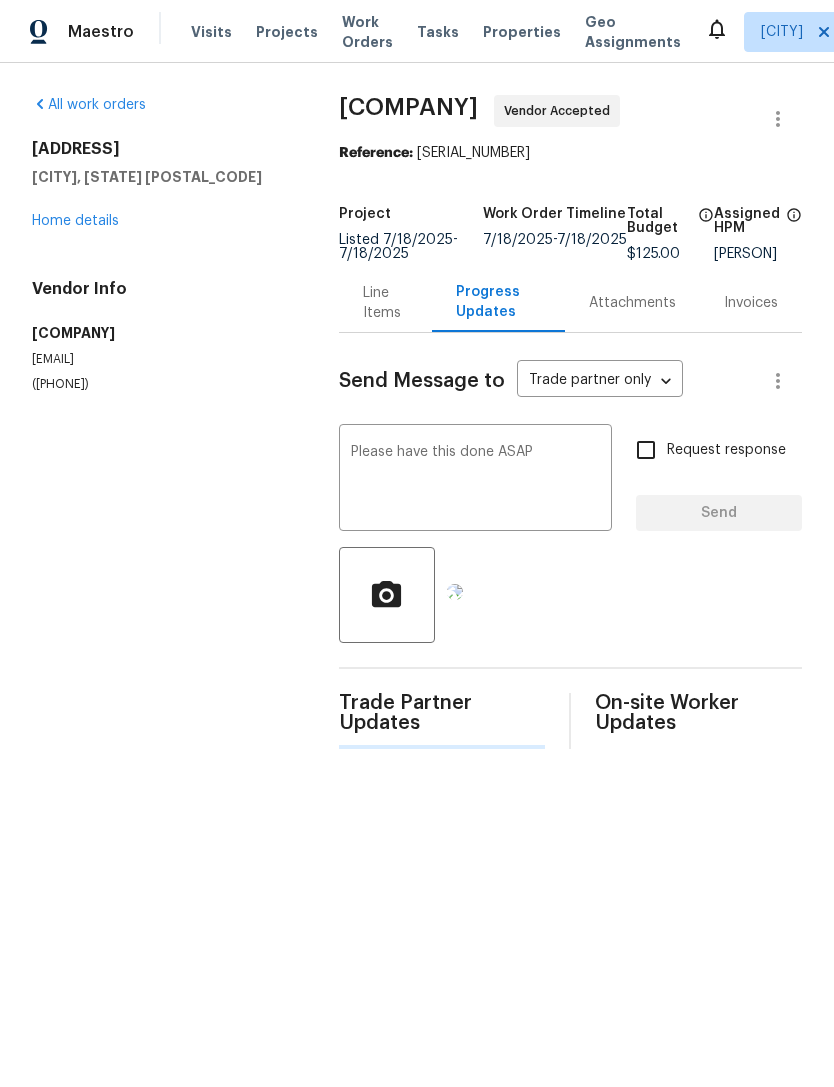 type 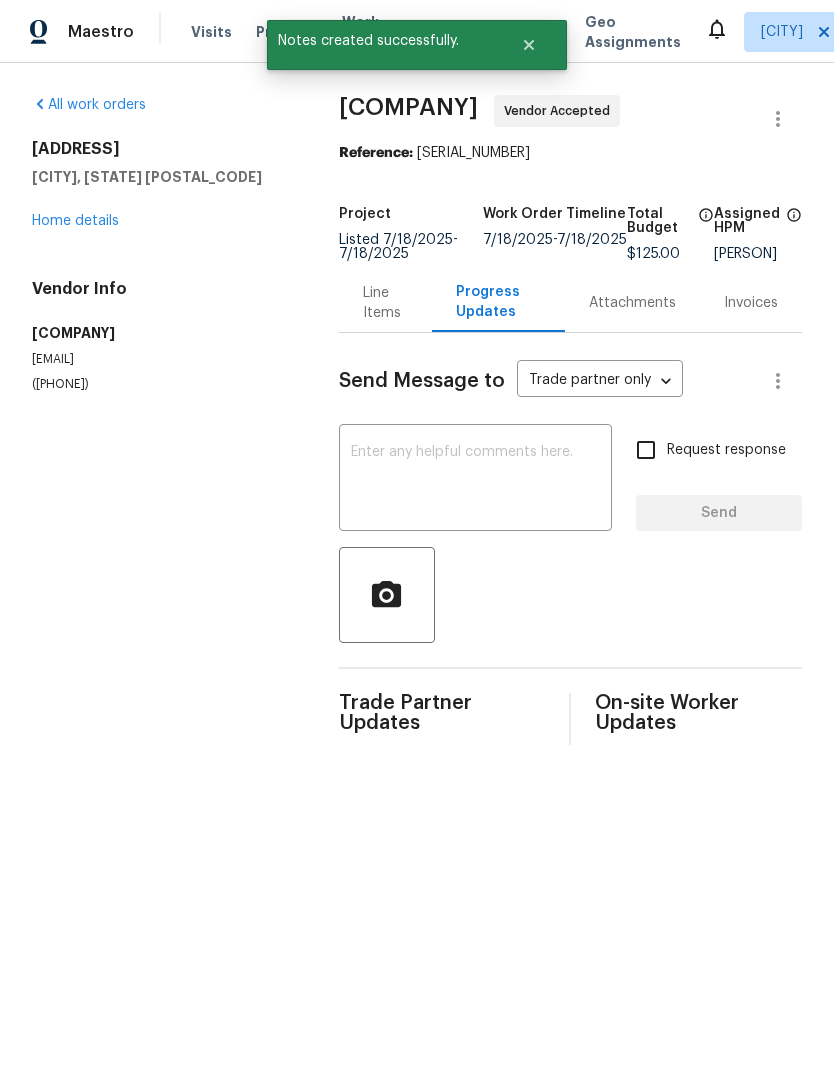 click on "Home details" at bounding box center [75, 221] 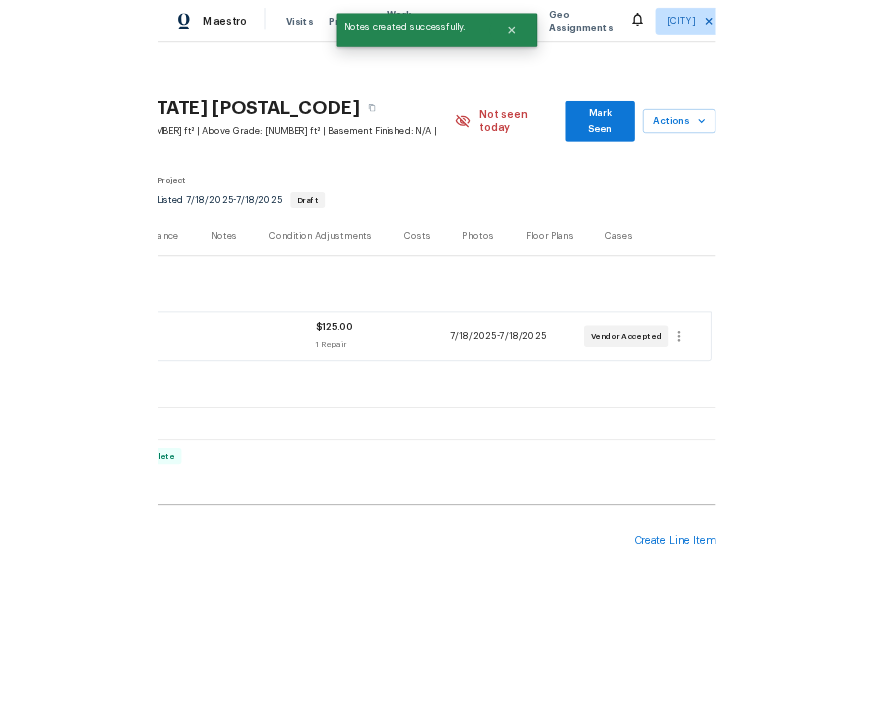 scroll, scrollTop: 0, scrollLeft: 296, axis: horizontal 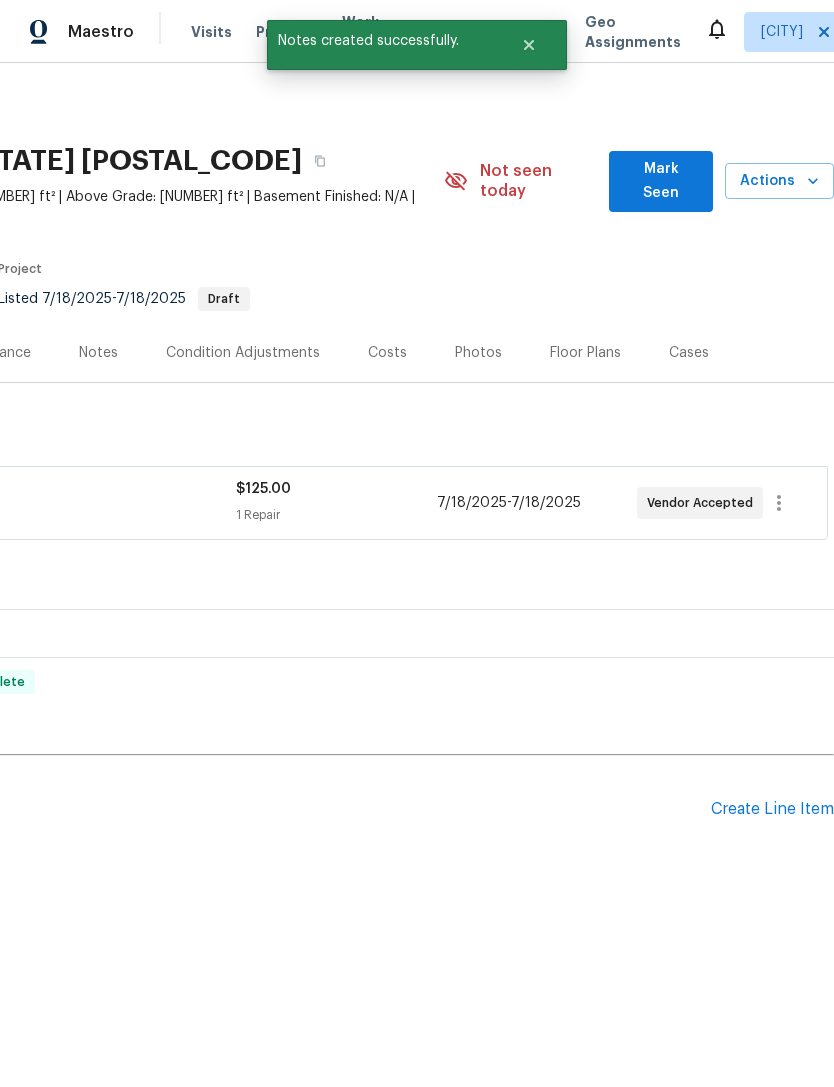 click on "Create Line Item" at bounding box center [772, 809] 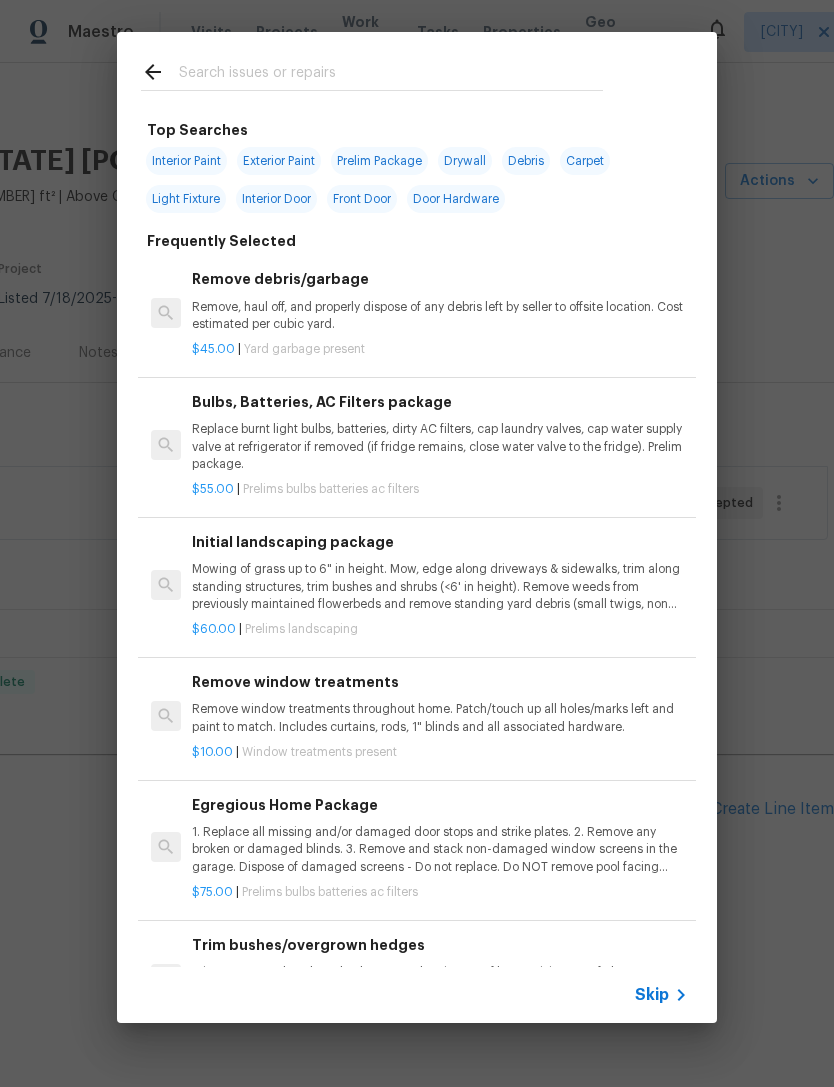 click at bounding box center (391, 75) 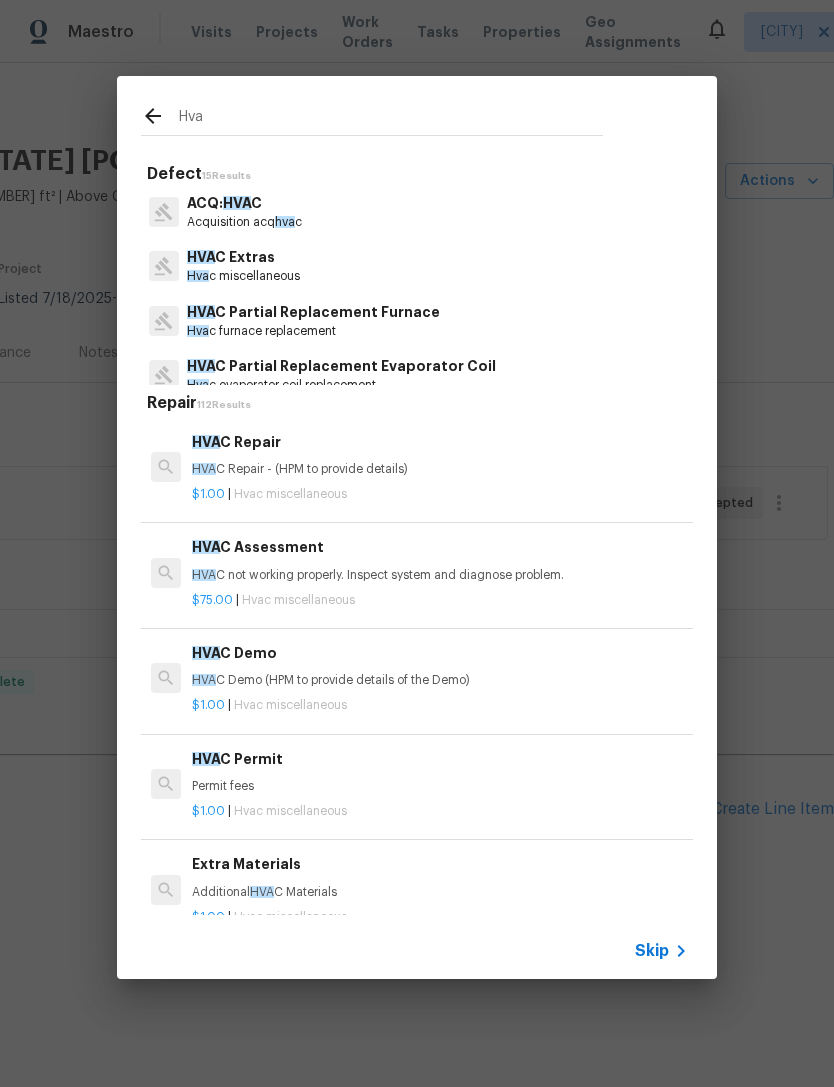 type on "Hvac" 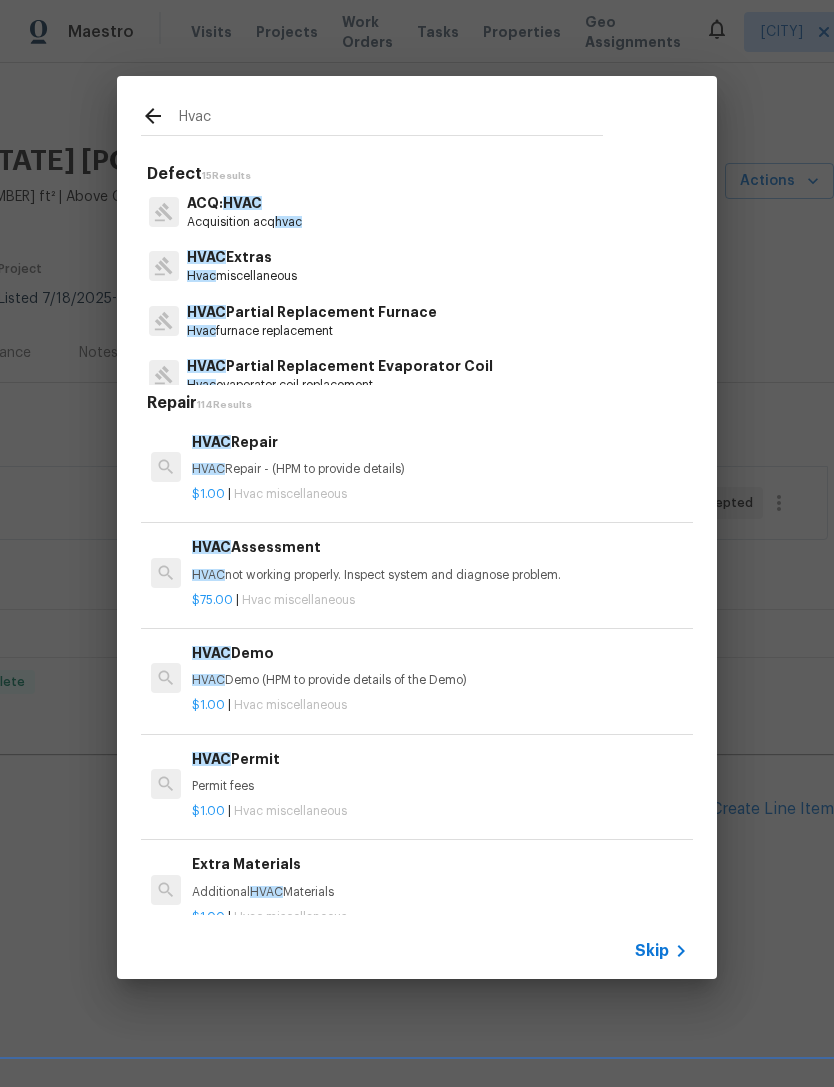 click on "$1.00   |   Hvac miscellaneous" at bounding box center (440, 490) 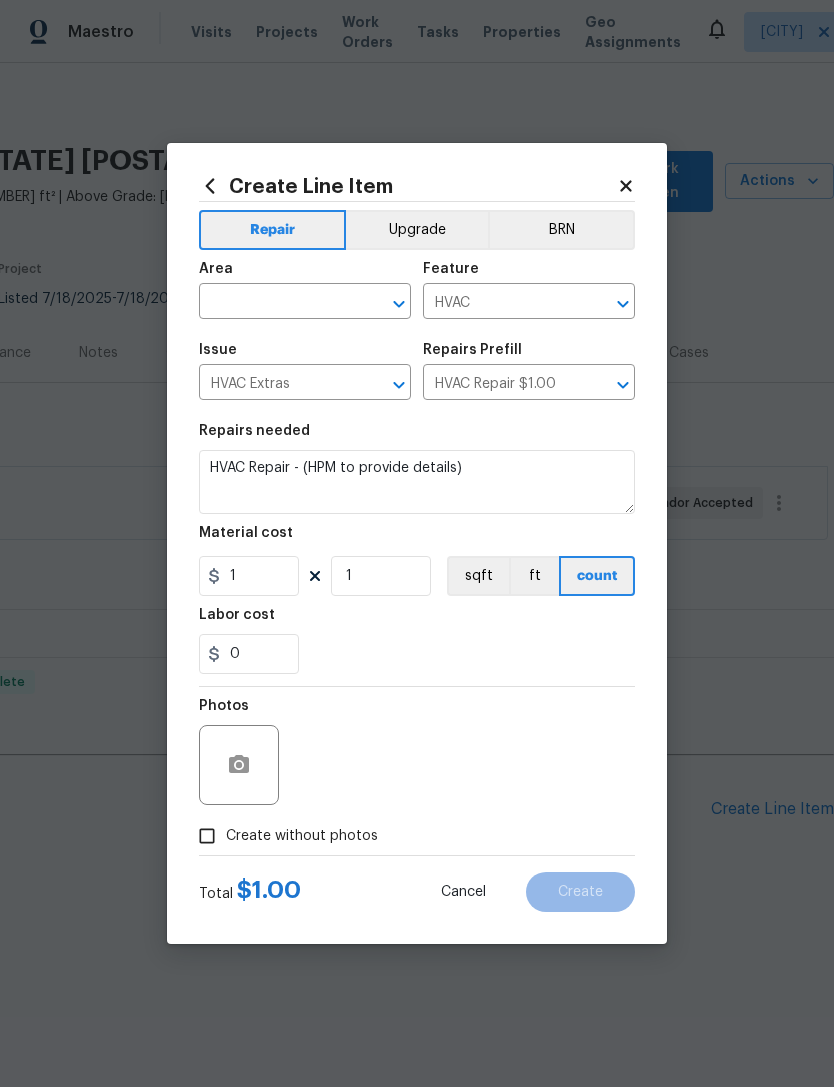 scroll, scrollTop: 0, scrollLeft: 256, axis: horizontal 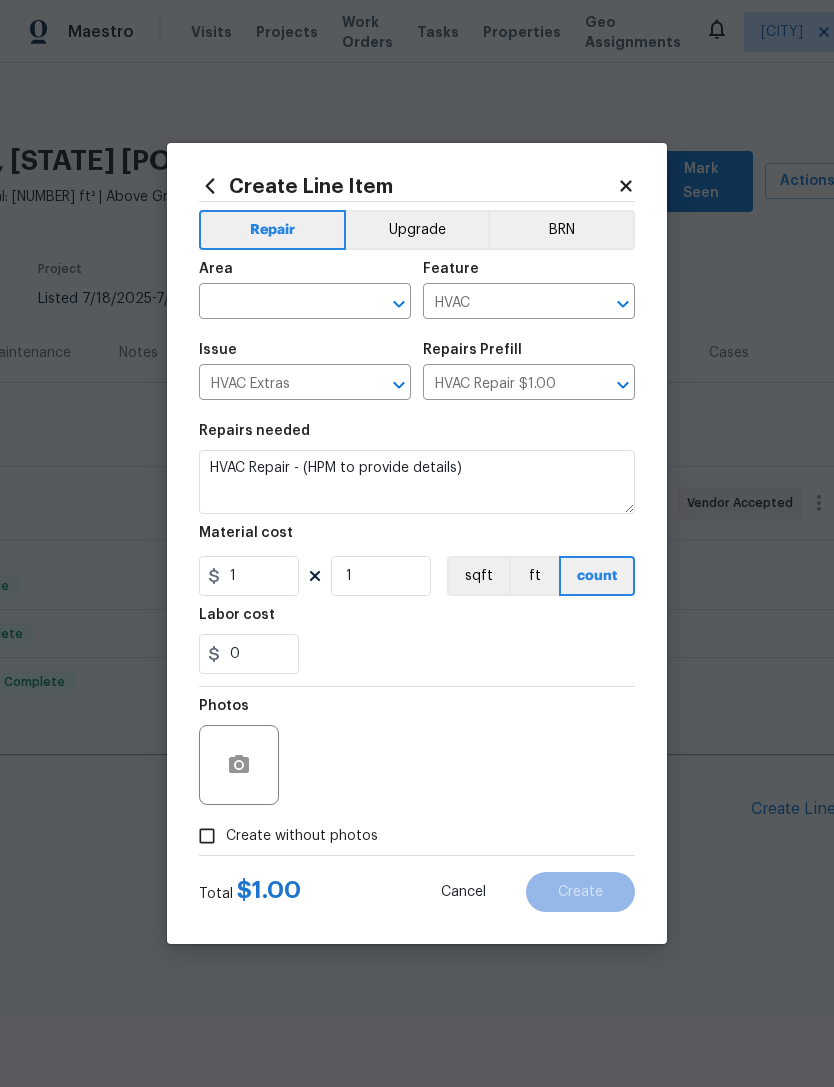 click at bounding box center (277, 303) 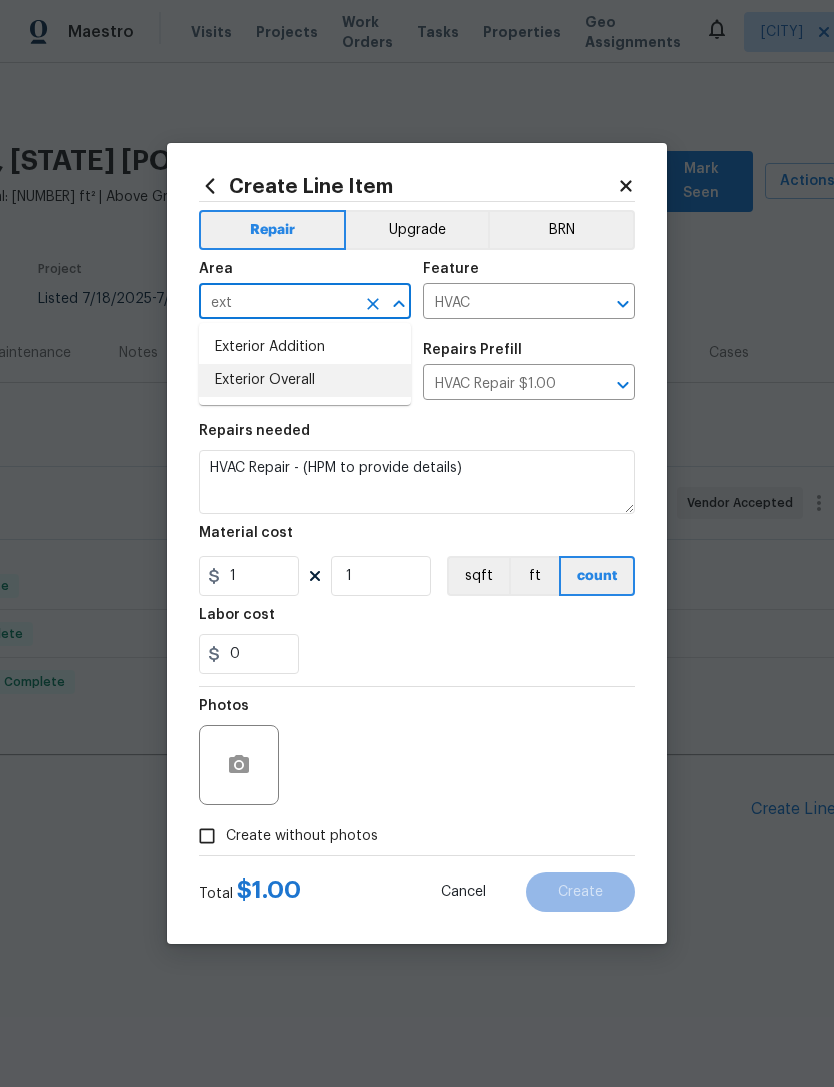 click on "Exterior Overall" at bounding box center [305, 380] 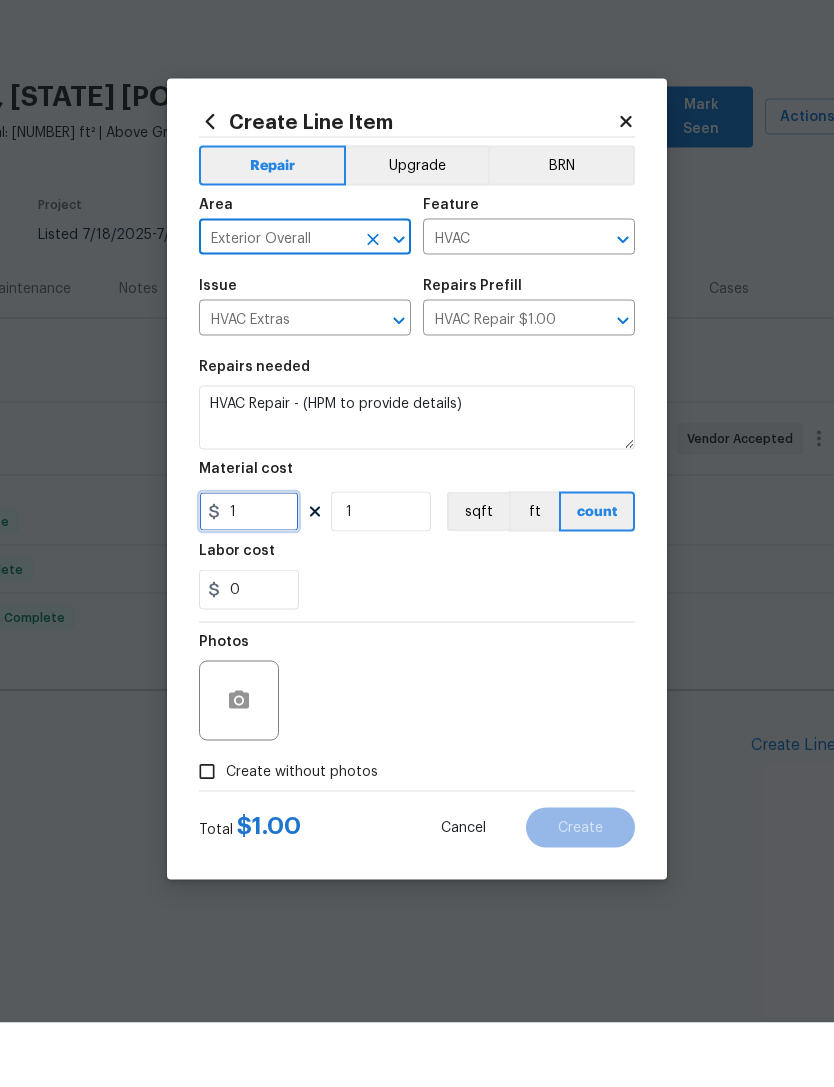 click on "1" at bounding box center [249, 576] 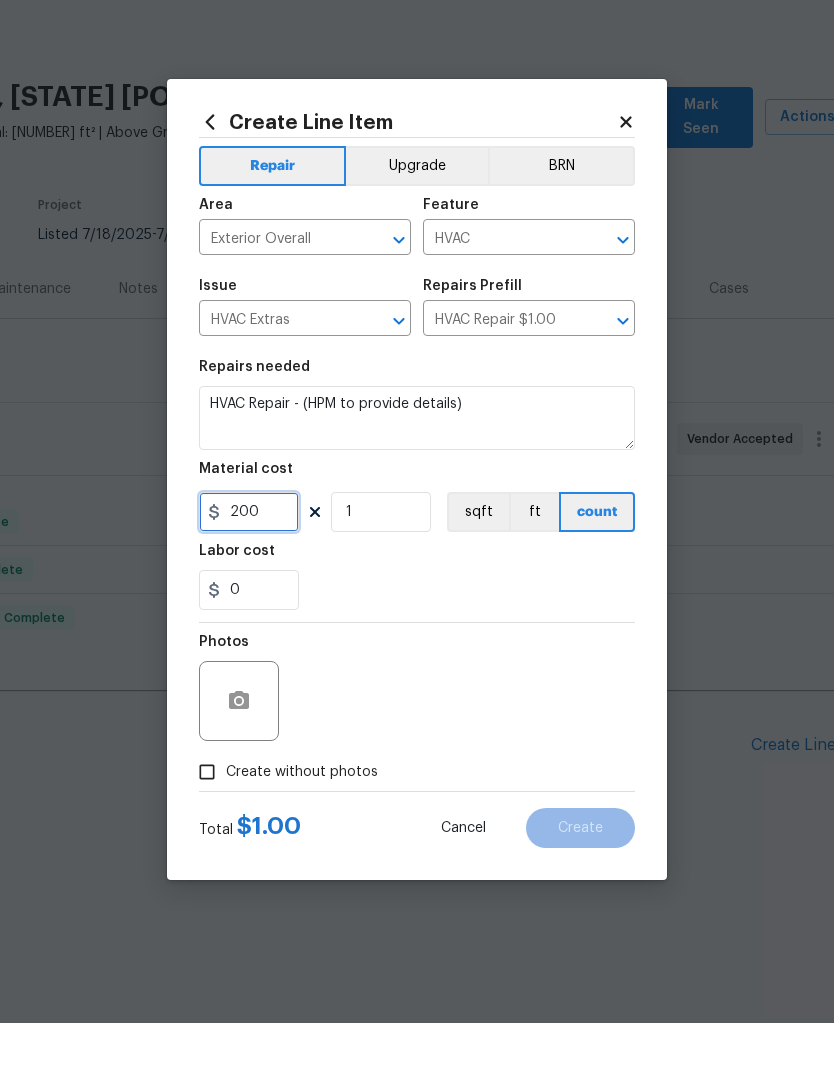 type on "200" 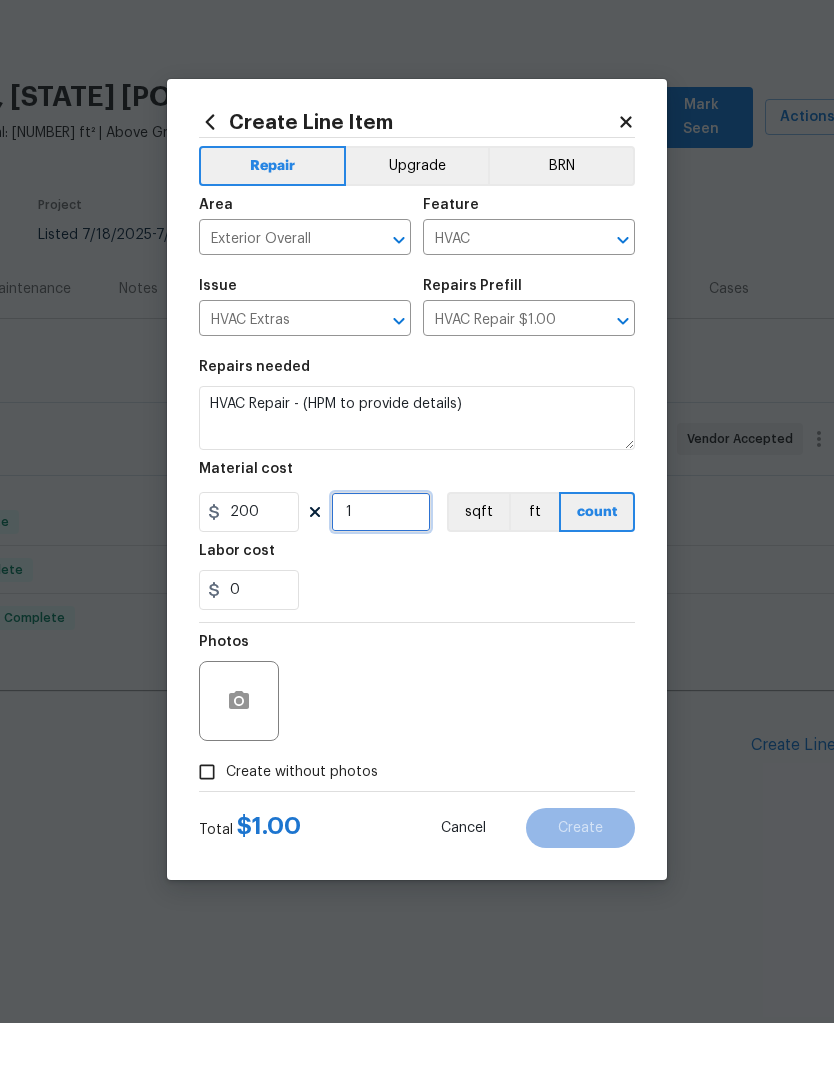 click on "1" at bounding box center (381, 576) 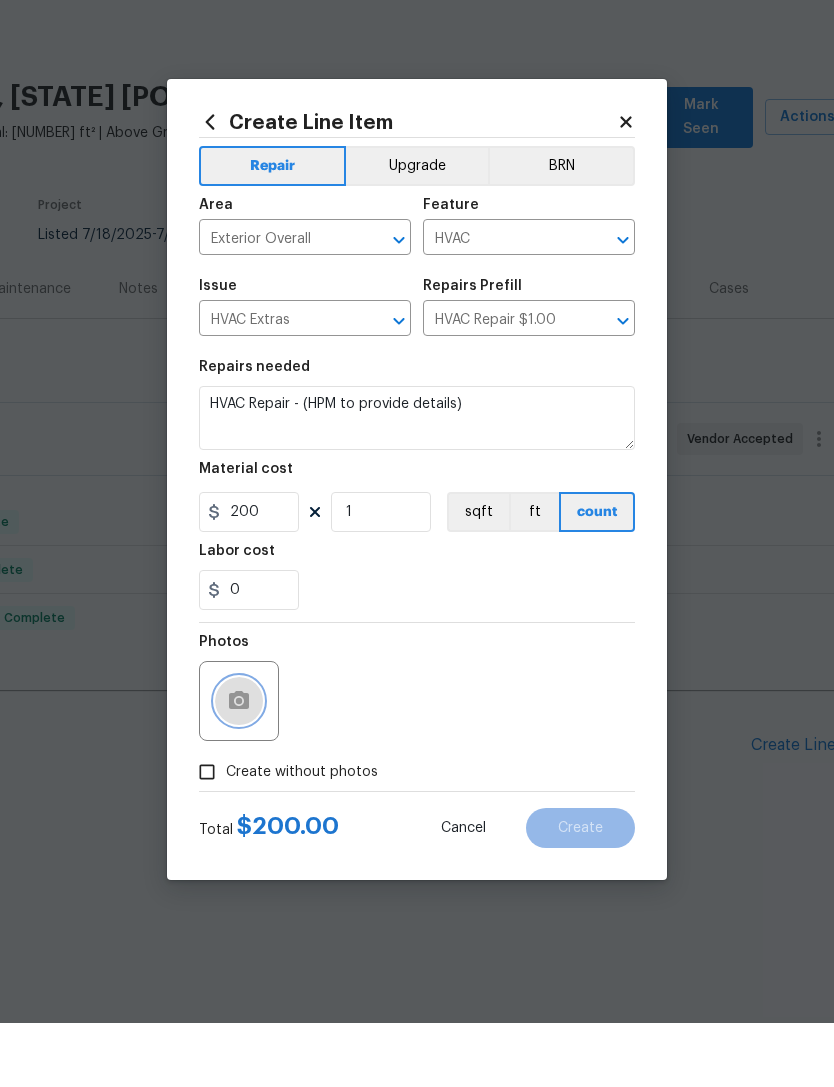 click 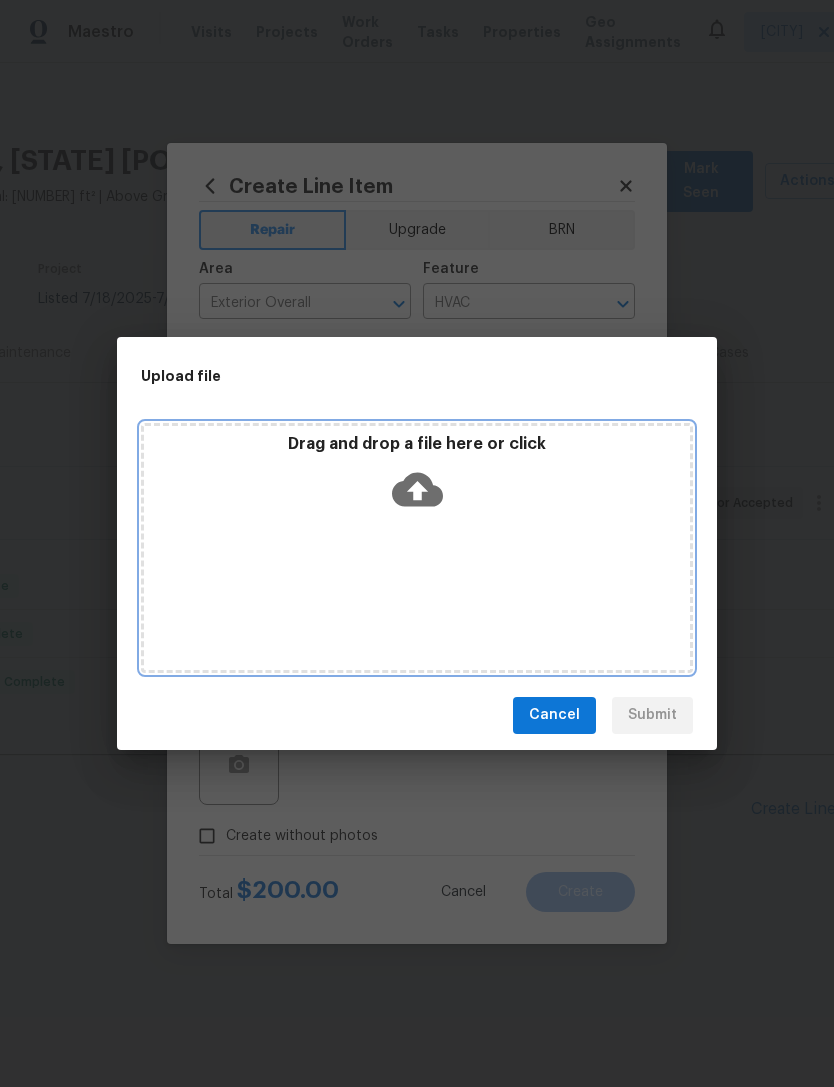 click on "Drag and drop a file here or click" at bounding box center [417, 477] 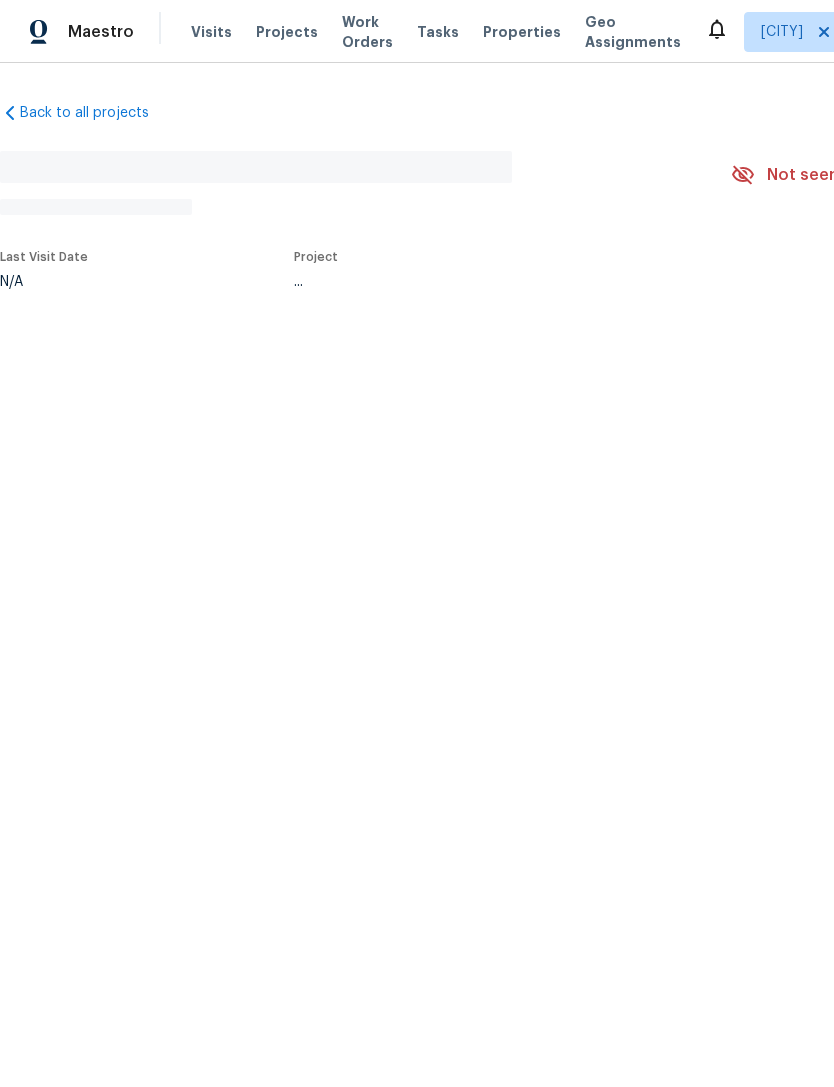 scroll, scrollTop: 0, scrollLeft: 0, axis: both 